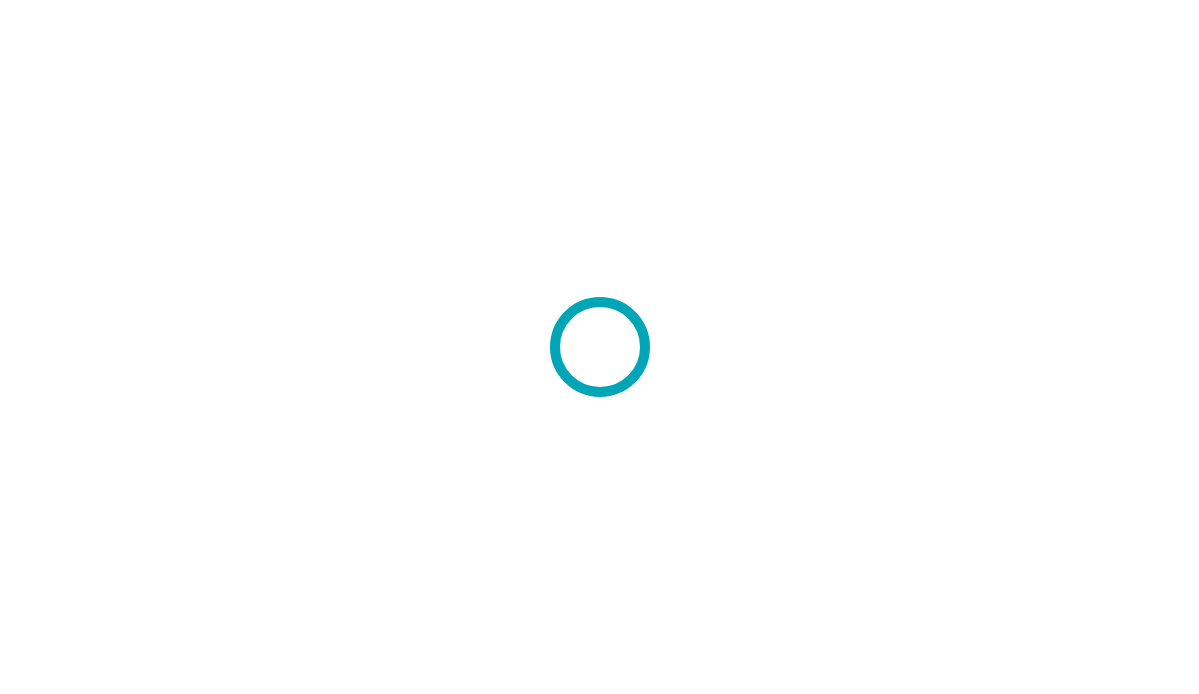 scroll, scrollTop: 0, scrollLeft: 0, axis: both 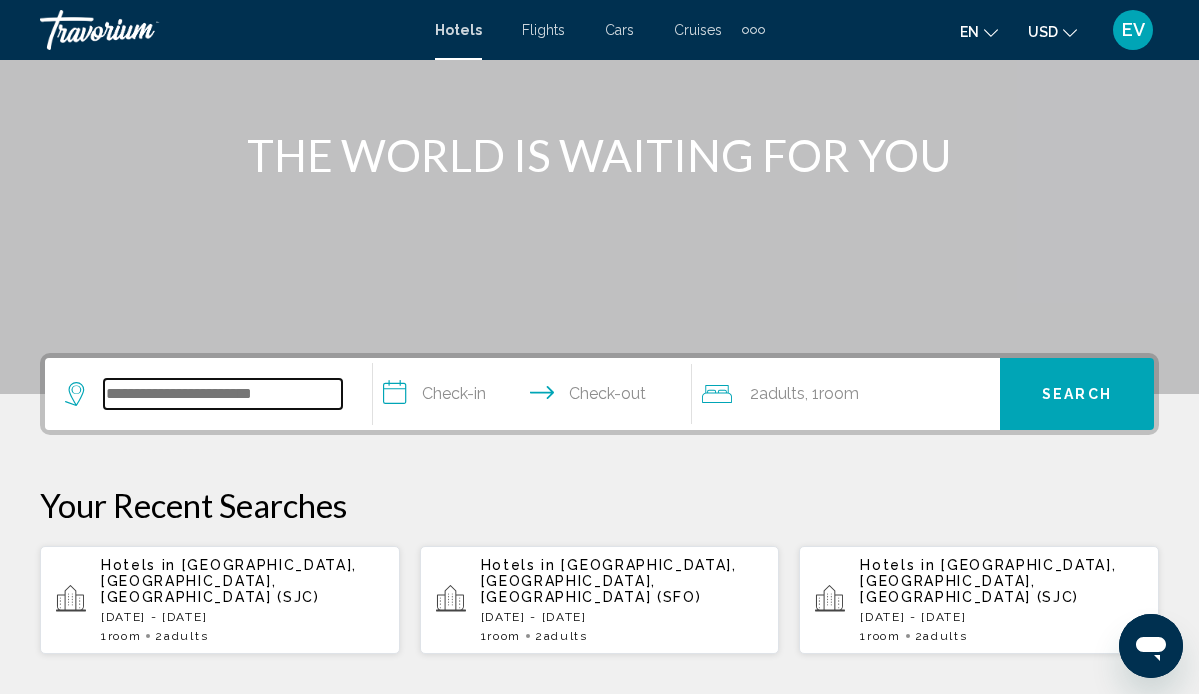 click at bounding box center (223, 394) 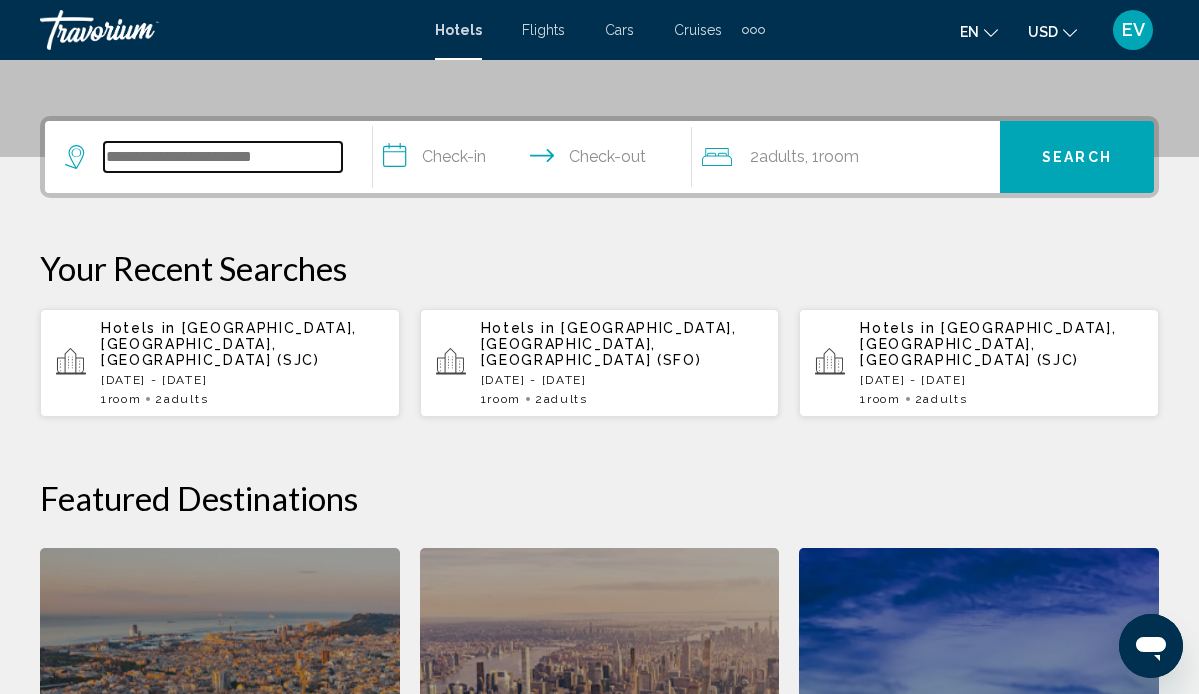 scroll, scrollTop: 494, scrollLeft: 0, axis: vertical 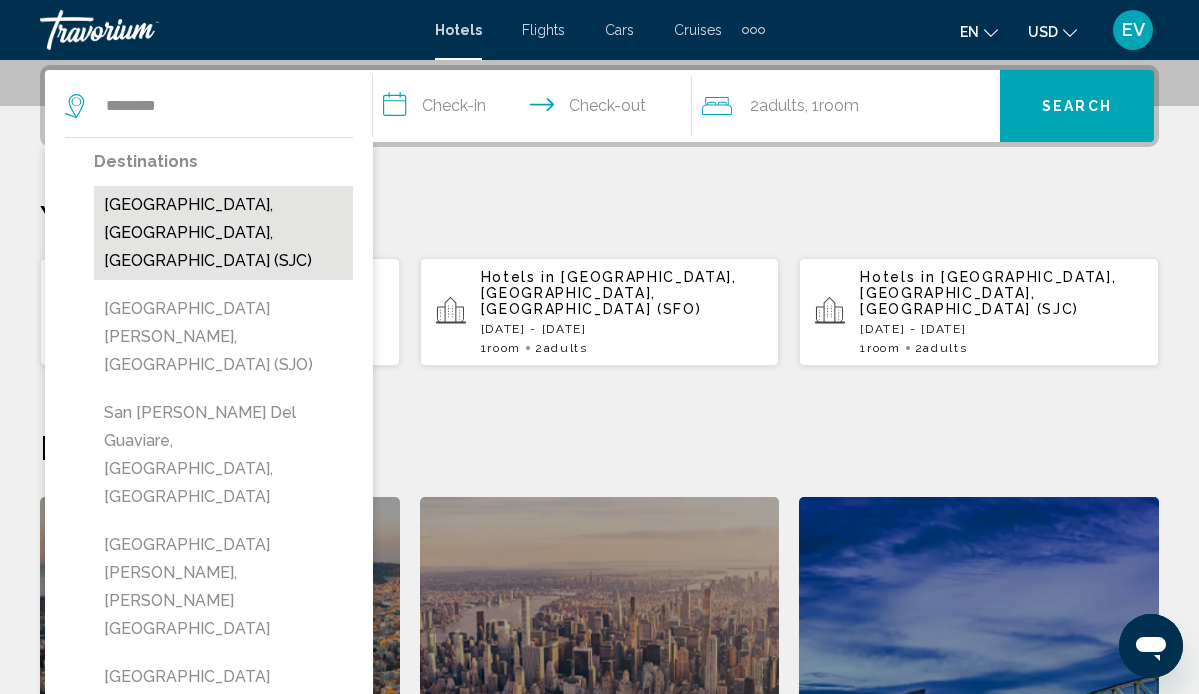 click on "[GEOGRAPHIC_DATA], [GEOGRAPHIC_DATA], [GEOGRAPHIC_DATA] (SJC)" at bounding box center [223, 233] 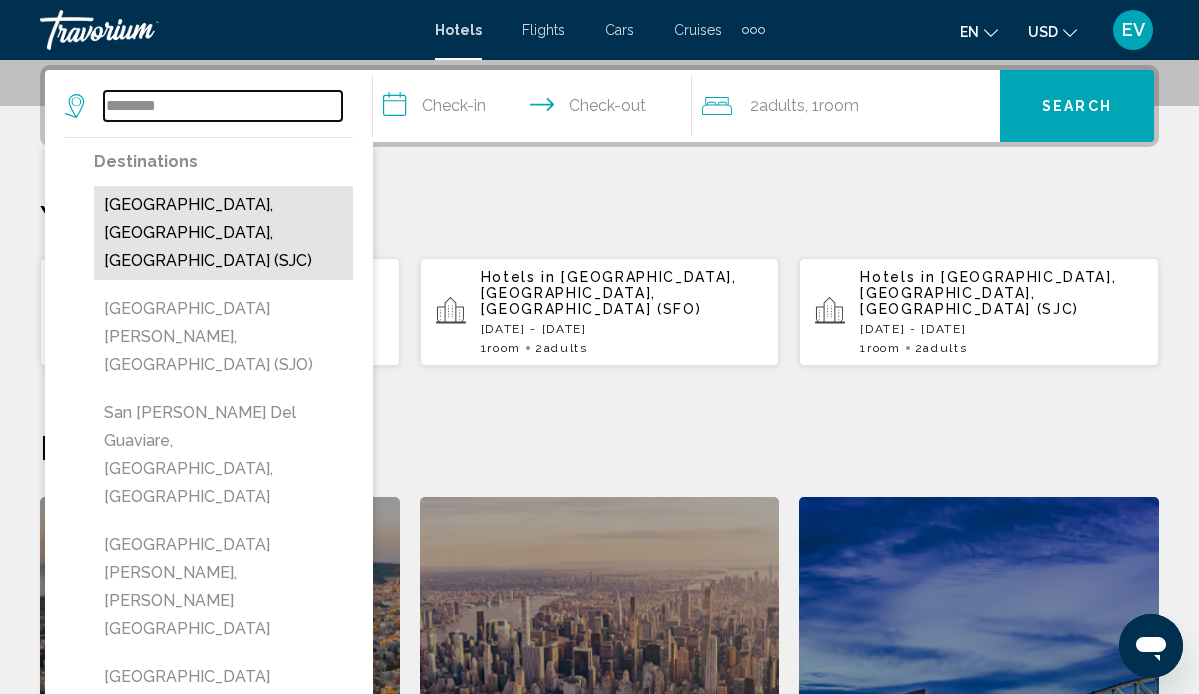 type on "**********" 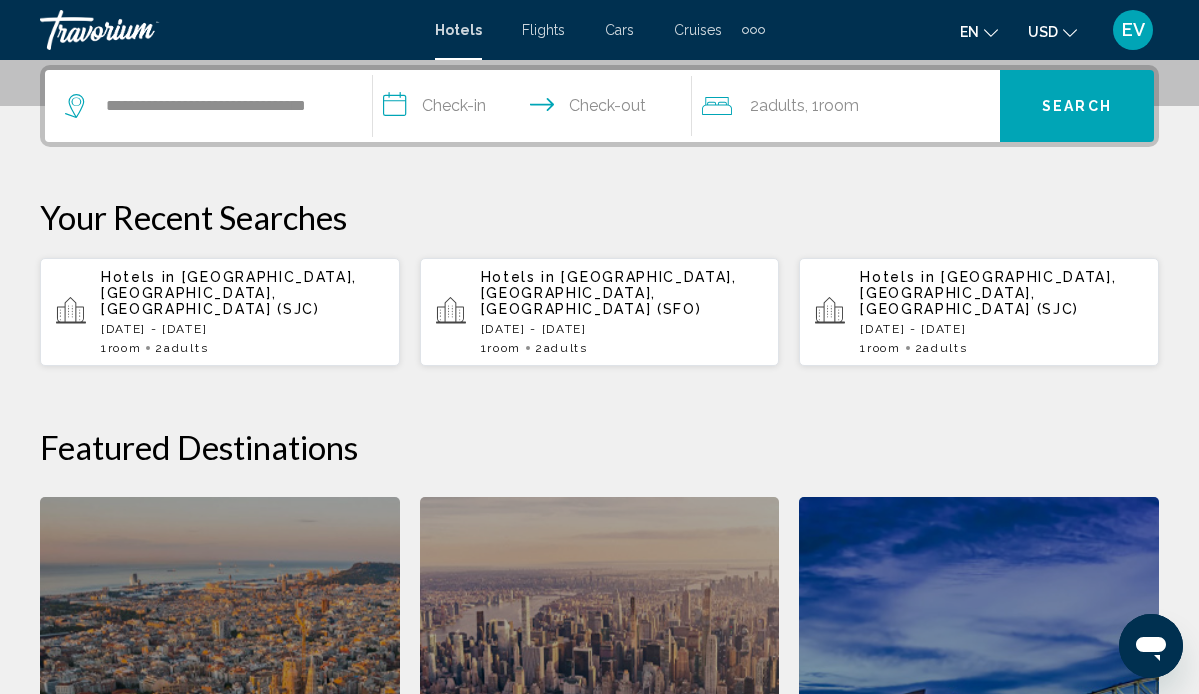 click on "**********" at bounding box center (536, 109) 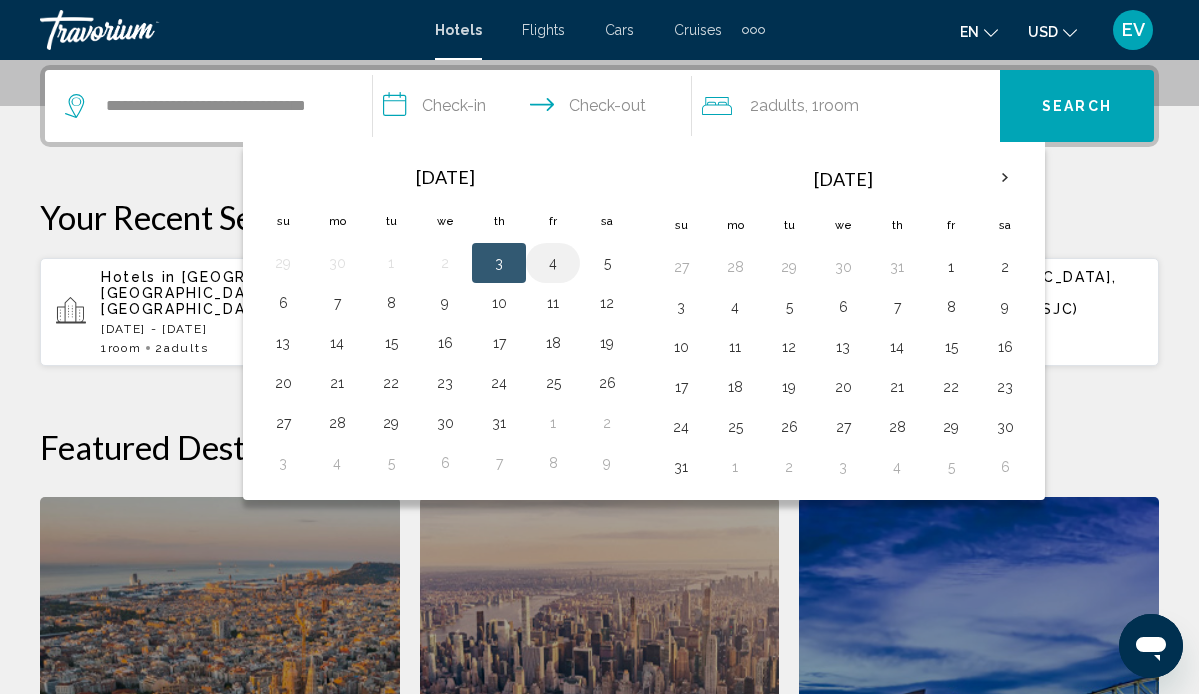 click on "4" at bounding box center (553, 263) 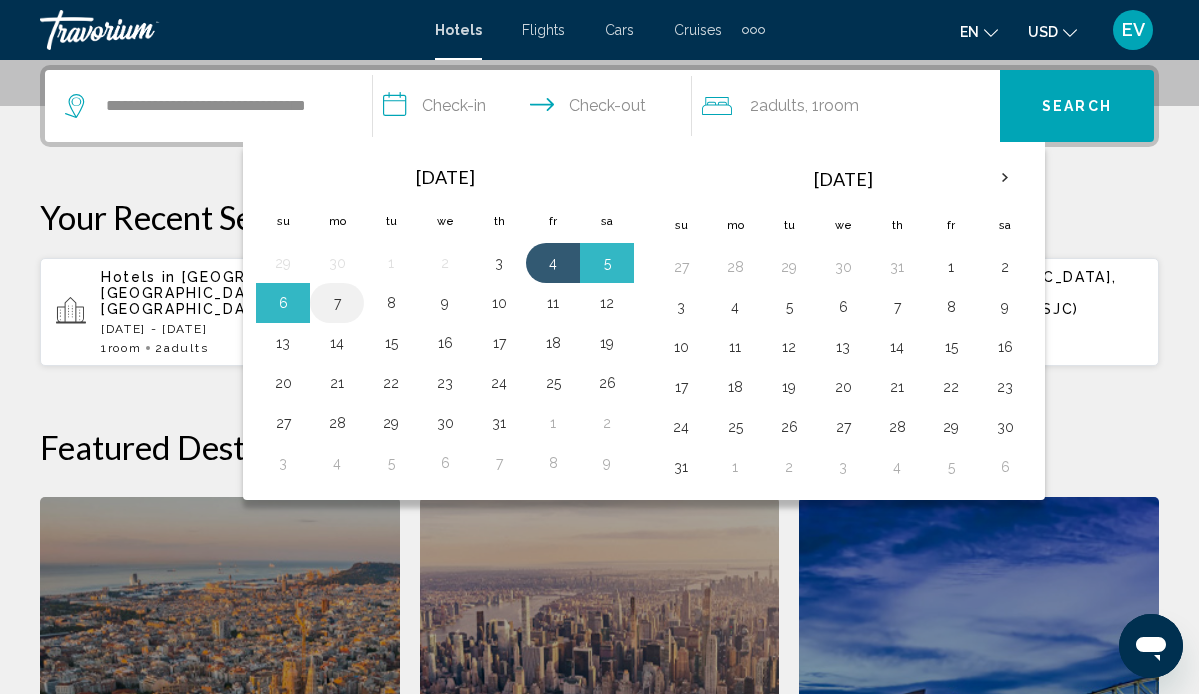 click on "7" at bounding box center (337, 303) 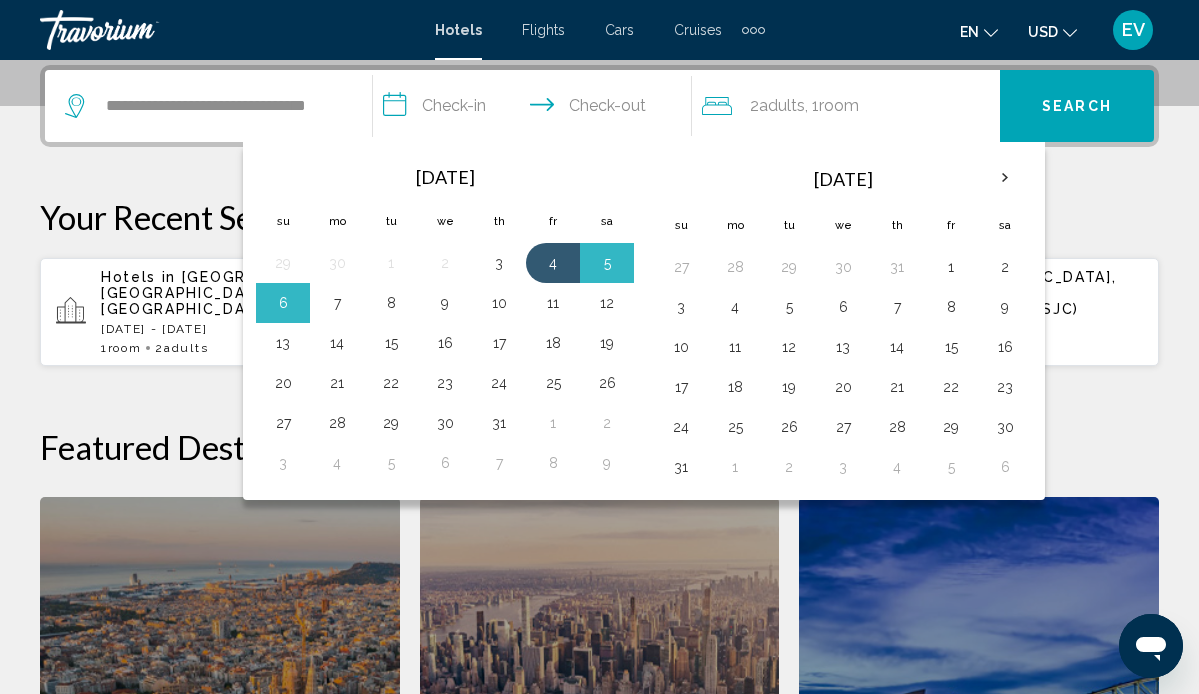 type on "**********" 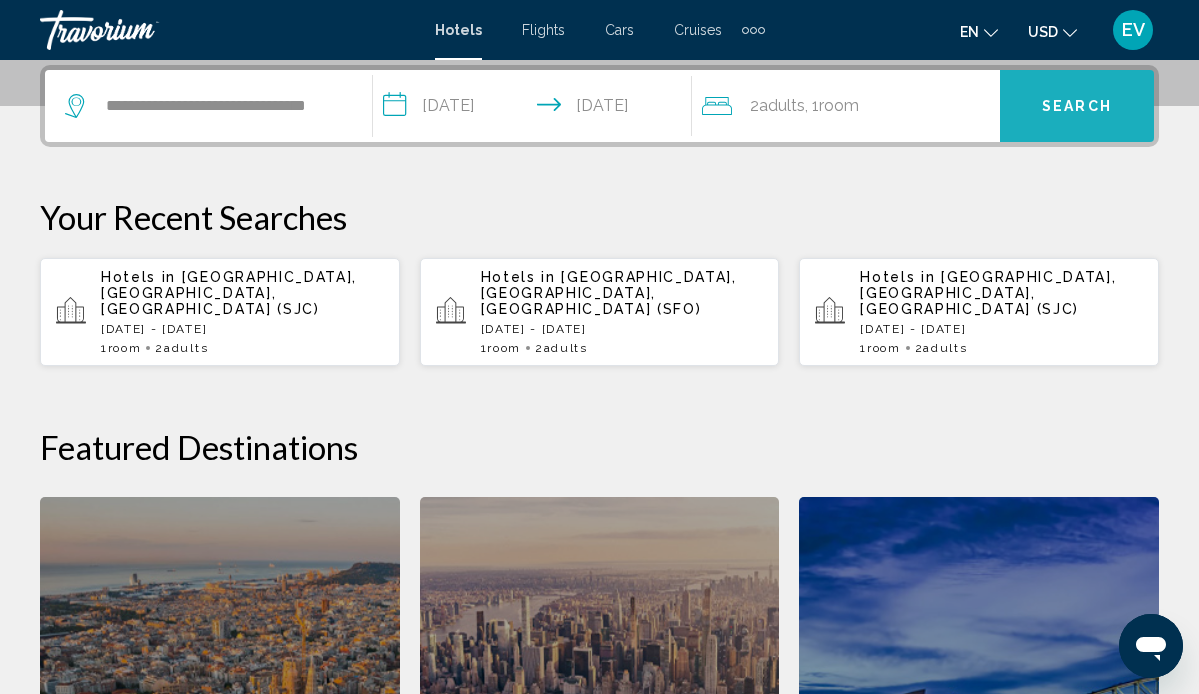click on "Search" at bounding box center [1077, 106] 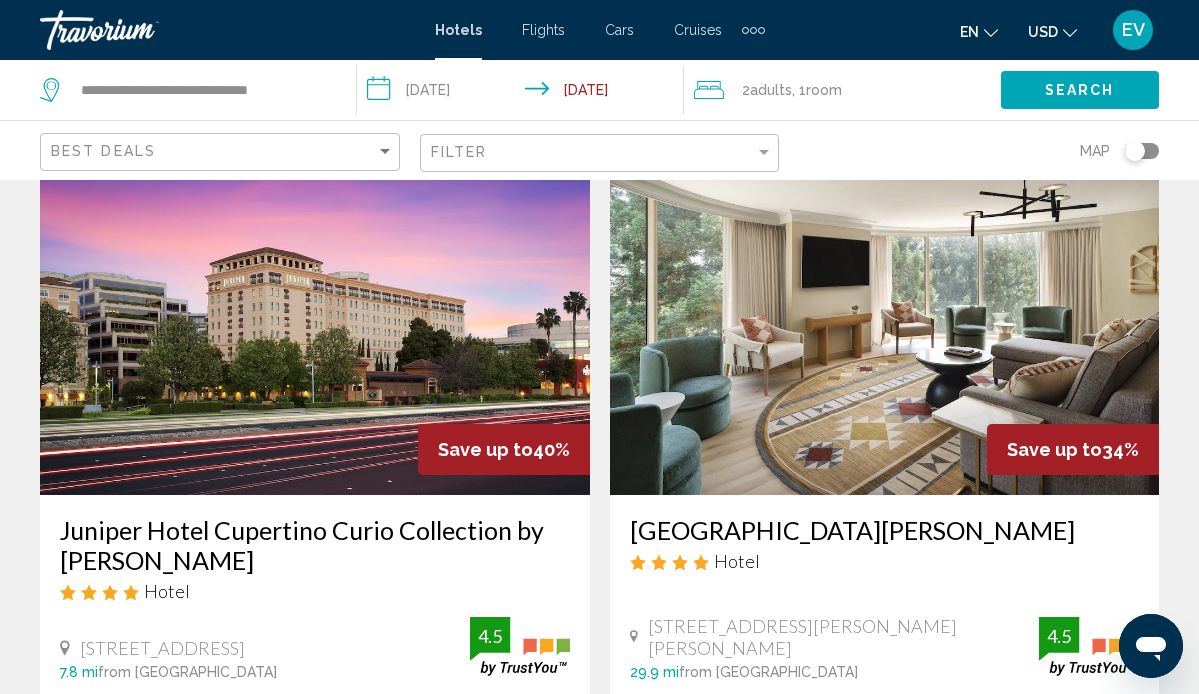 scroll, scrollTop: 46, scrollLeft: 0, axis: vertical 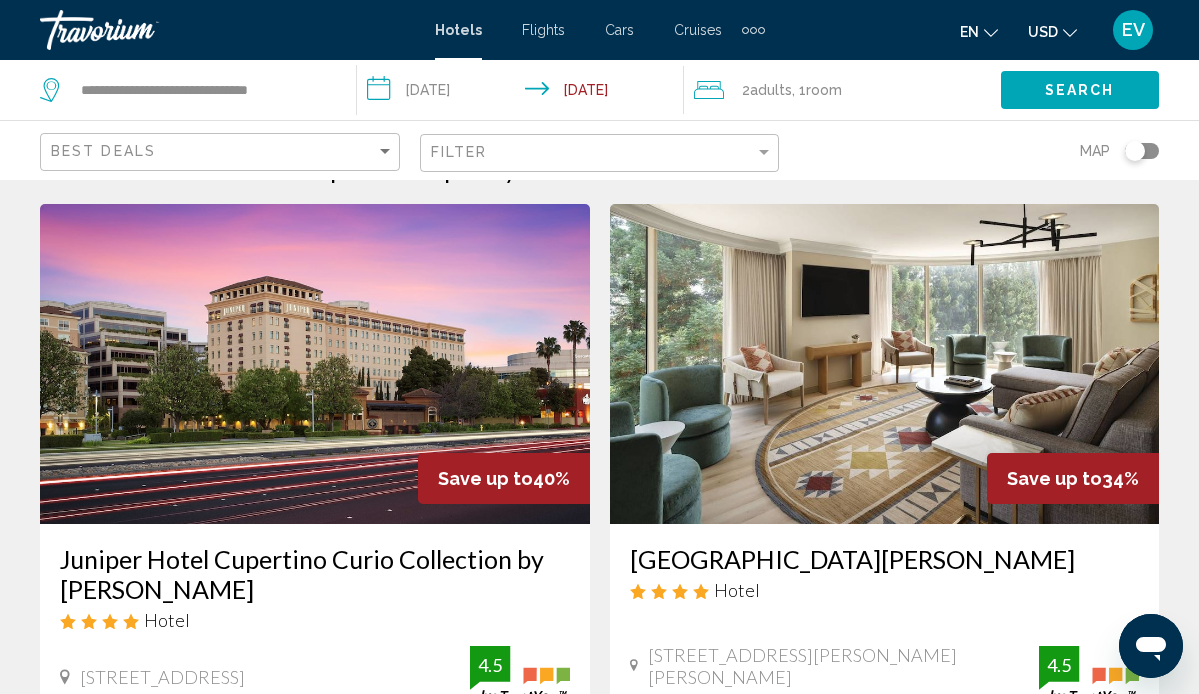 click on "Best Deals" 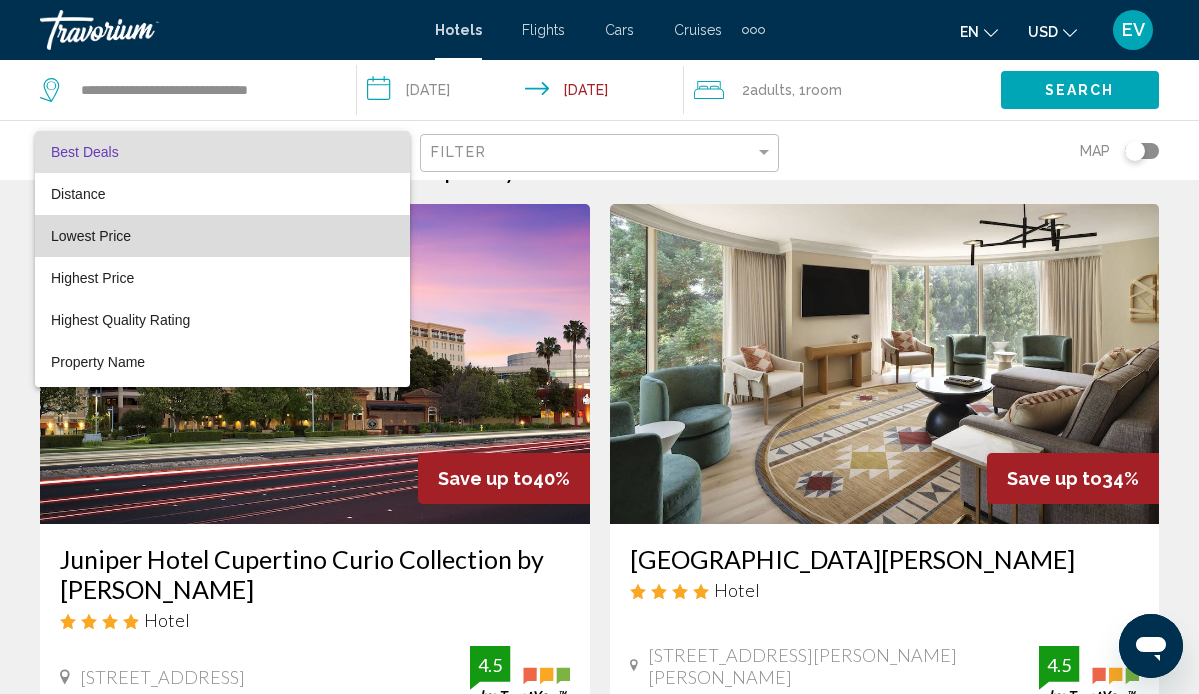 click on "Lowest Price" at bounding box center (91, 236) 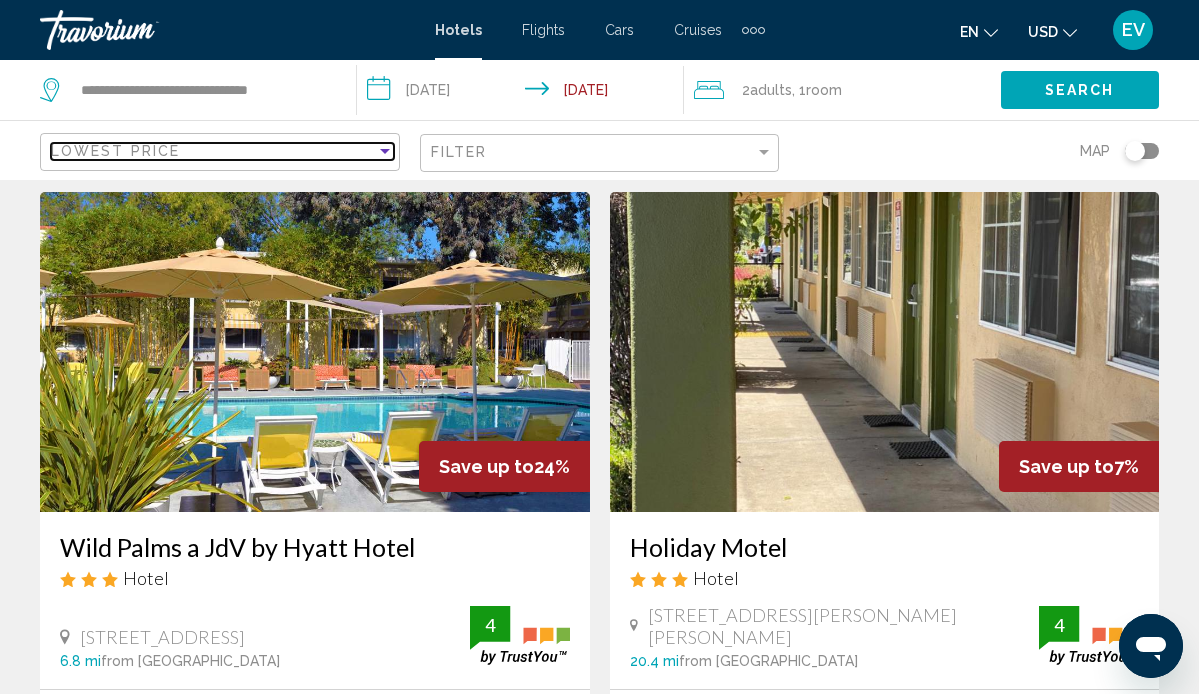 scroll, scrollTop: 62, scrollLeft: 0, axis: vertical 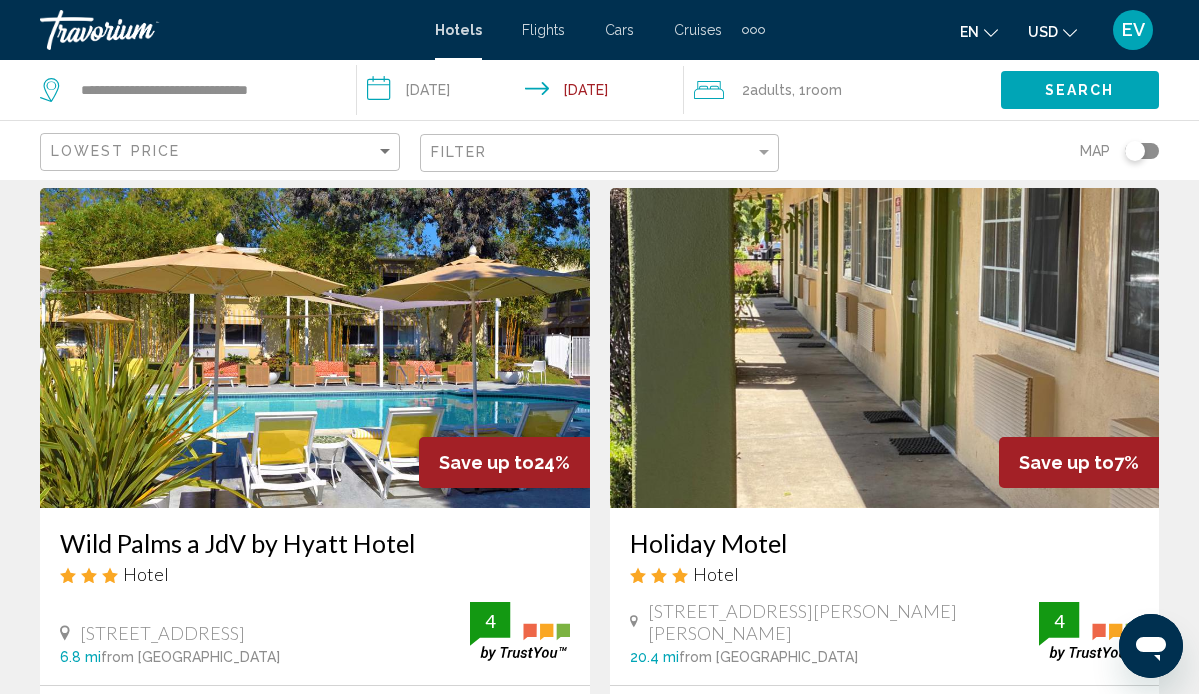 click on "Filter" 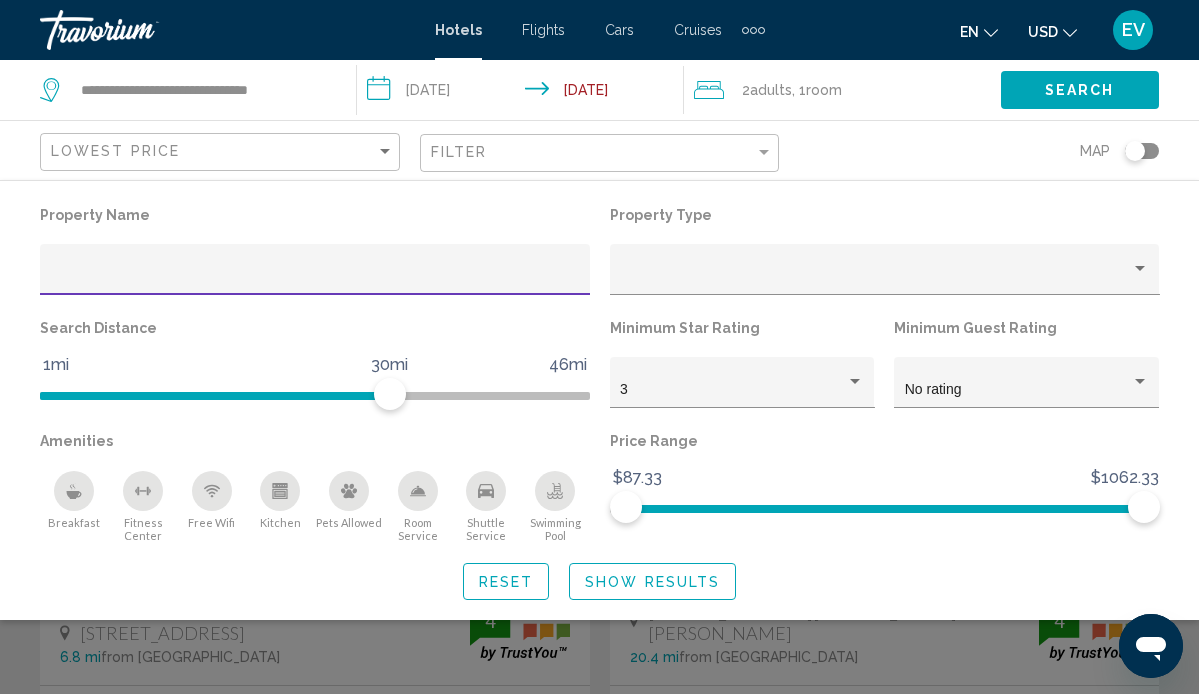 click 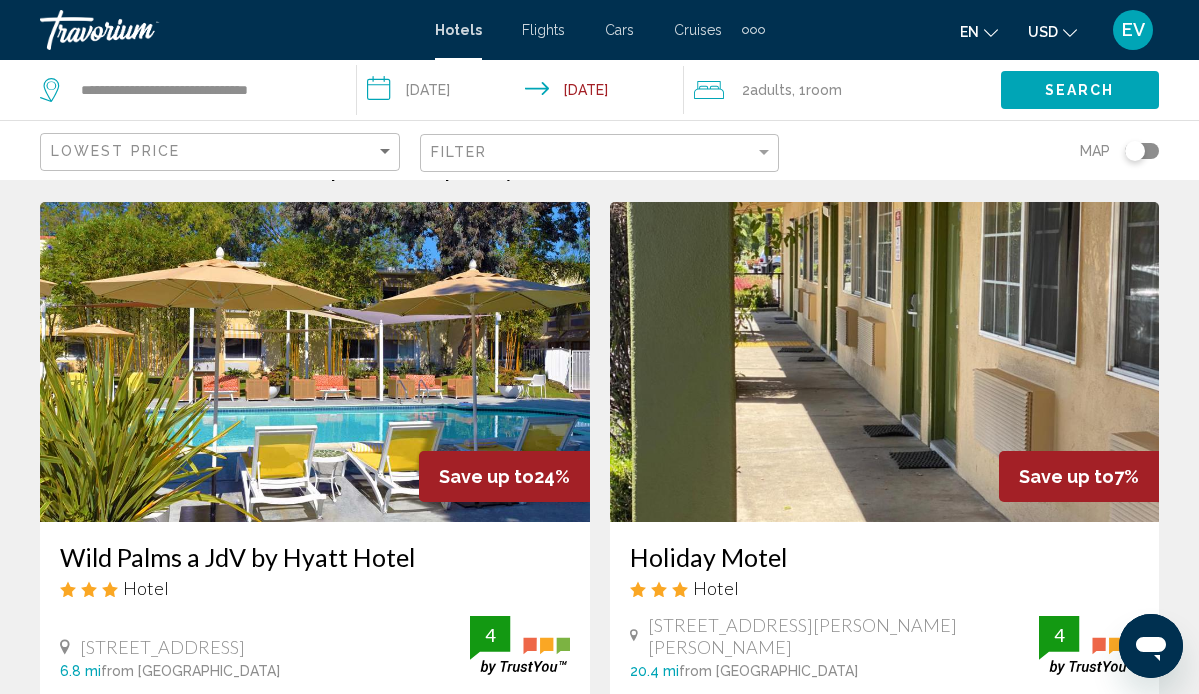 scroll, scrollTop: 51, scrollLeft: 0, axis: vertical 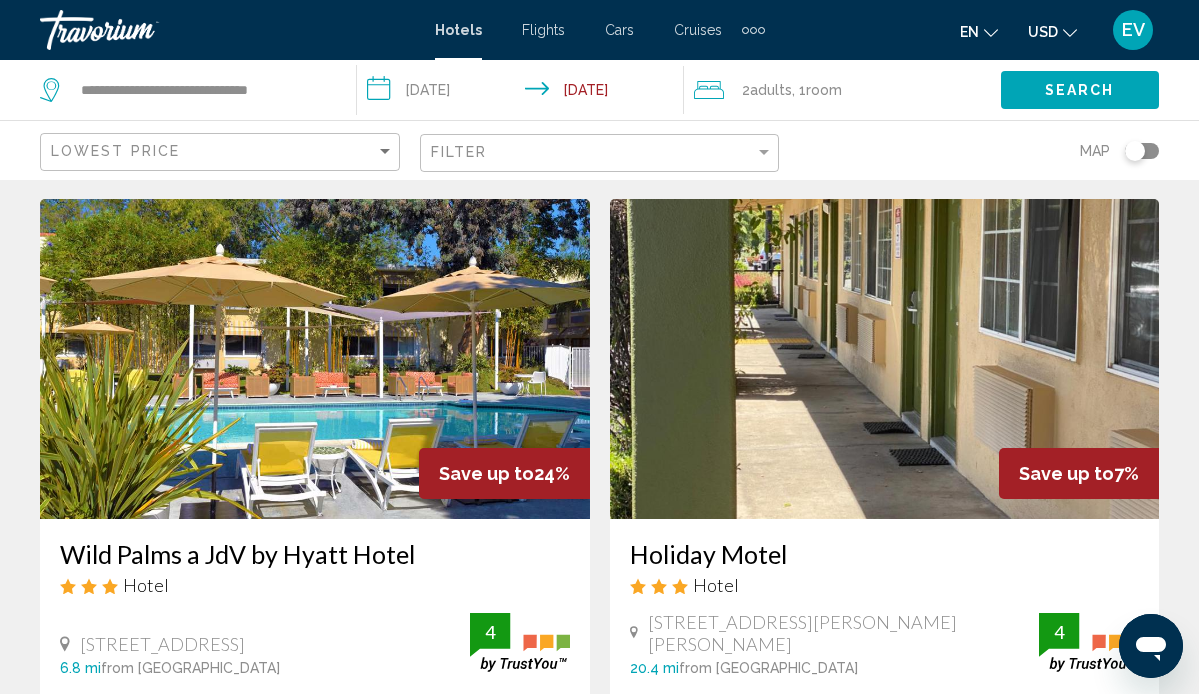 click on "Wild Palms a JdV by Hyatt Hotel" at bounding box center [315, 554] 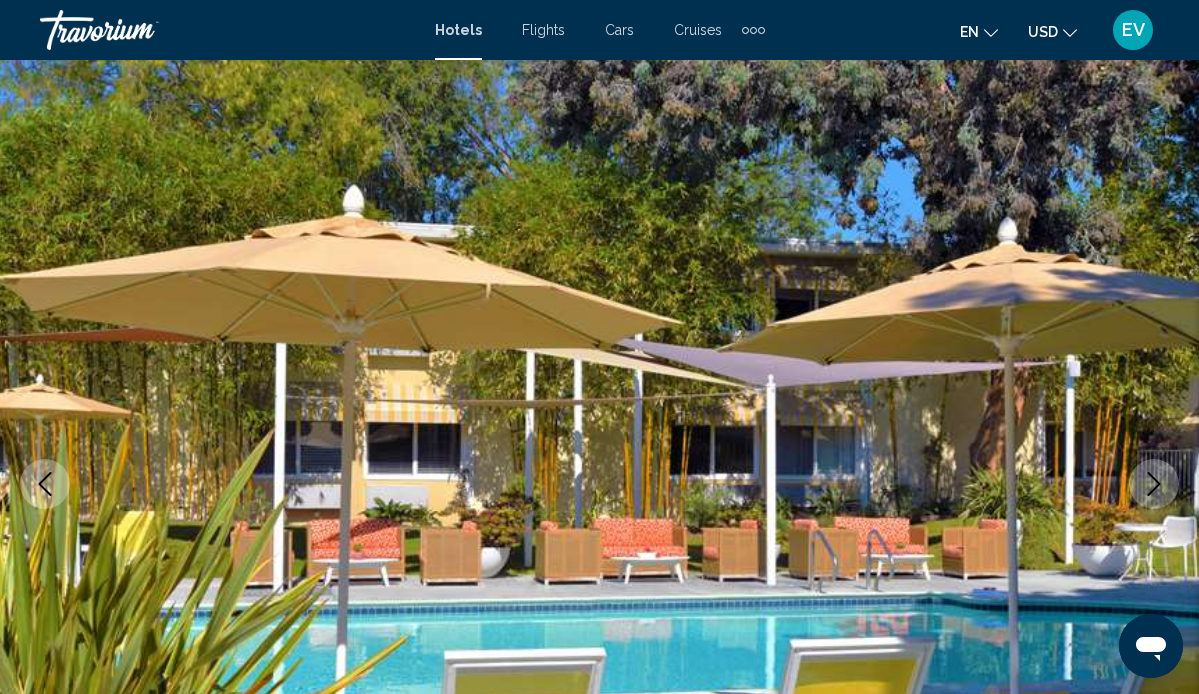 scroll, scrollTop: 188, scrollLeft: 0, axis: vertical 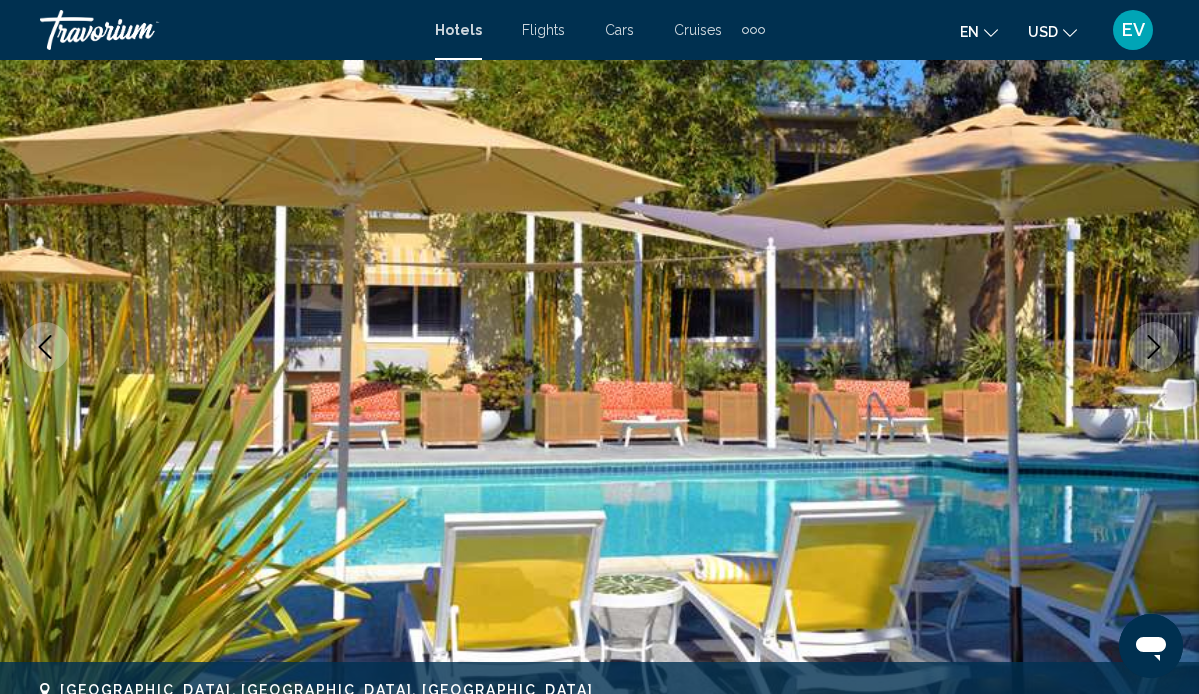 click 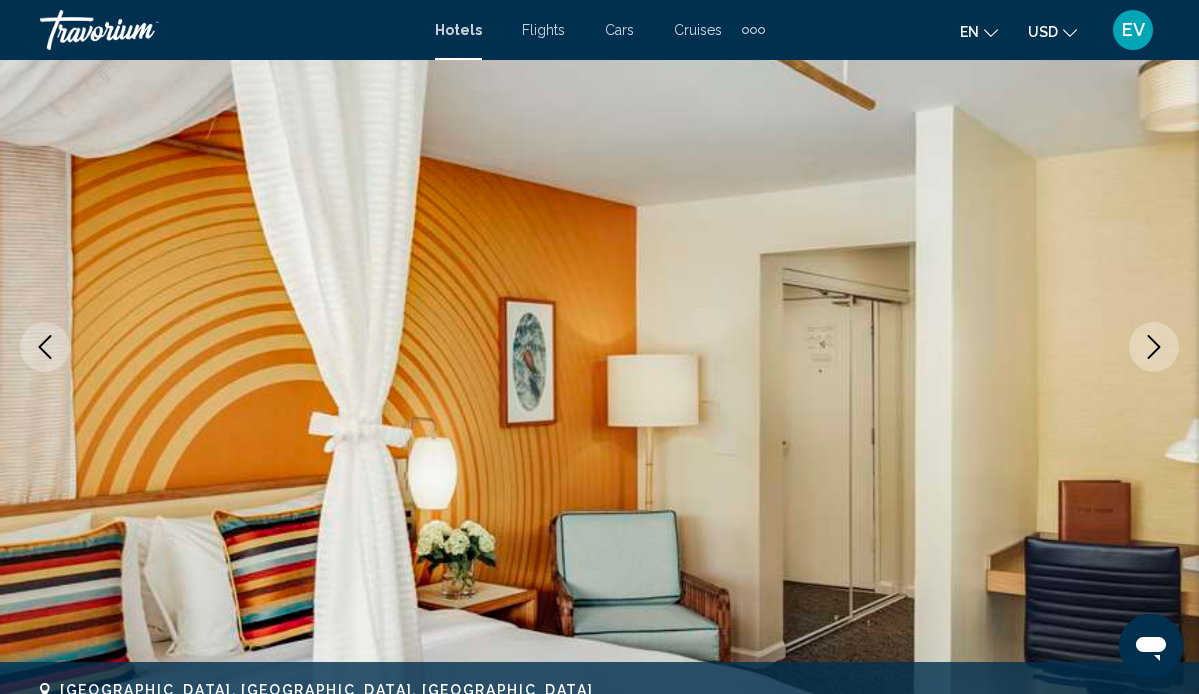 click 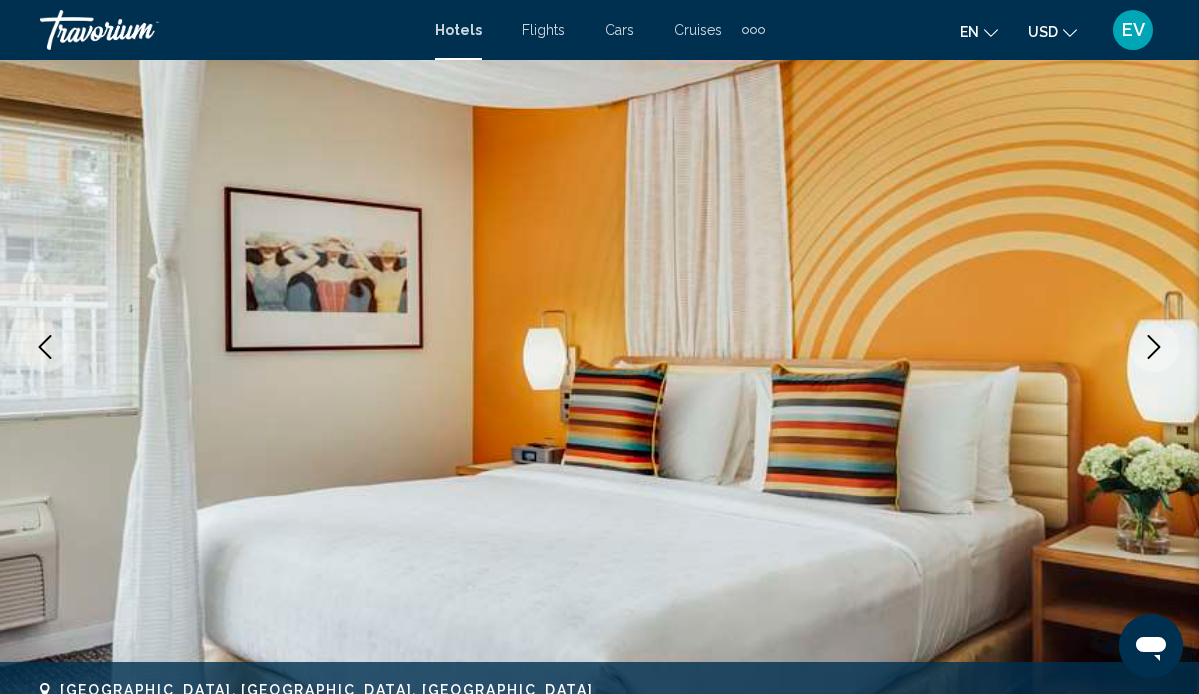 click 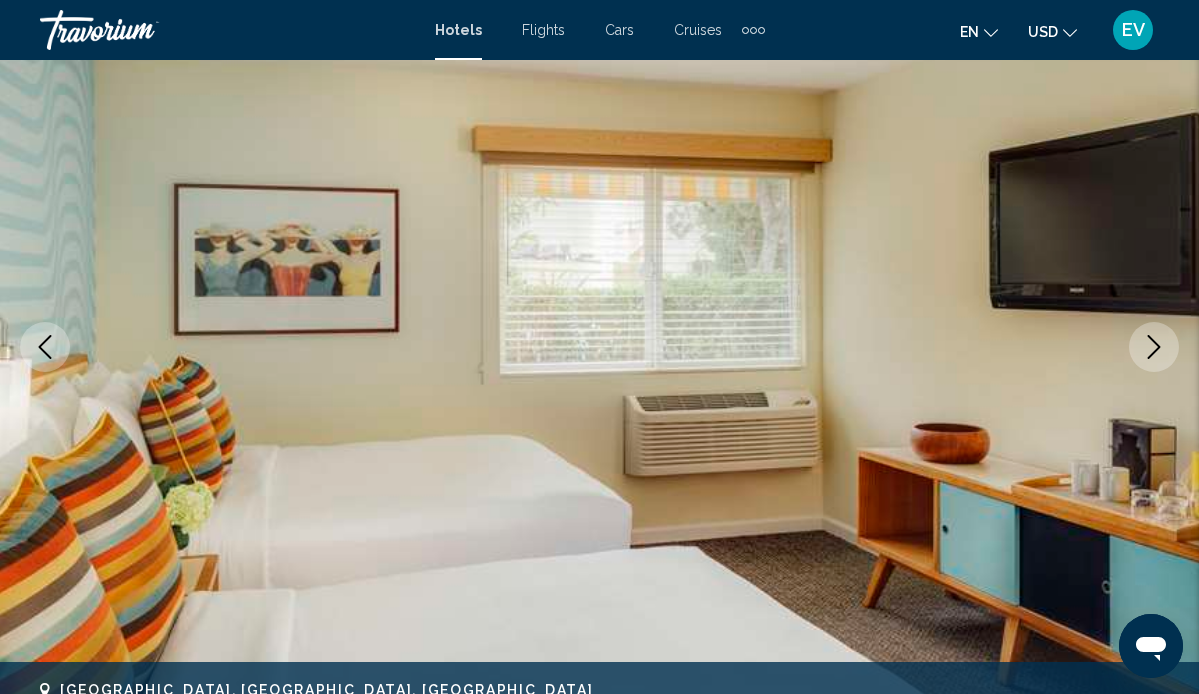 click 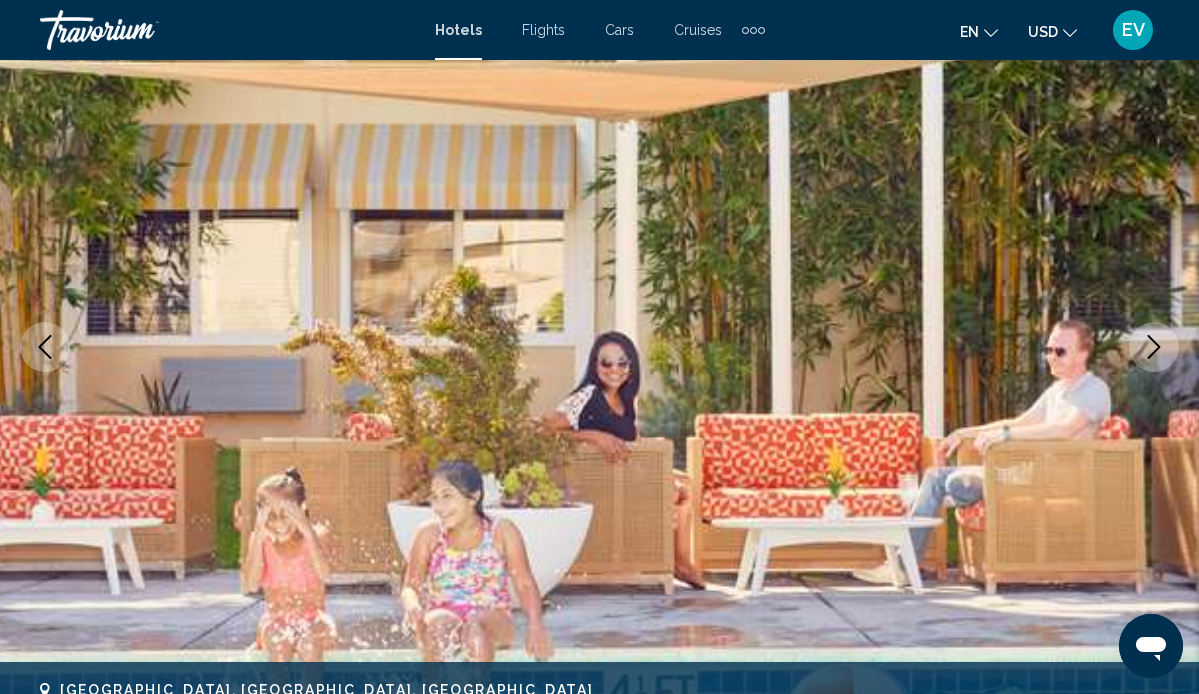 click 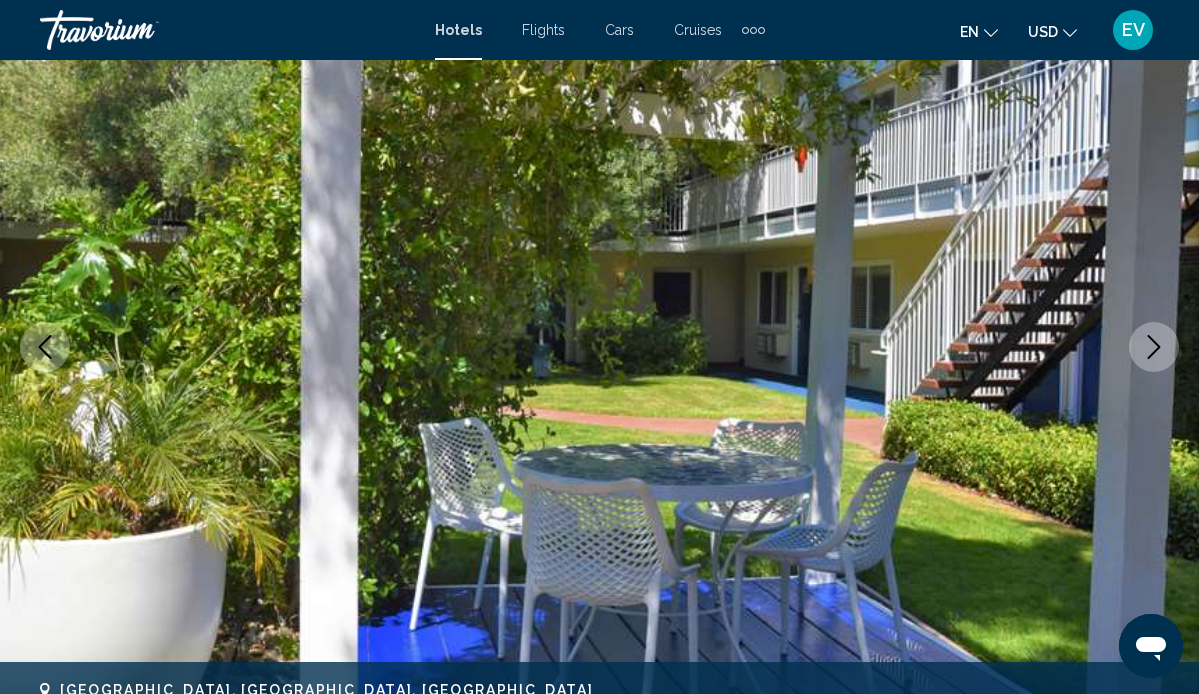 click 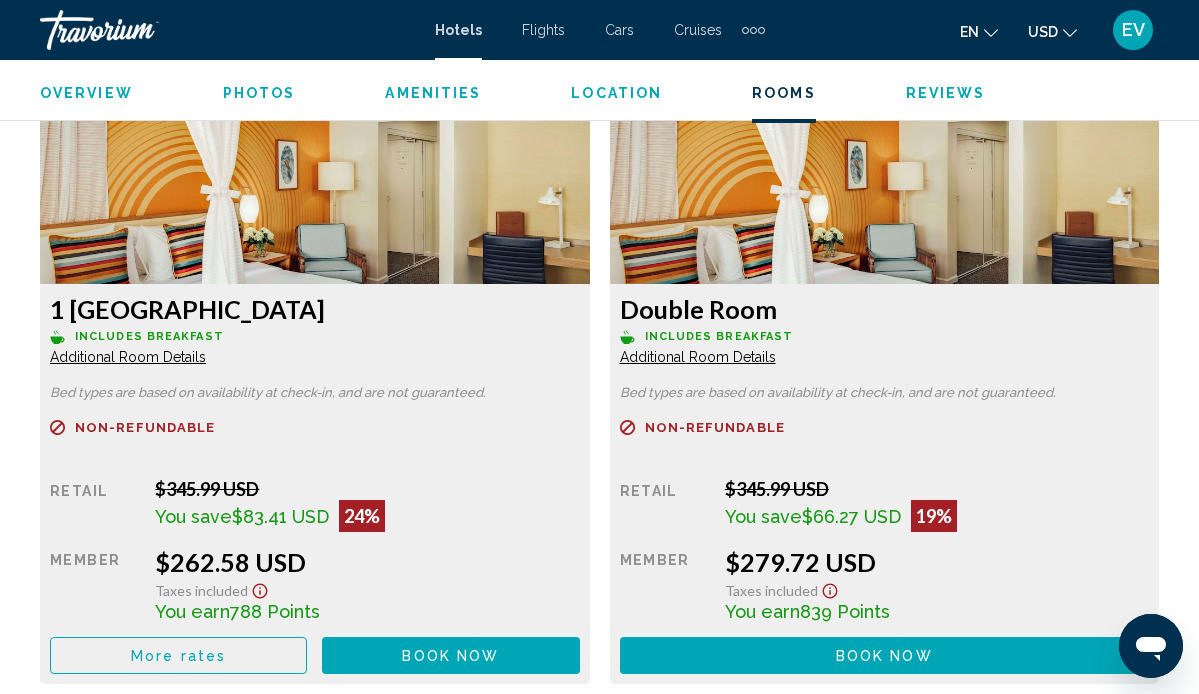 scroll, scrollTop: 3119, scrollLeft: 0, axis: vertical 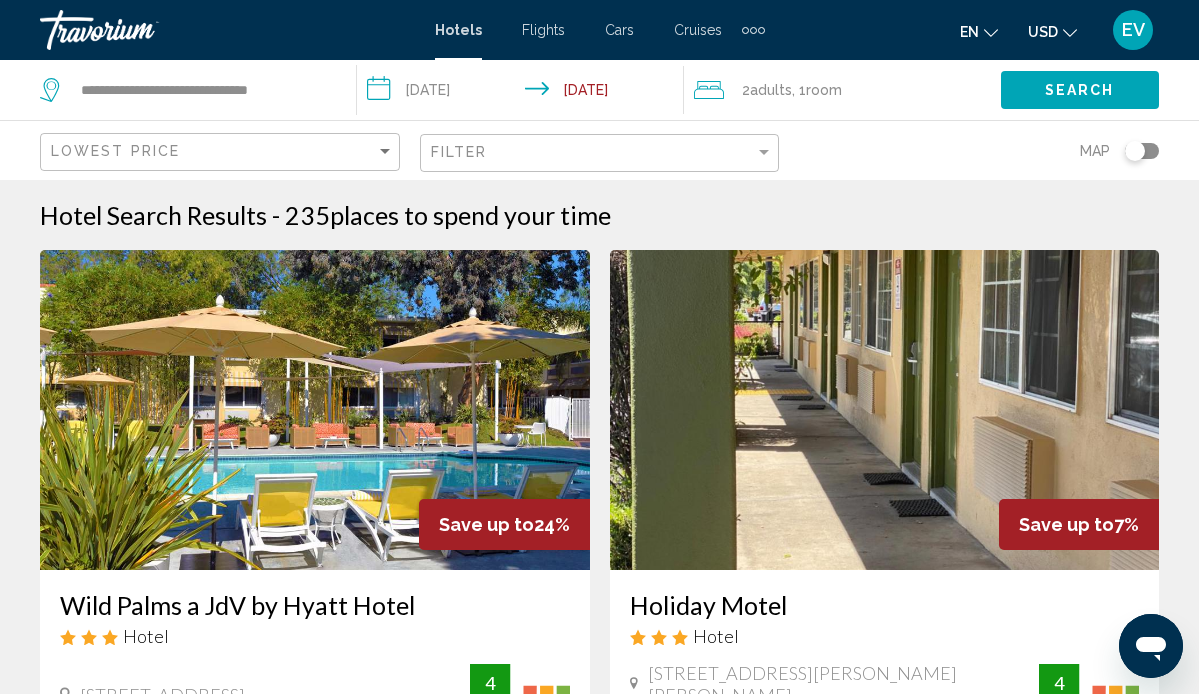 click on "Filter" 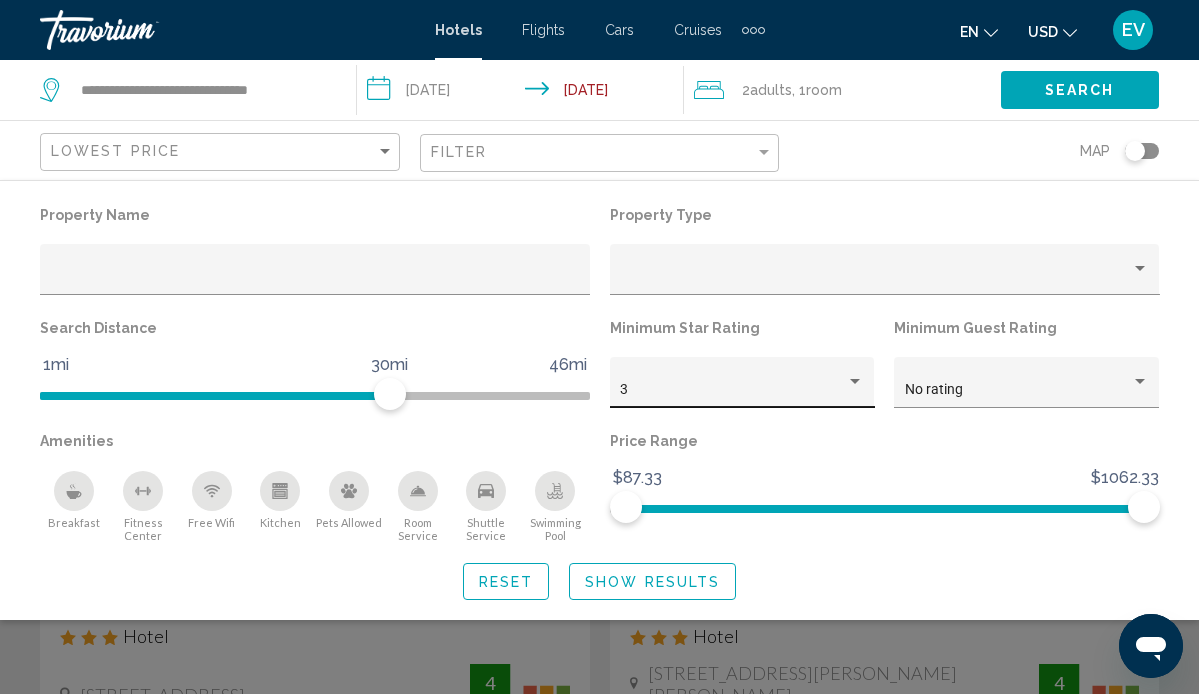 click on "3" 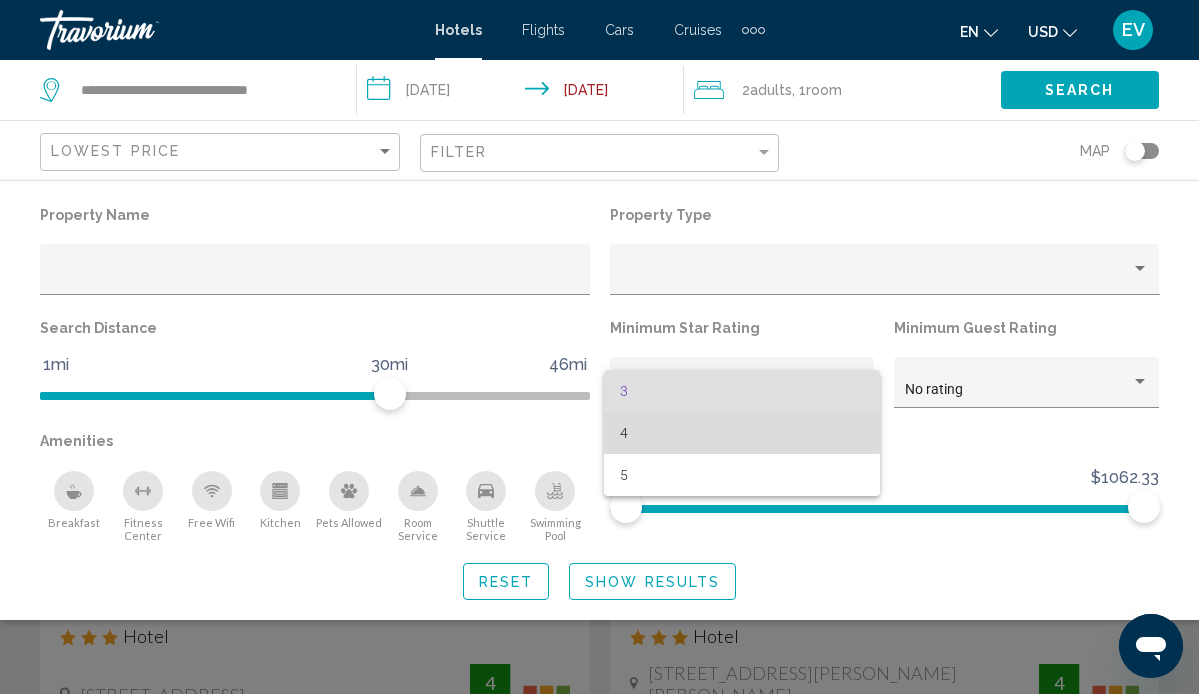 click on "4" at bounding box center [742, 433] 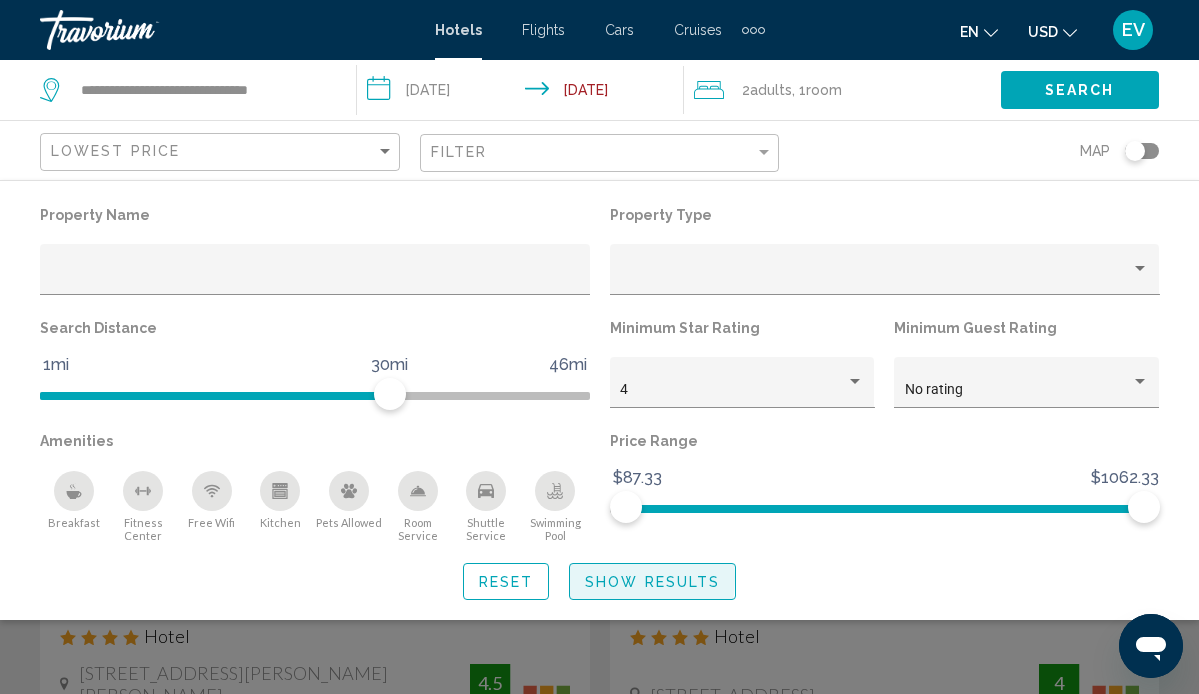 click on "Show Results" 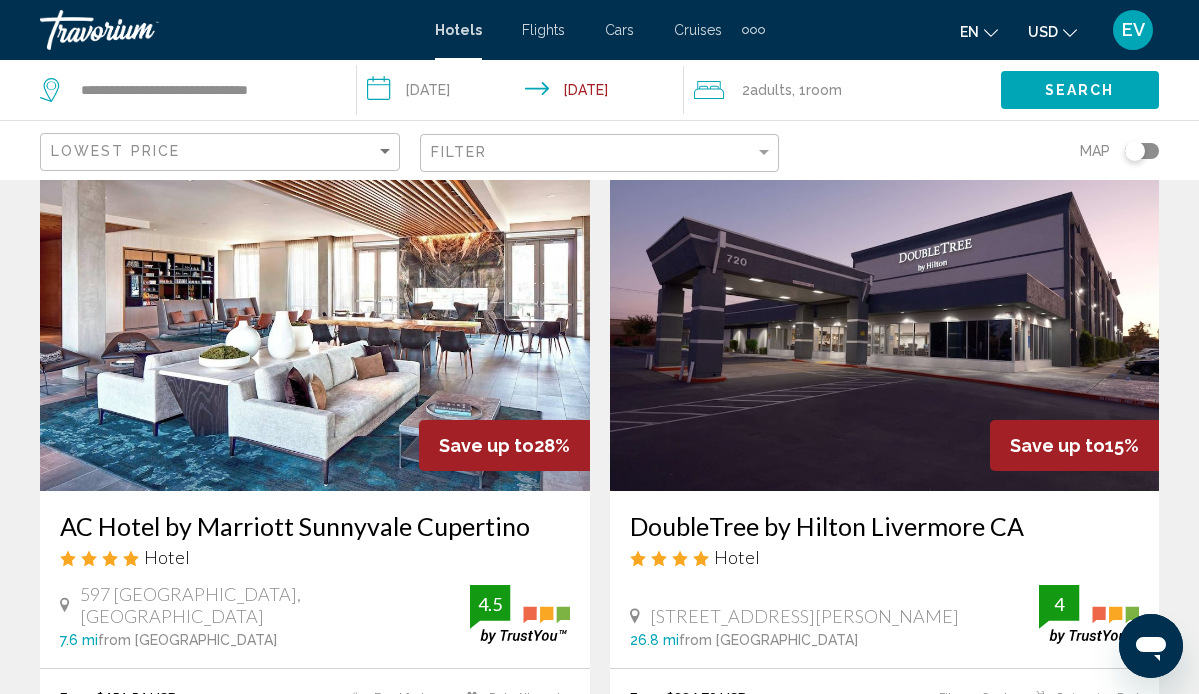 scroll, scrollTop: 796, scrollLeft: 0, axis: vertical 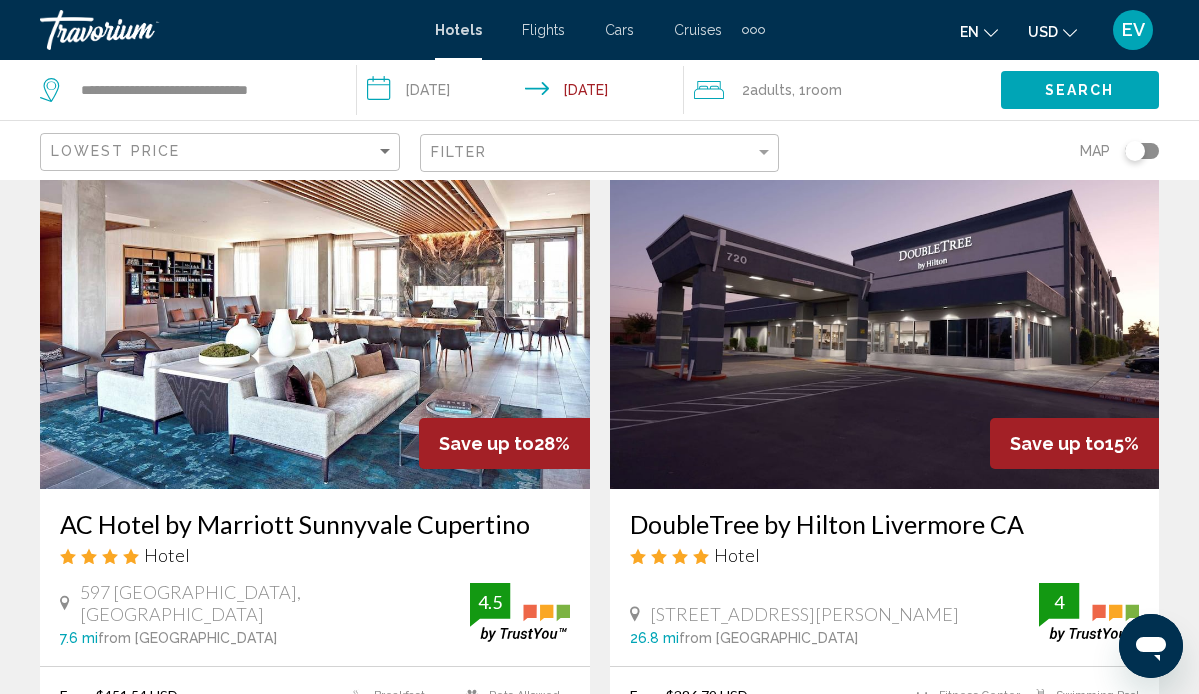 click on "AC Hotel by Marriott Sunnyvale Cupertino" at bounding box center (315, 524) 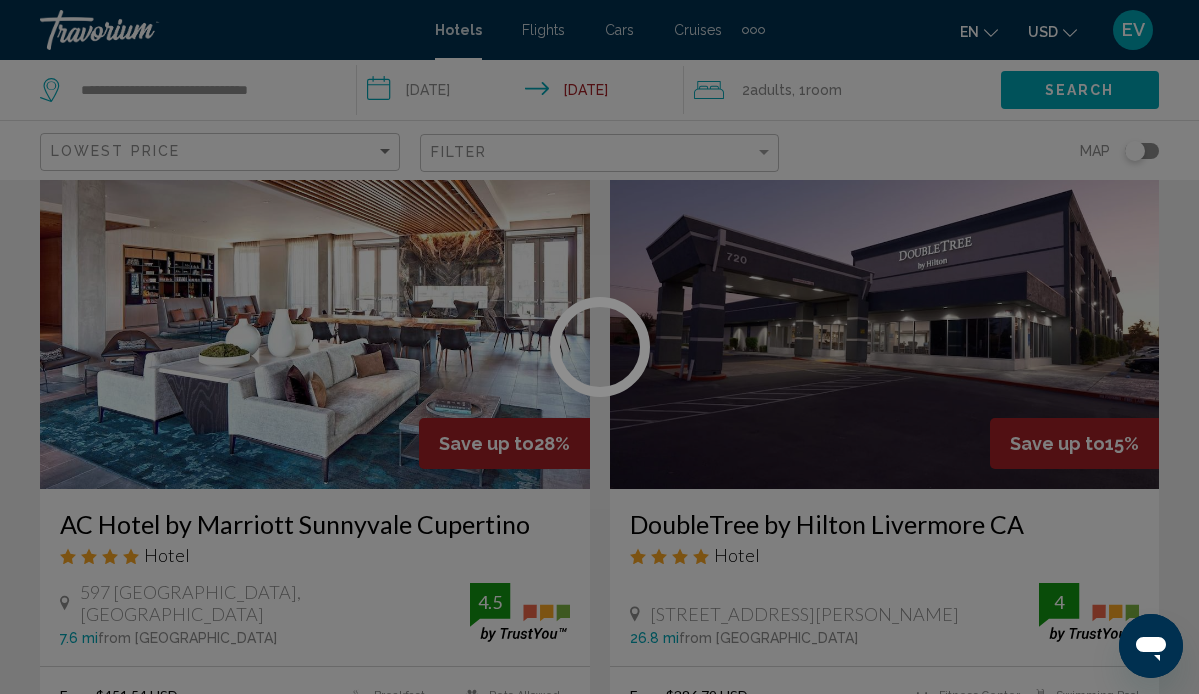 scroll, scrollTop: 188, scrollLeft: 0, axis: vertical 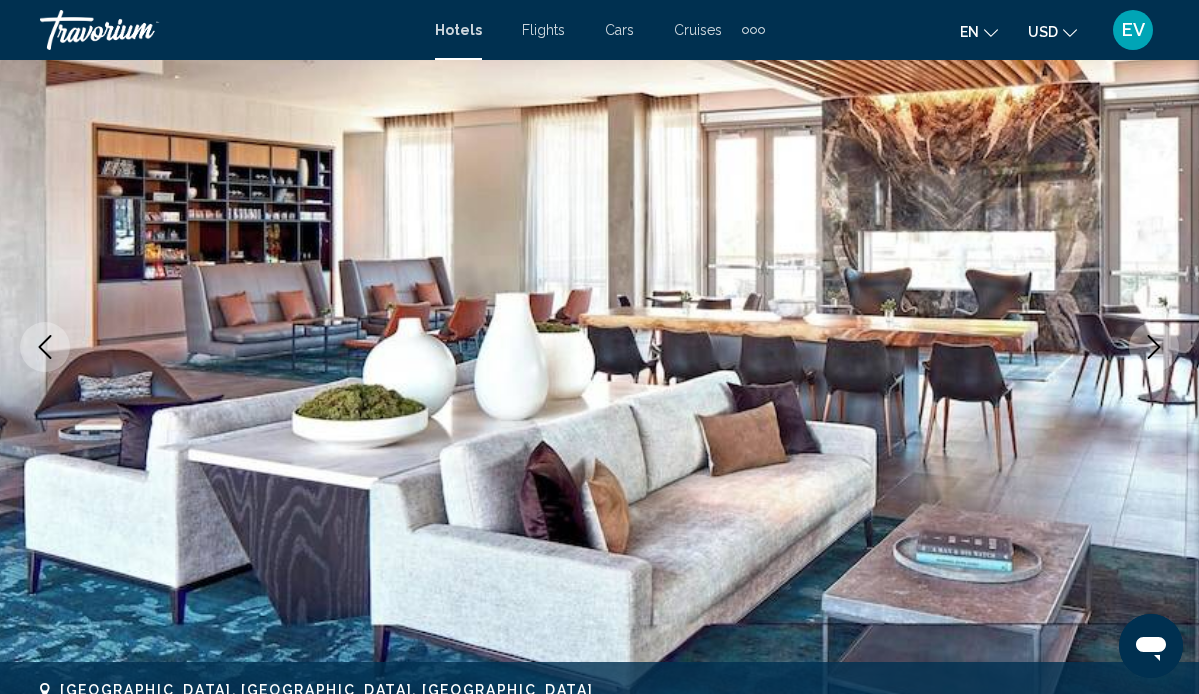 click 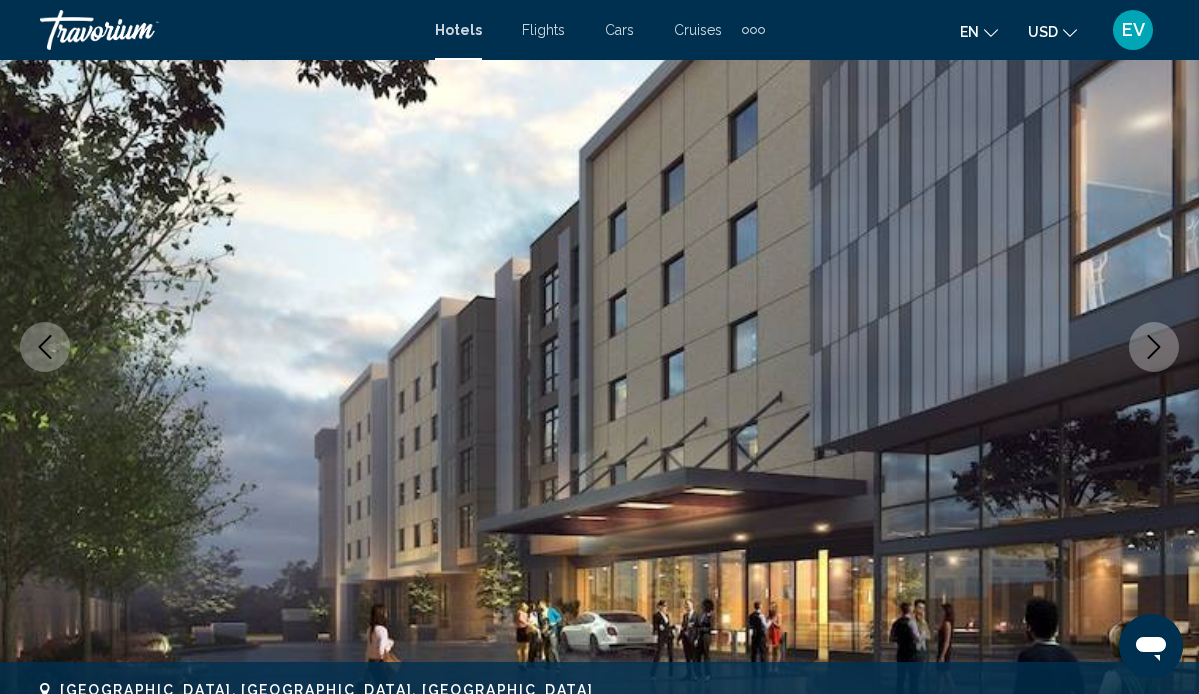 click 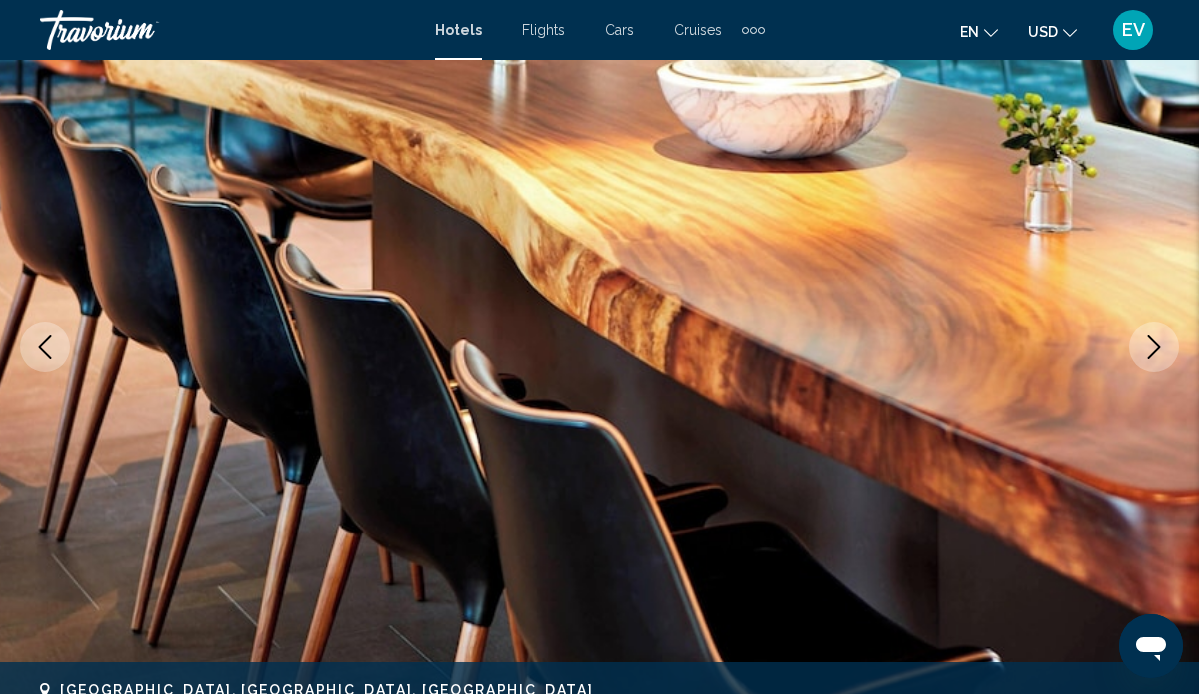 click 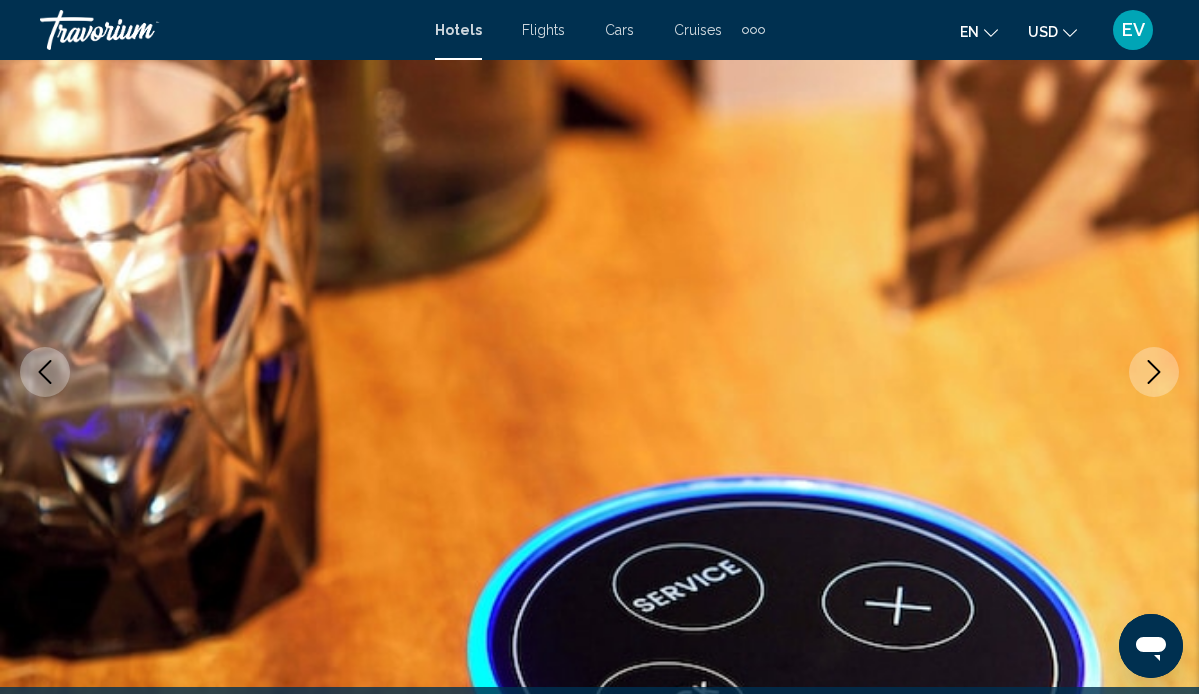 scroll, scrollTop: 155, scrollLeft: 0, axis: vertical 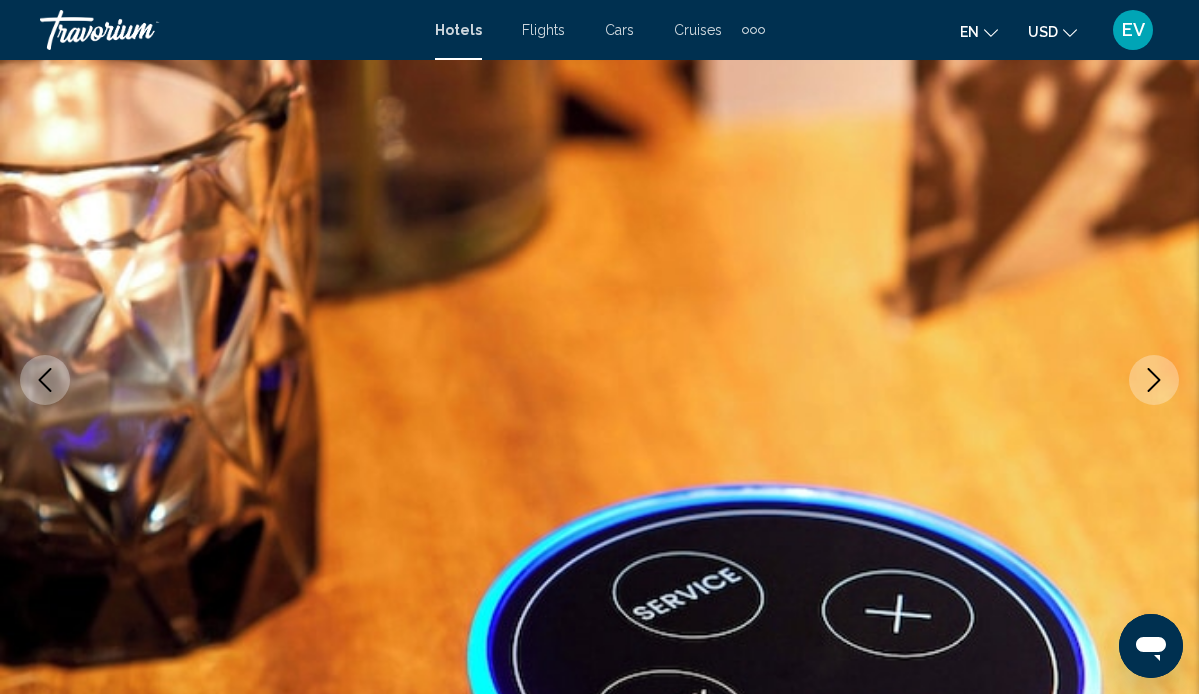 click at bounding box center [1154, 380] 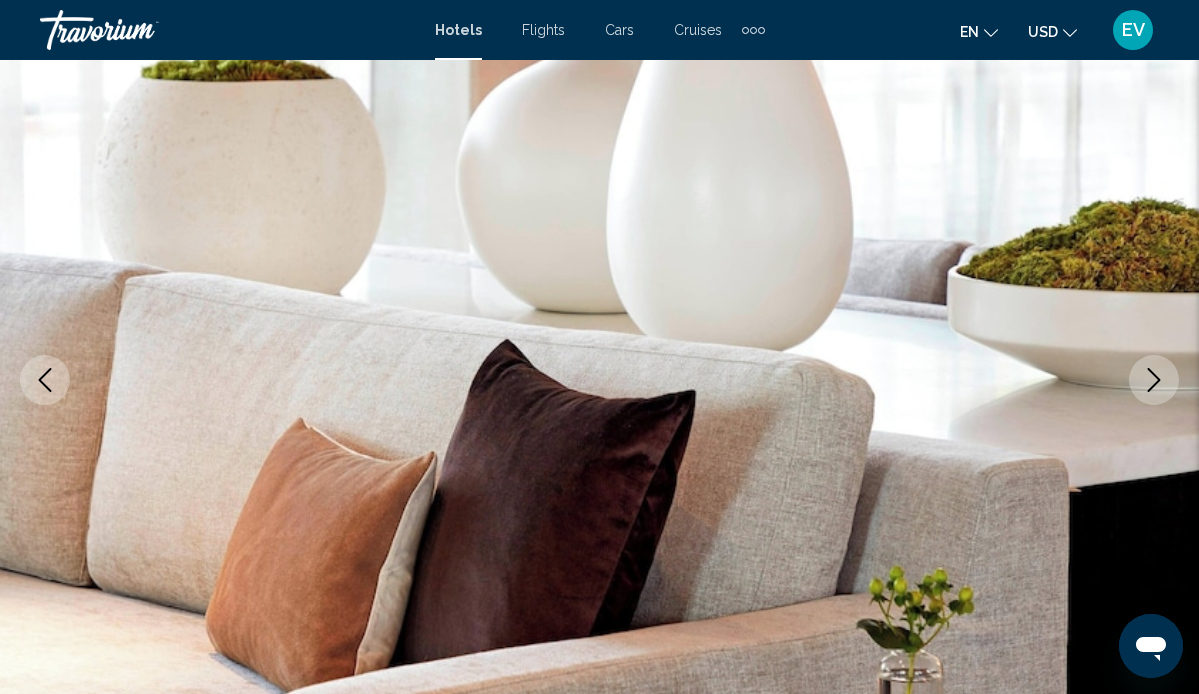 click at bounding box center [1154, 380] 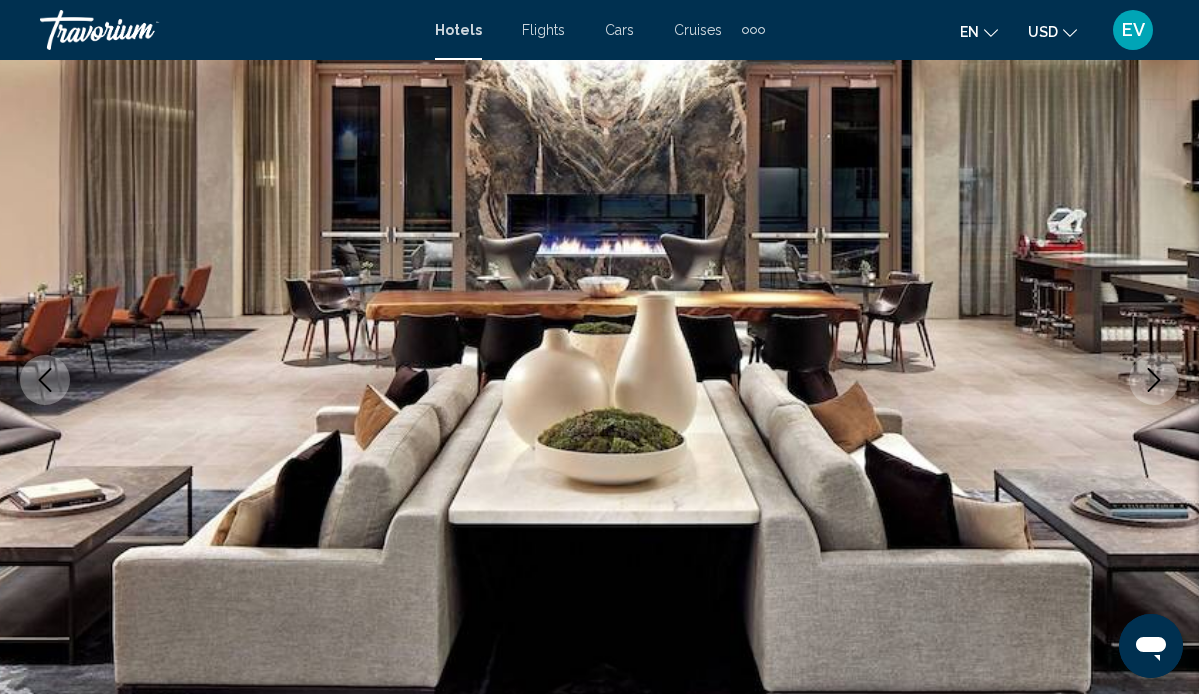click at bounding box center (1154, 380) 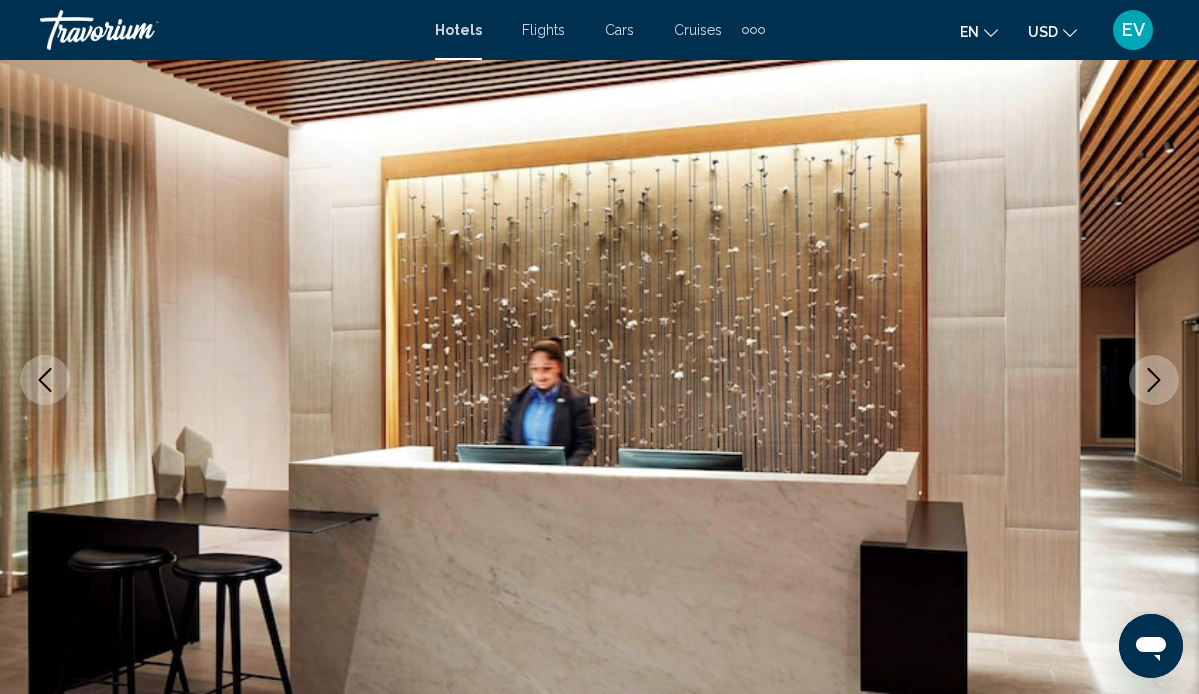 click at bounding box center (1154, 380) 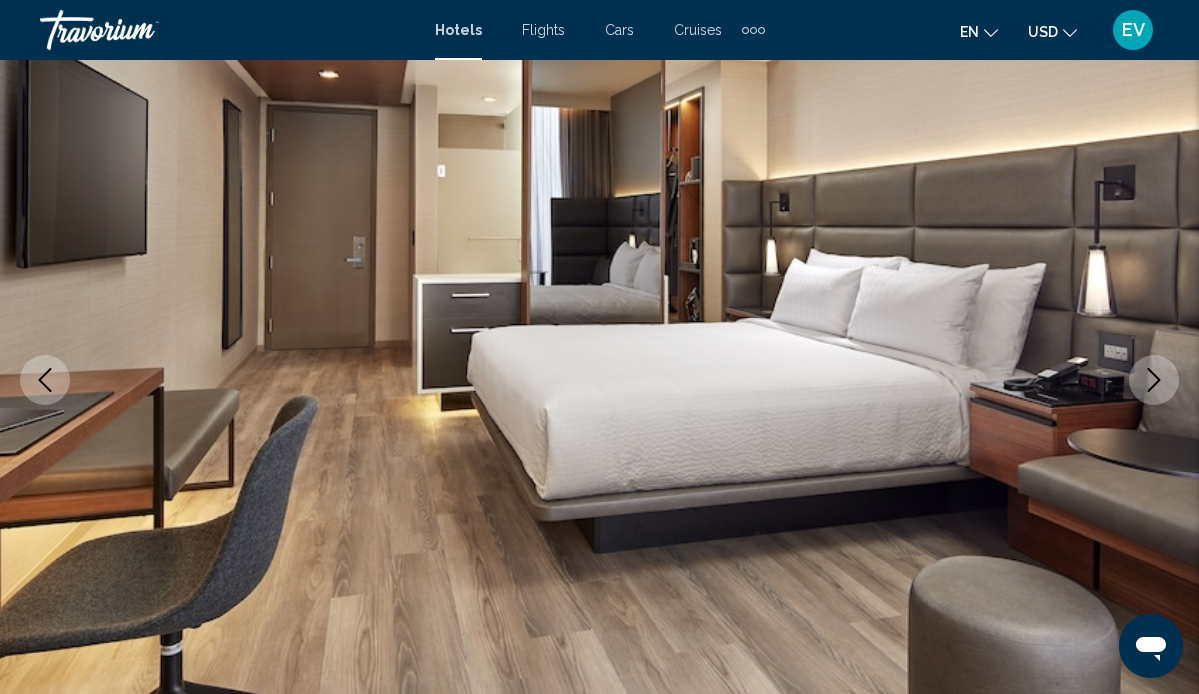 click at bounding box center [1154, 380] 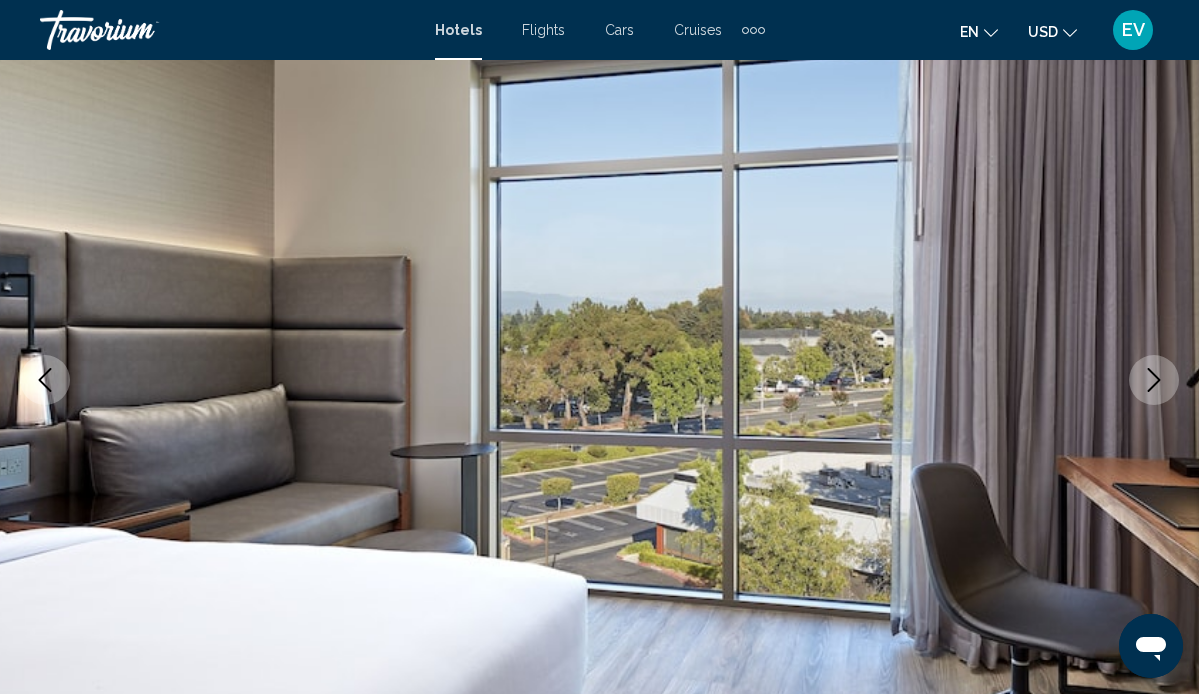 click at bounding box center (1154, 380) 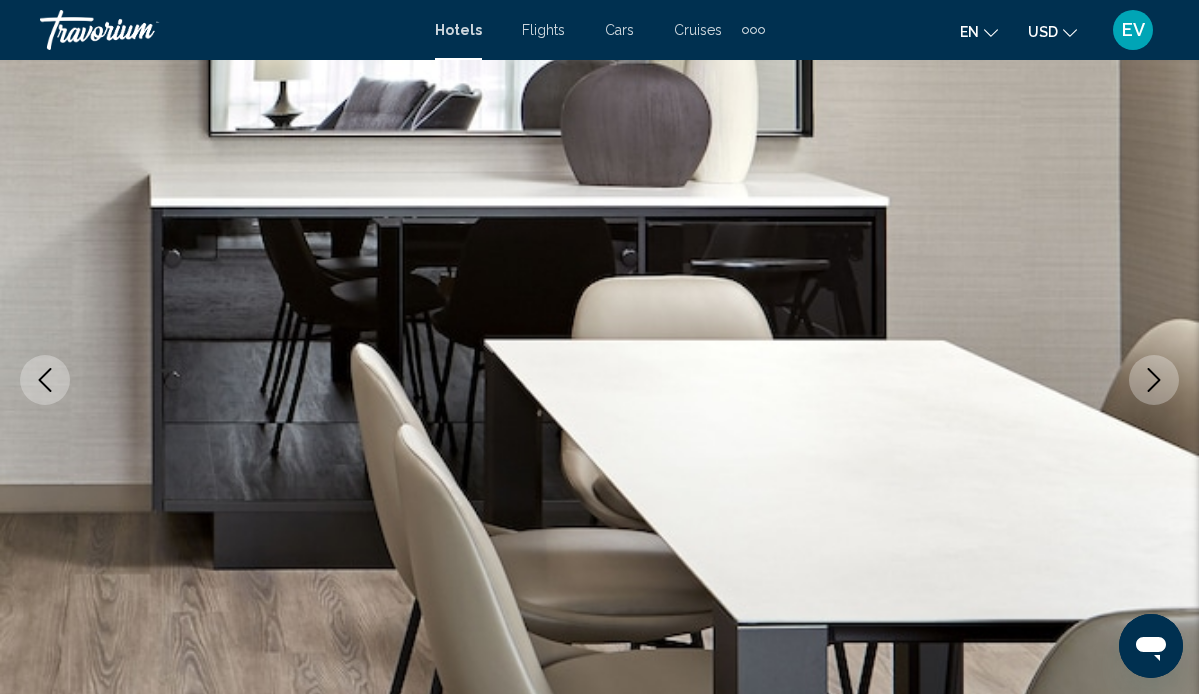 click 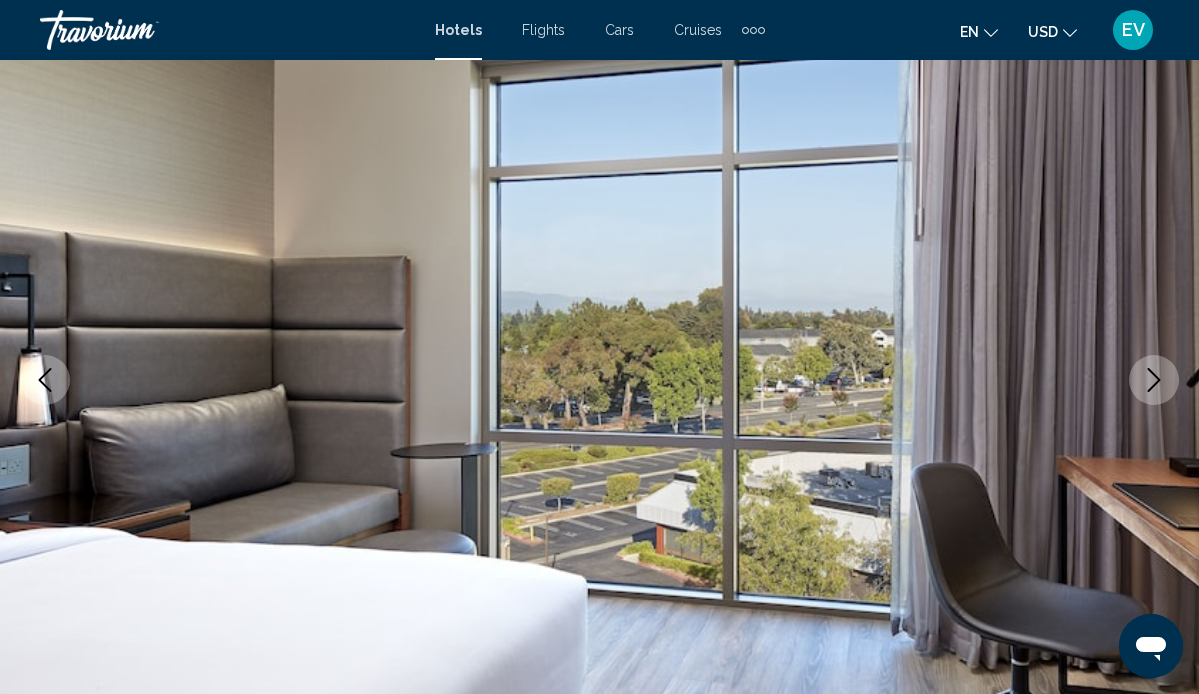 click 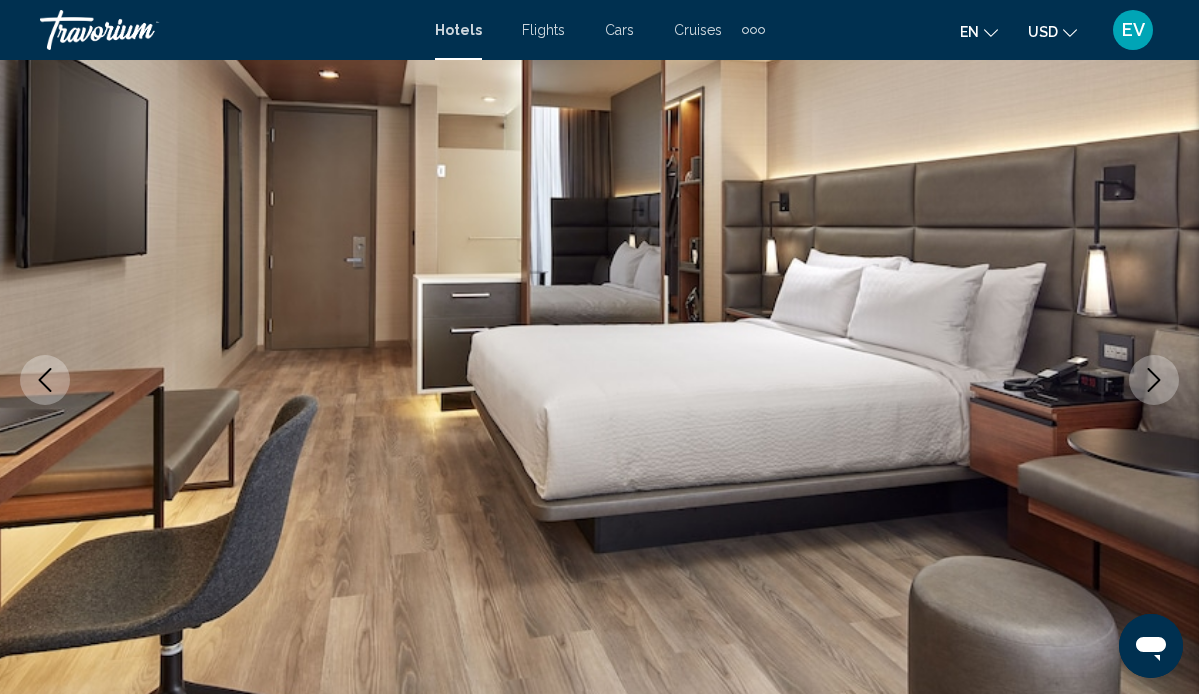 click 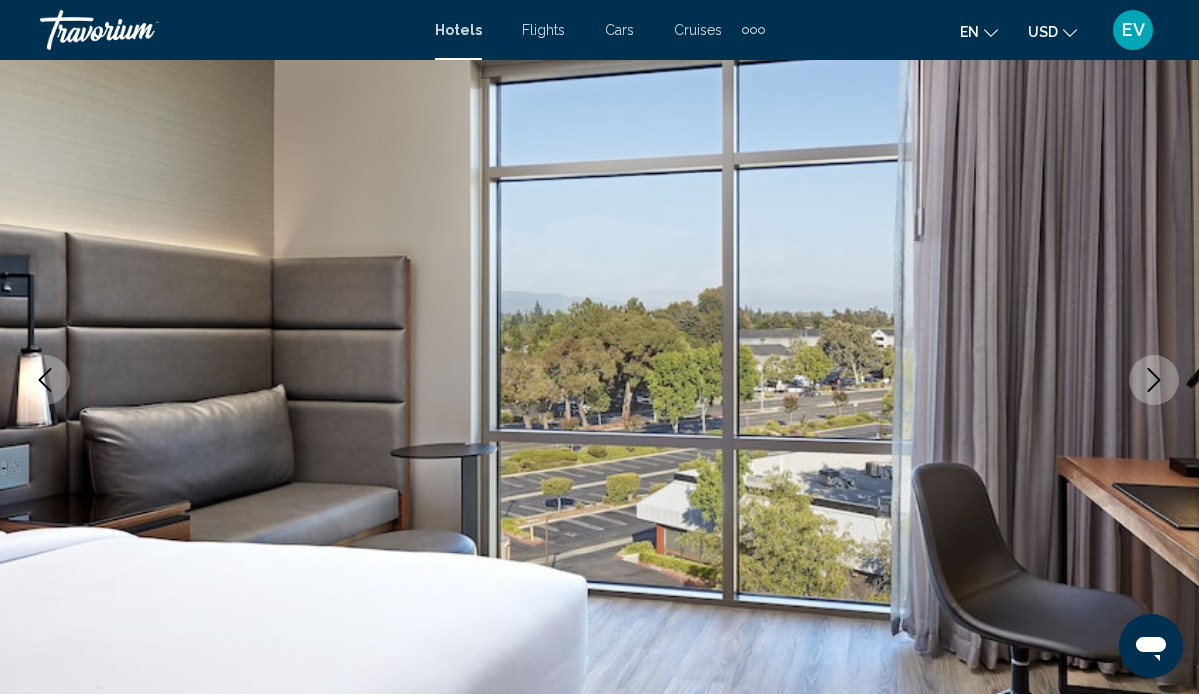 click 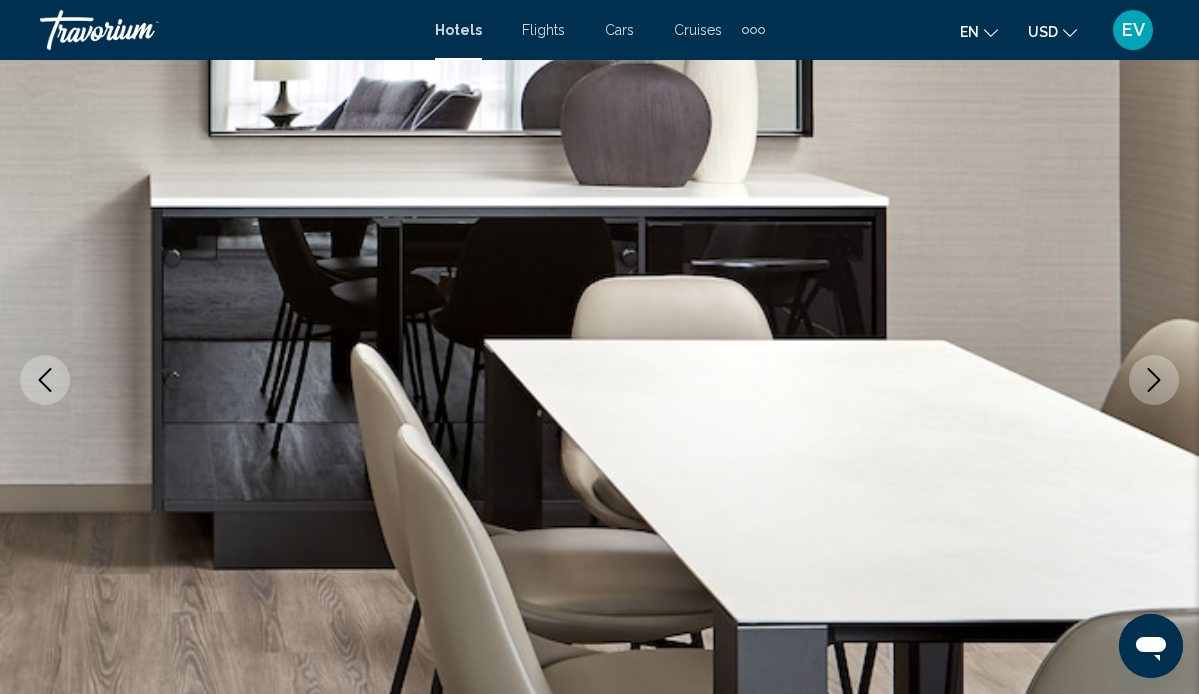 click 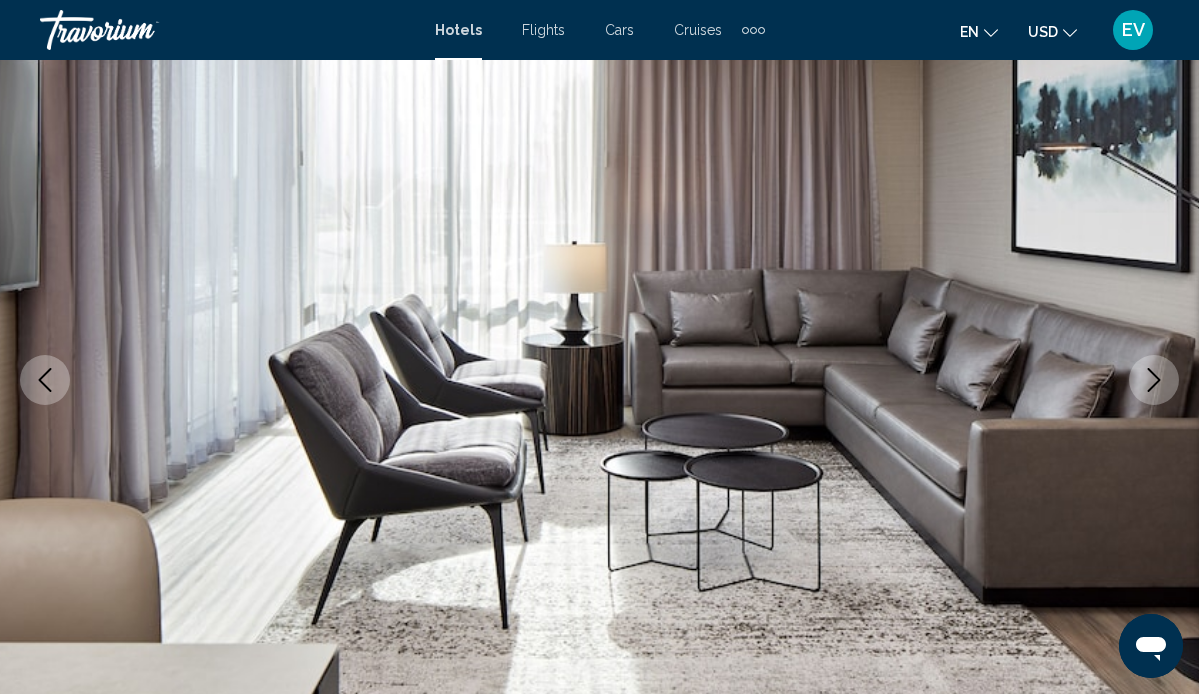 click 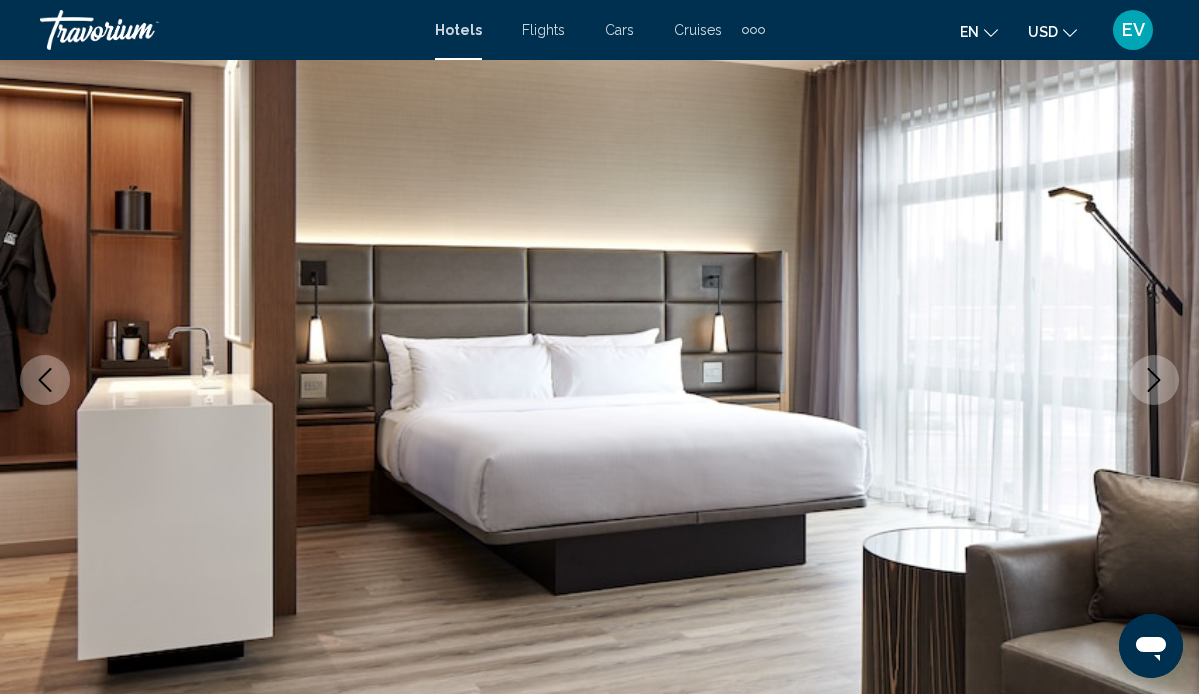 click 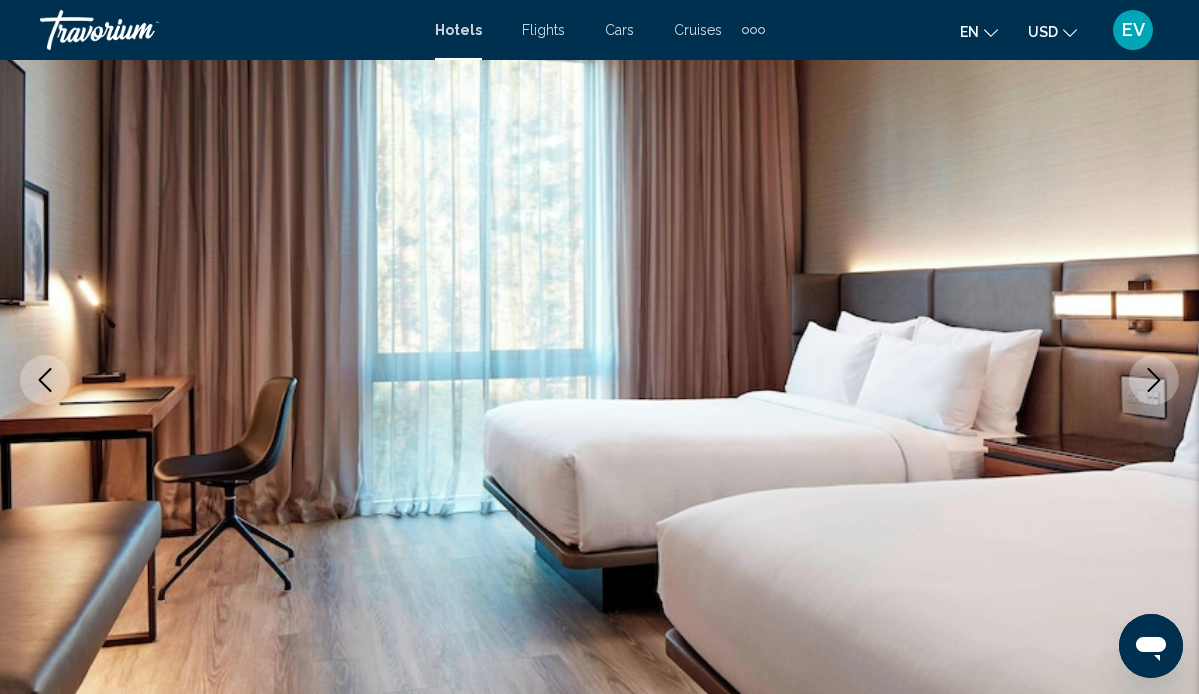 click 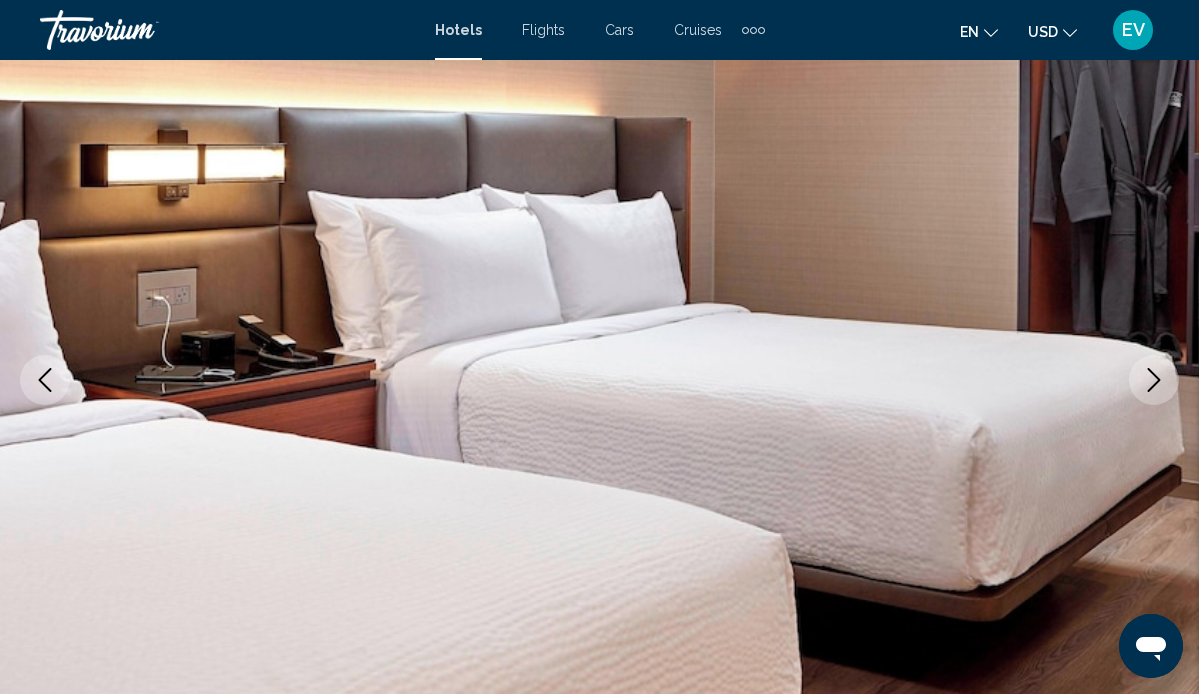 click 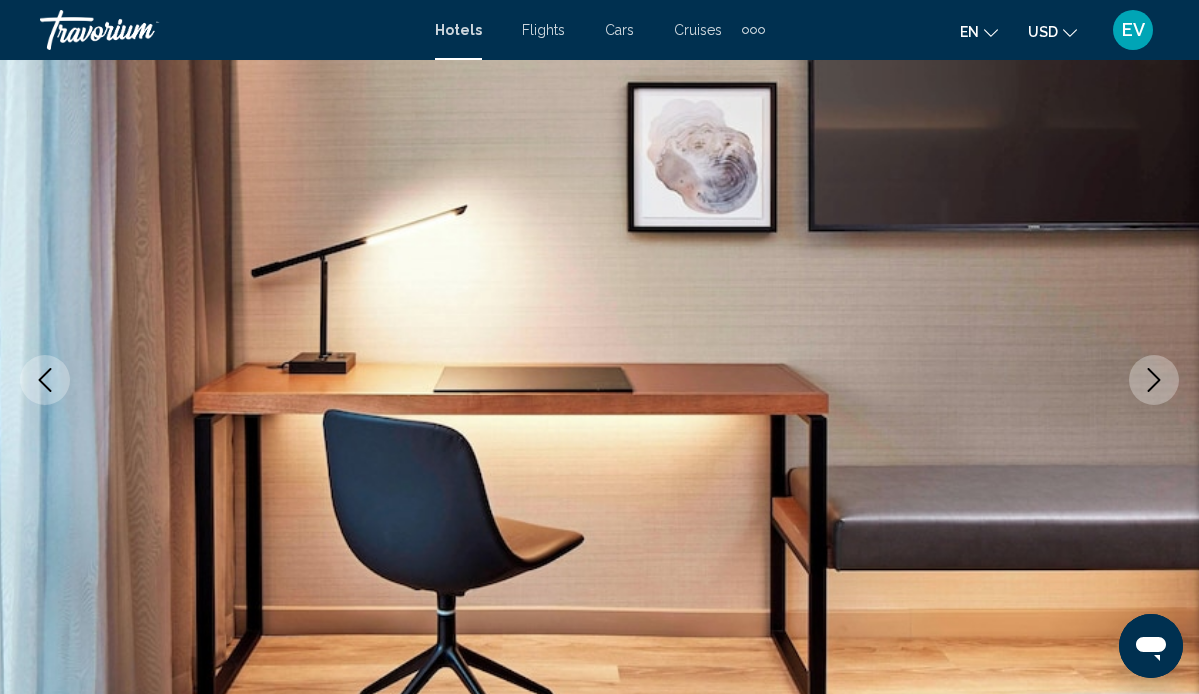 click 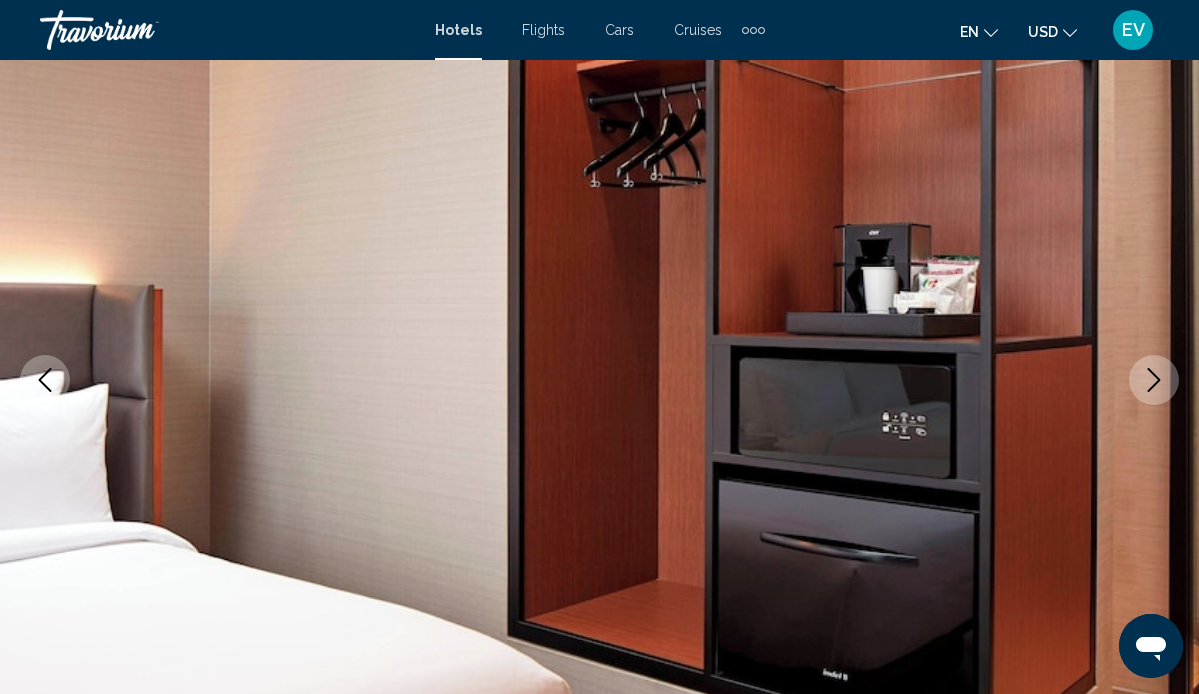 click 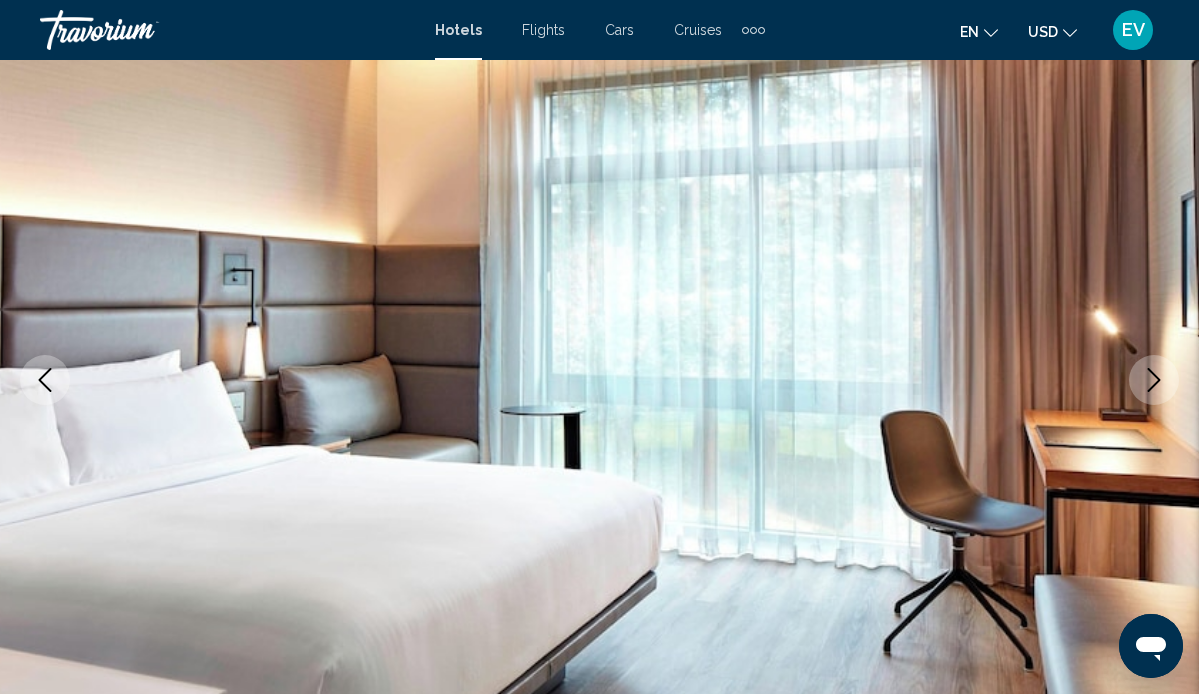 click 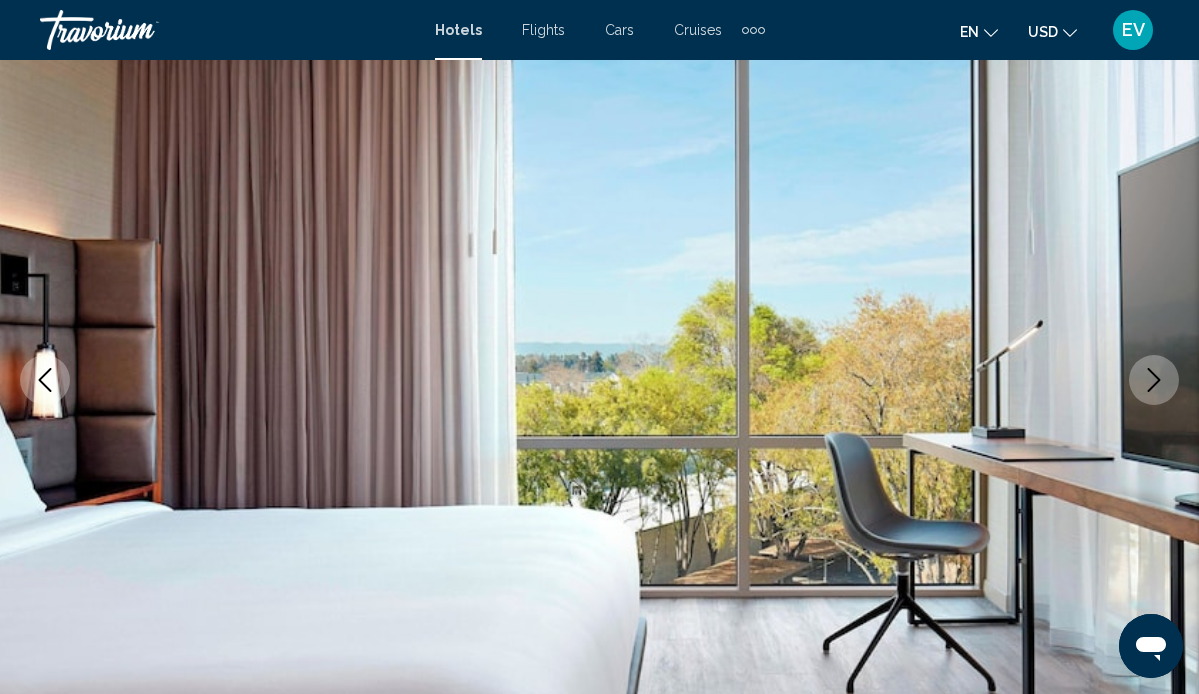 click 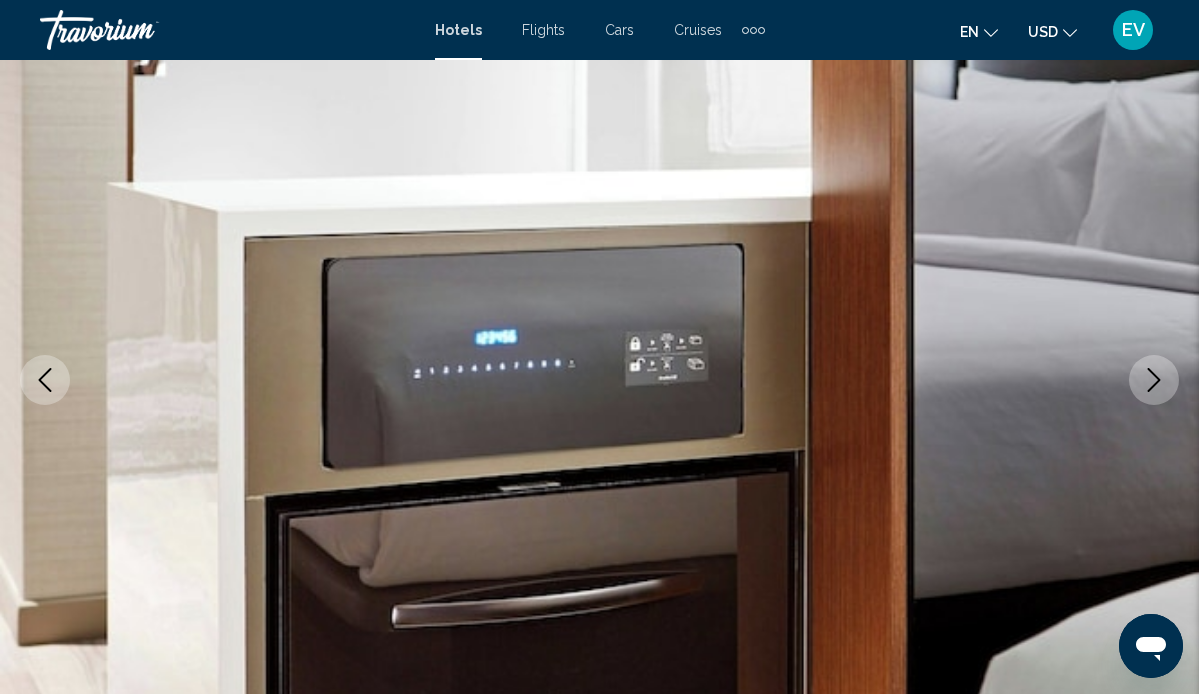 click 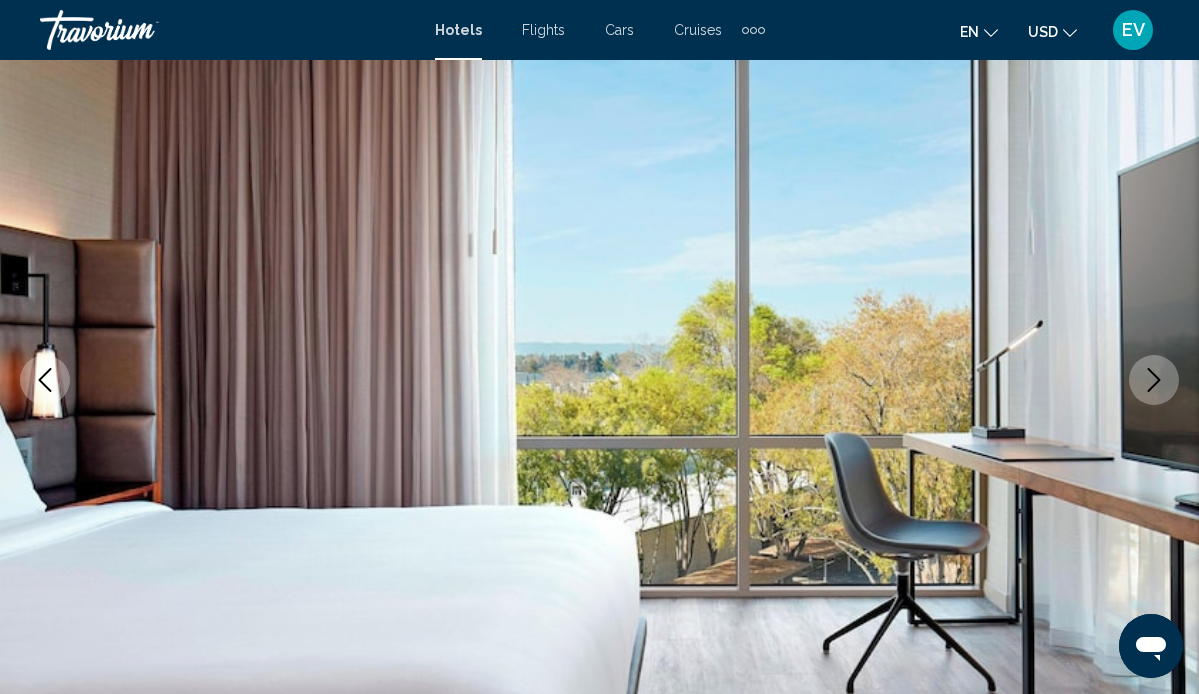 click 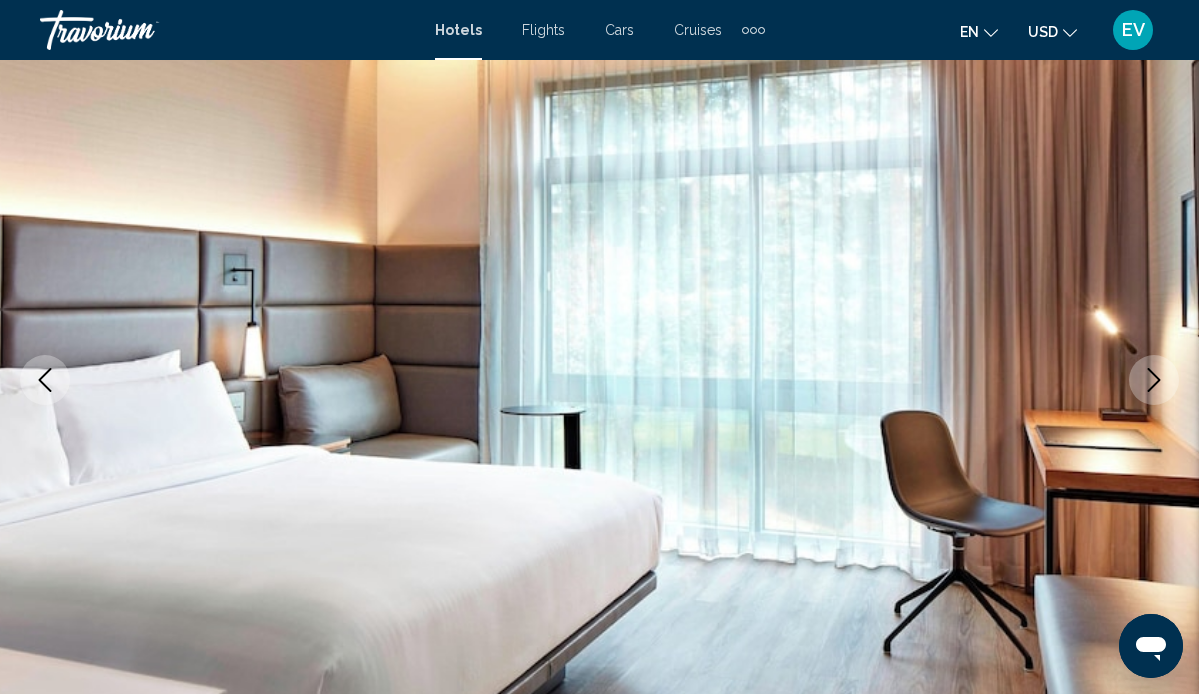 click 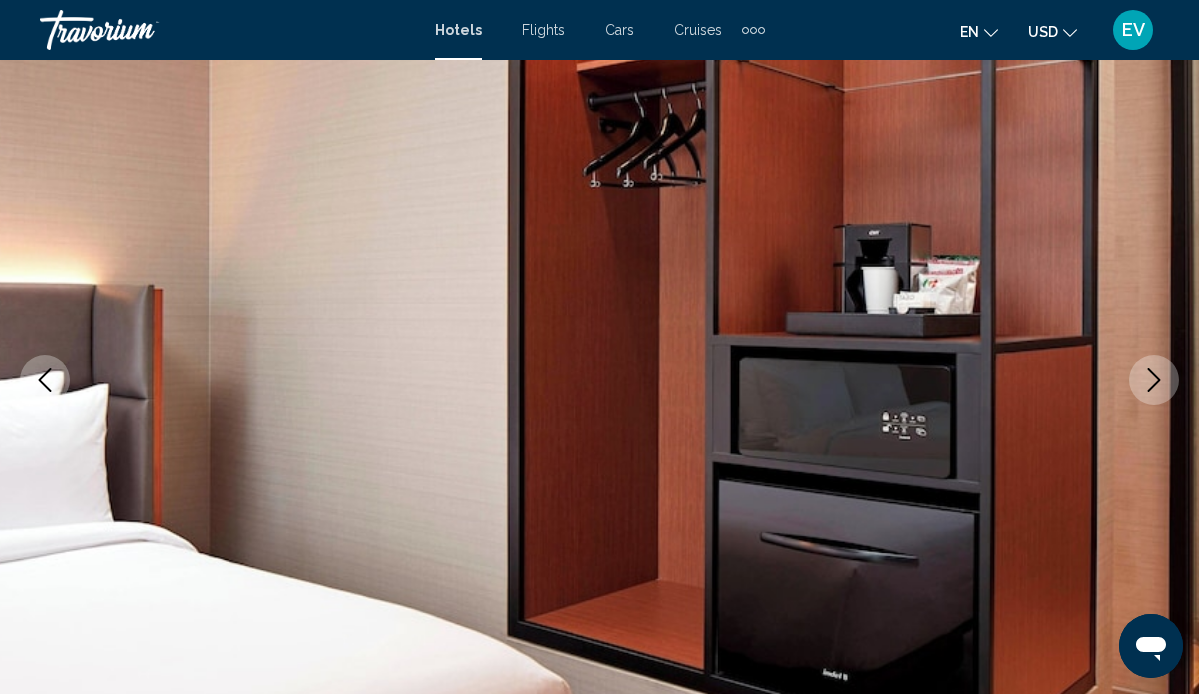 click 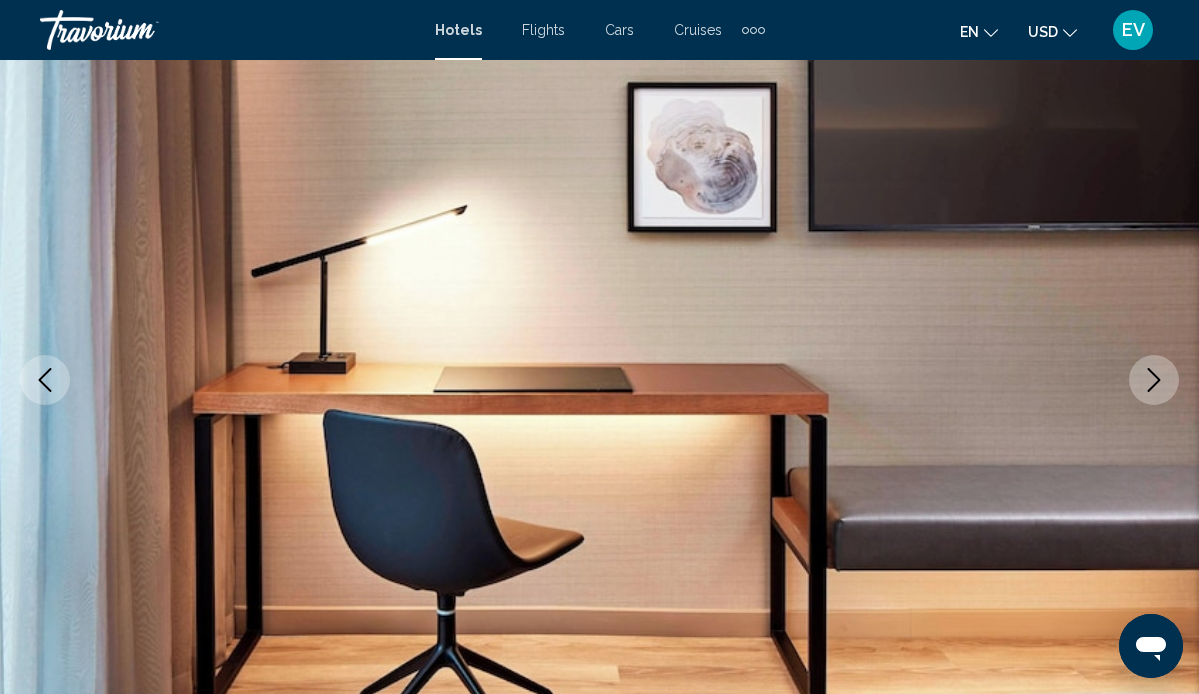 click 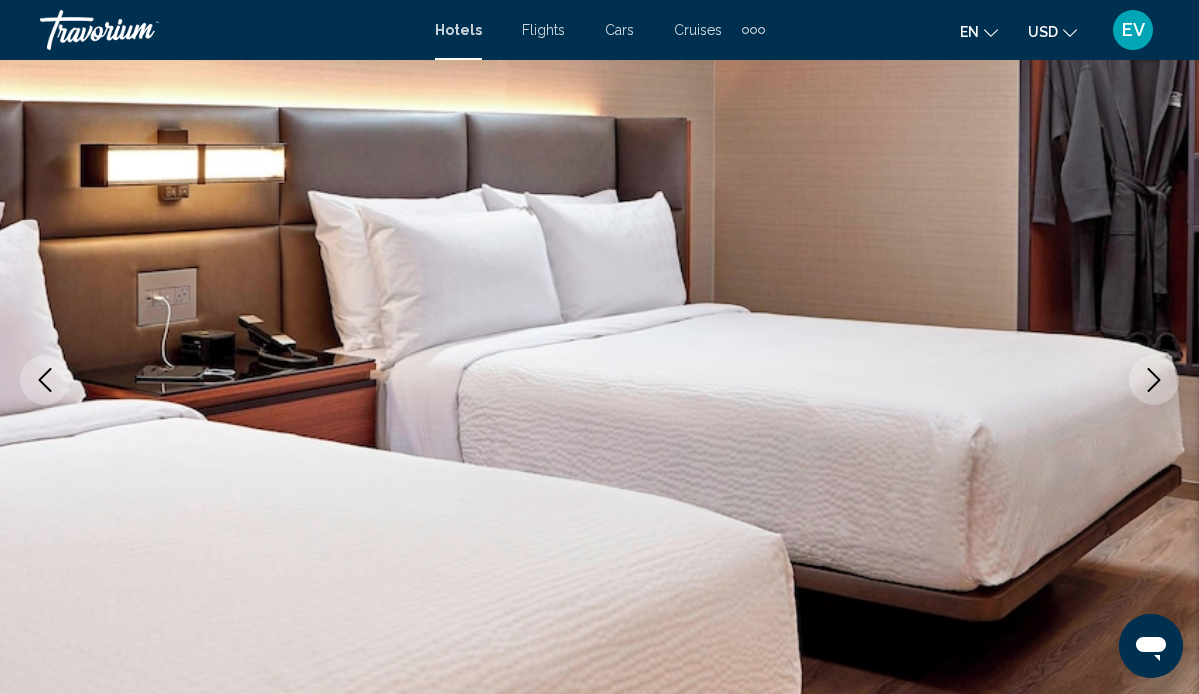 click 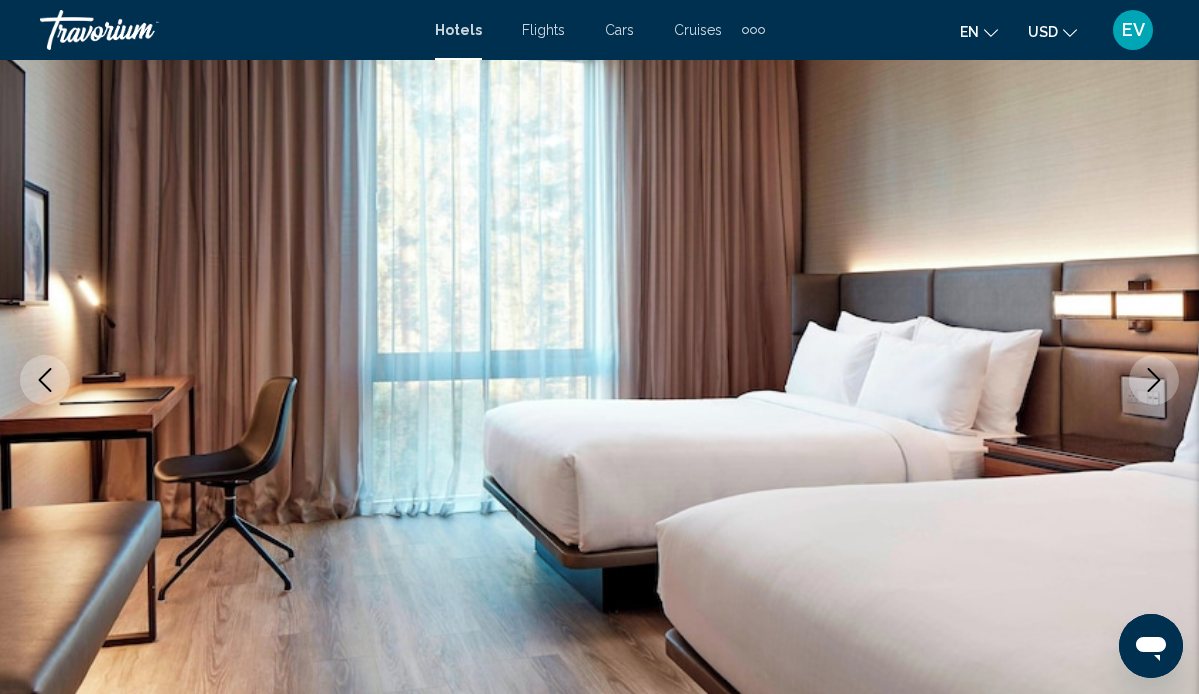 click 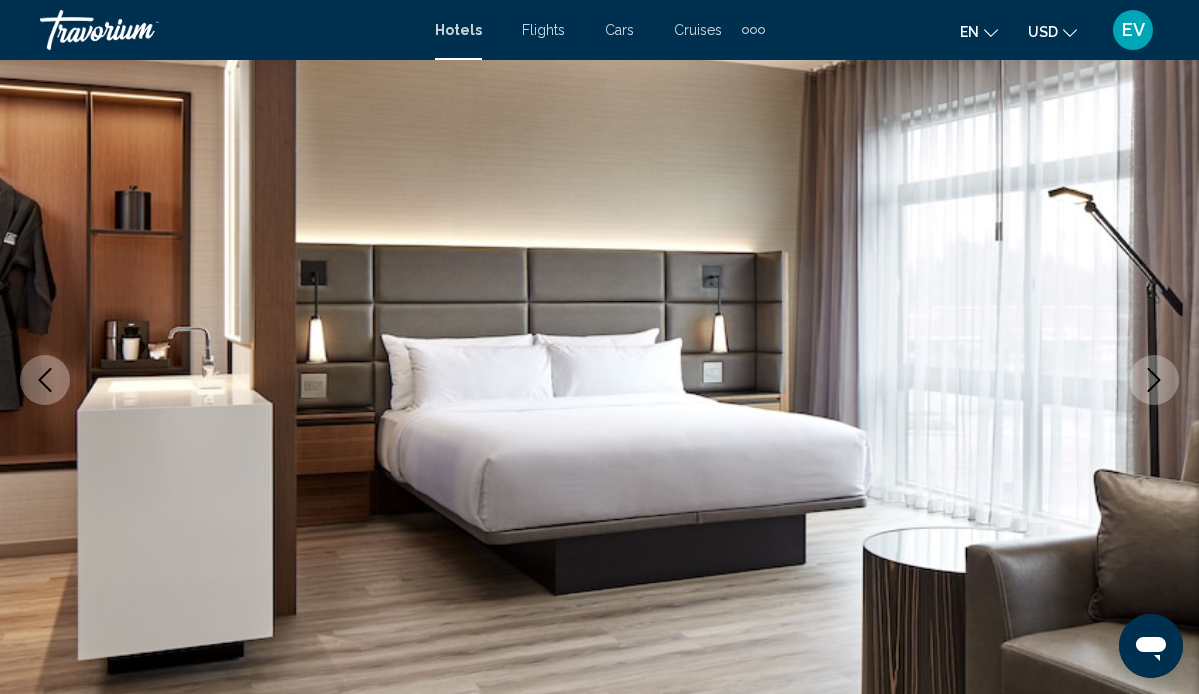 click 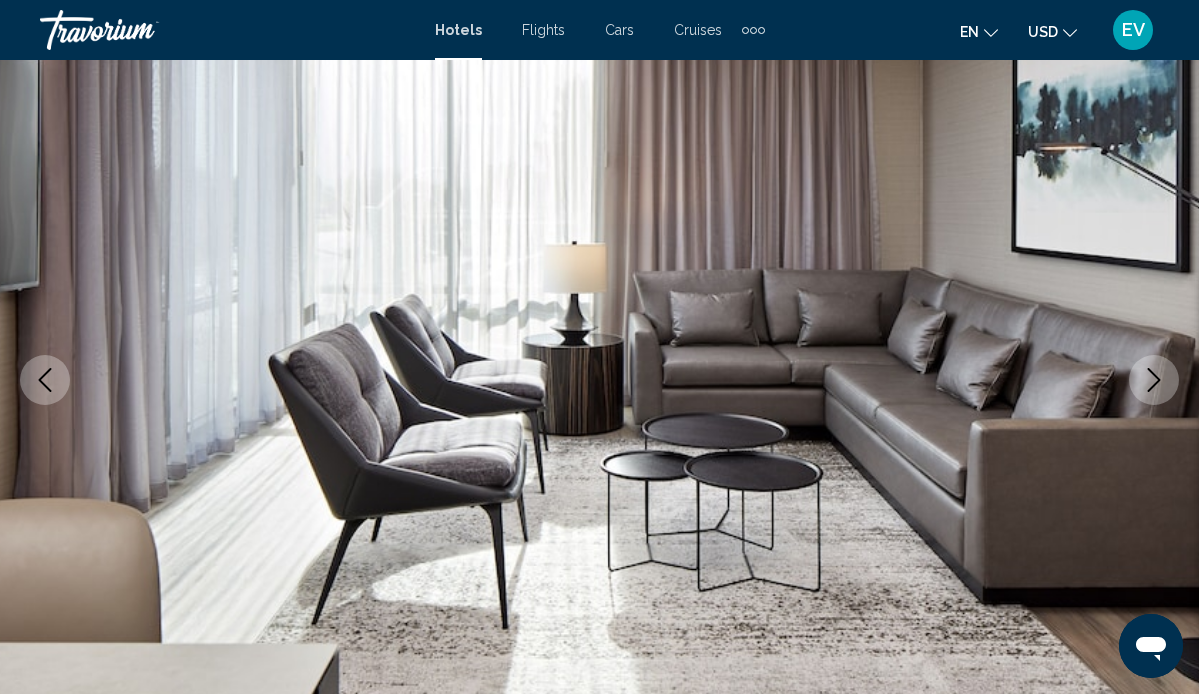 click 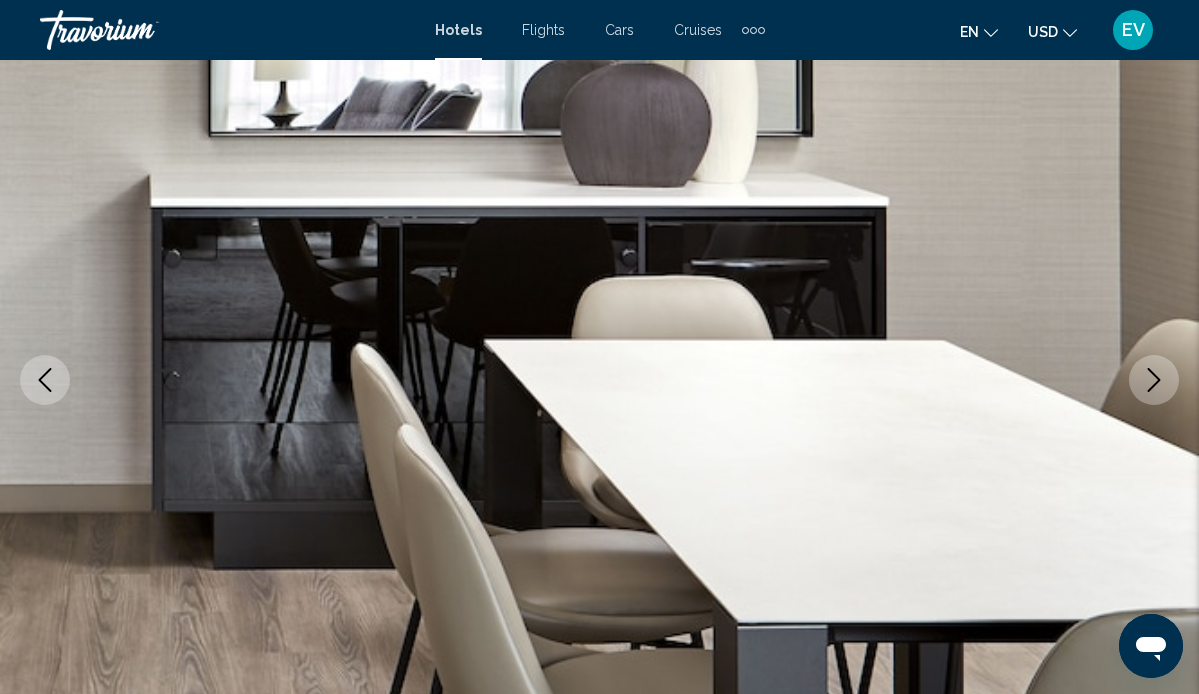 click 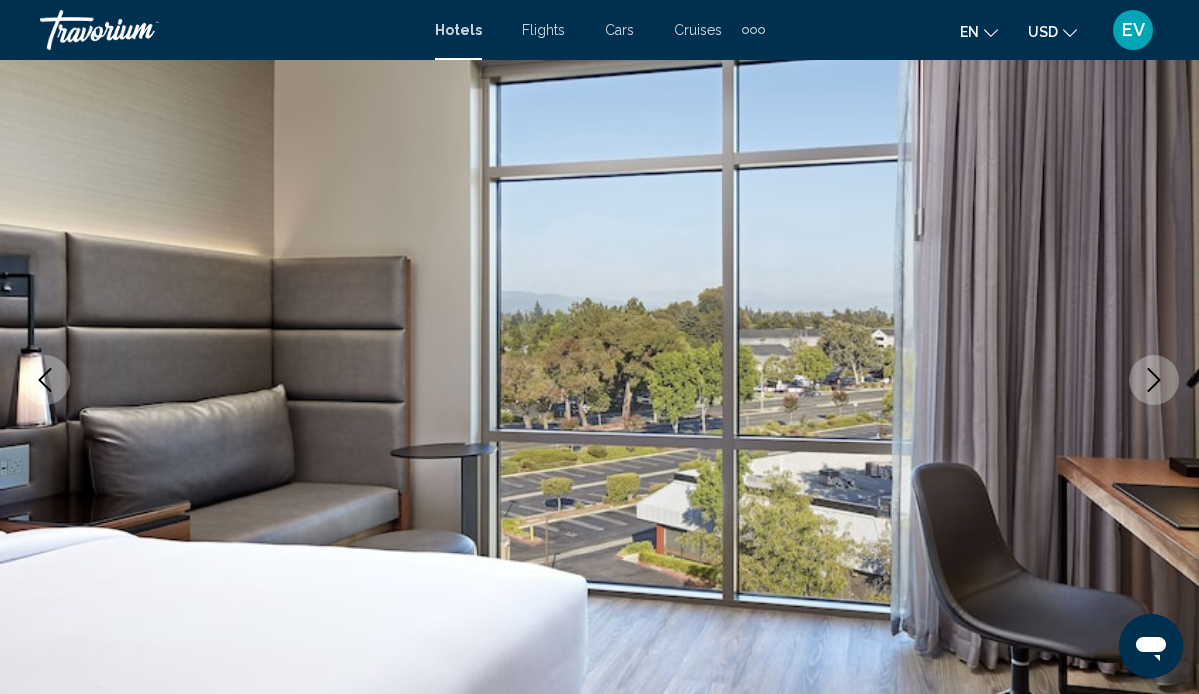 click 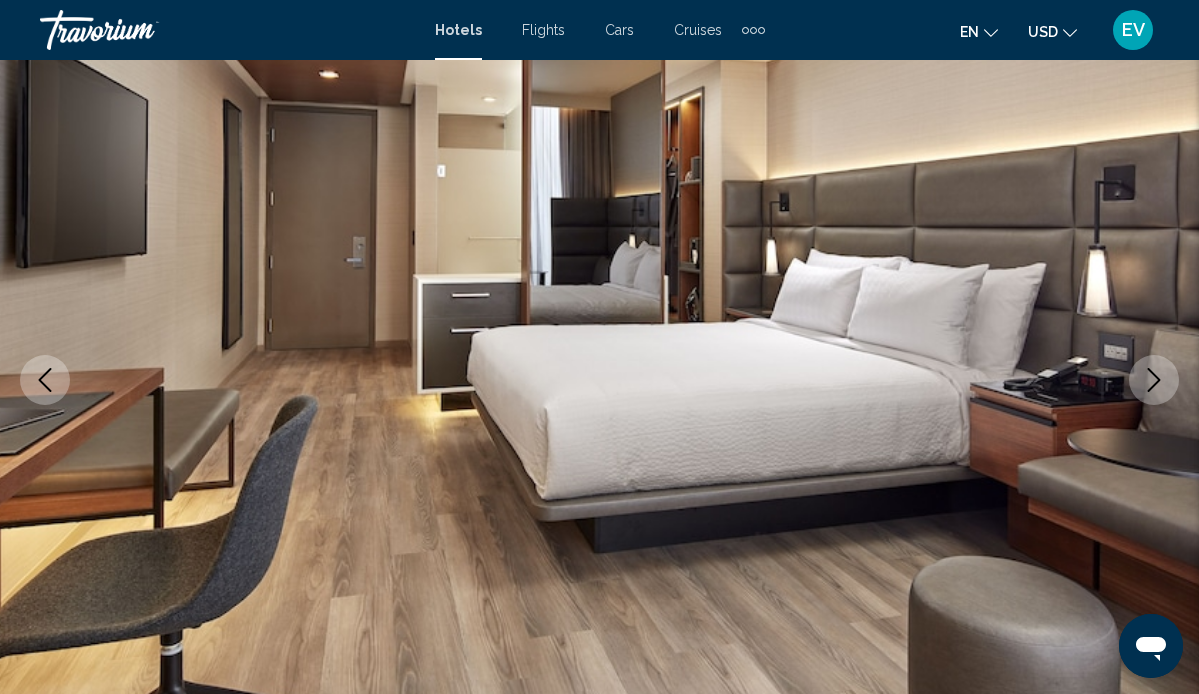 click 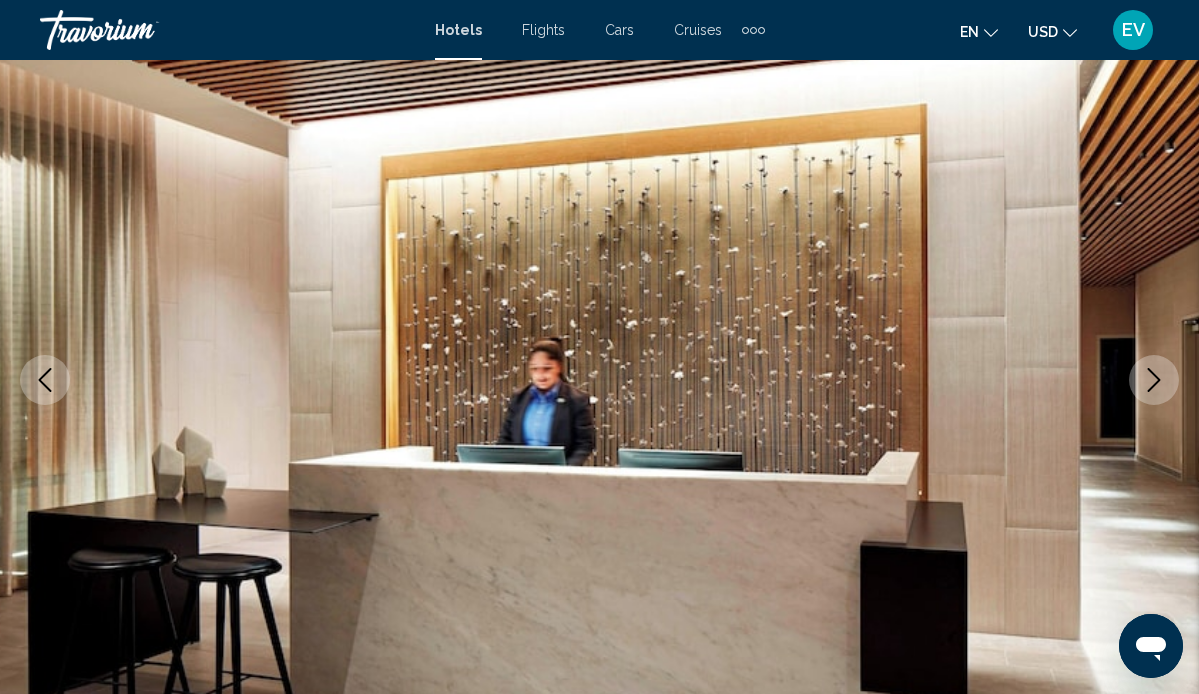 click 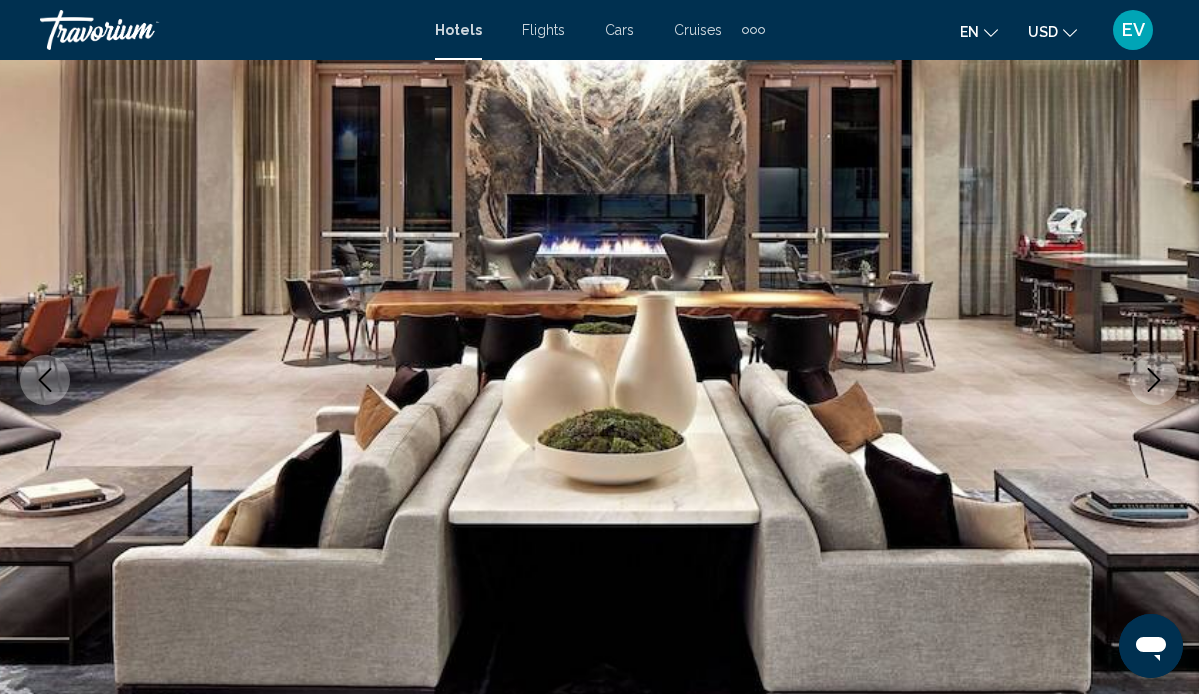 click 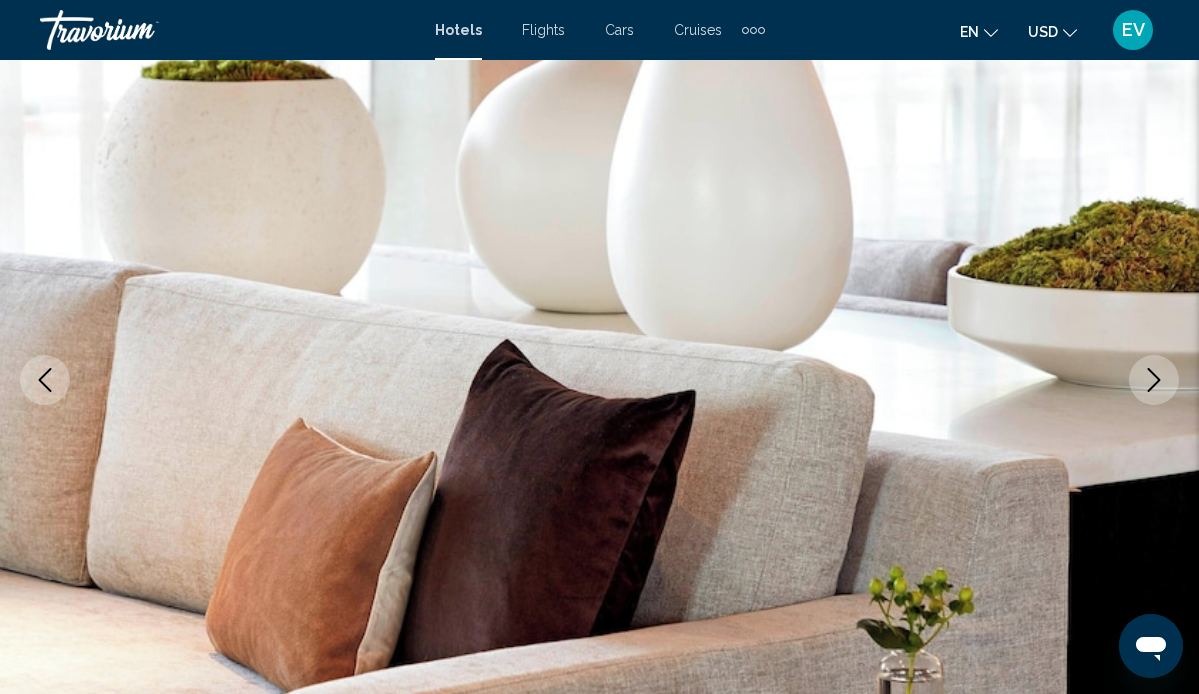 click 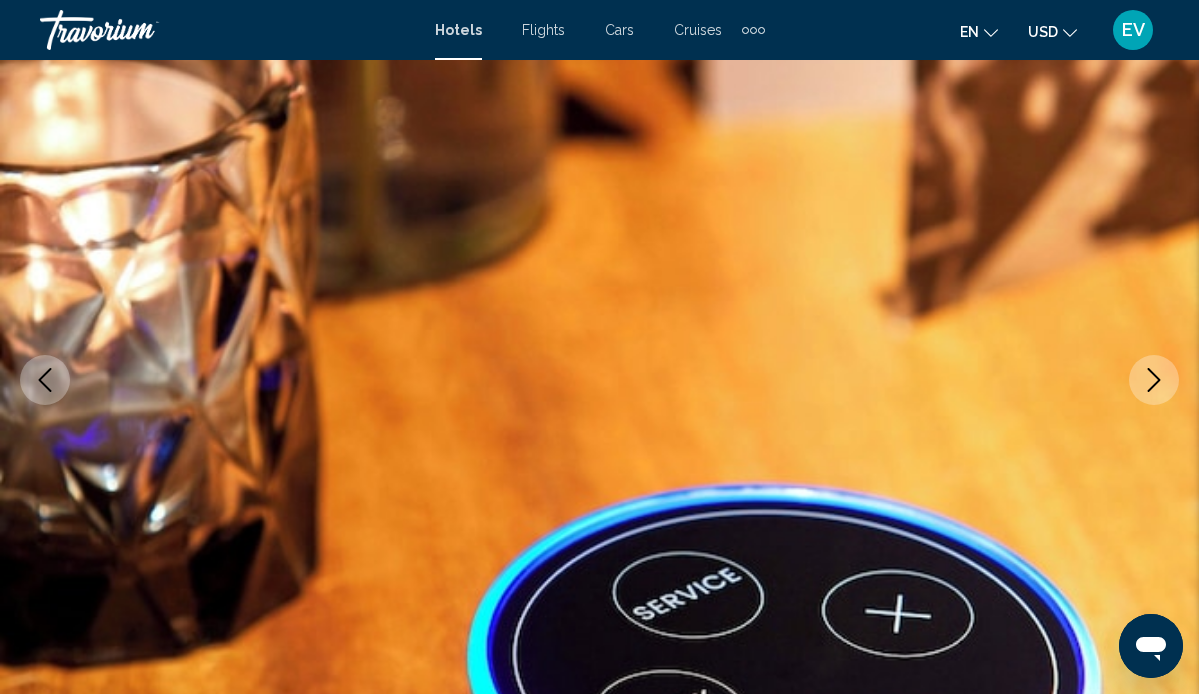 click 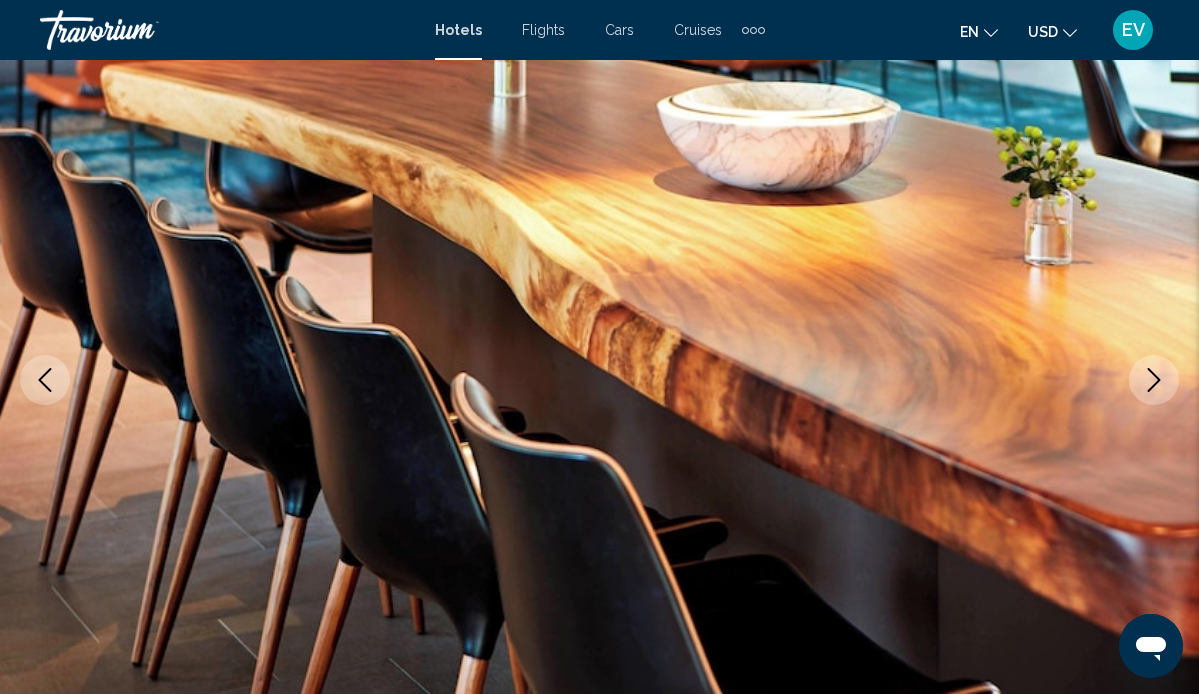 click 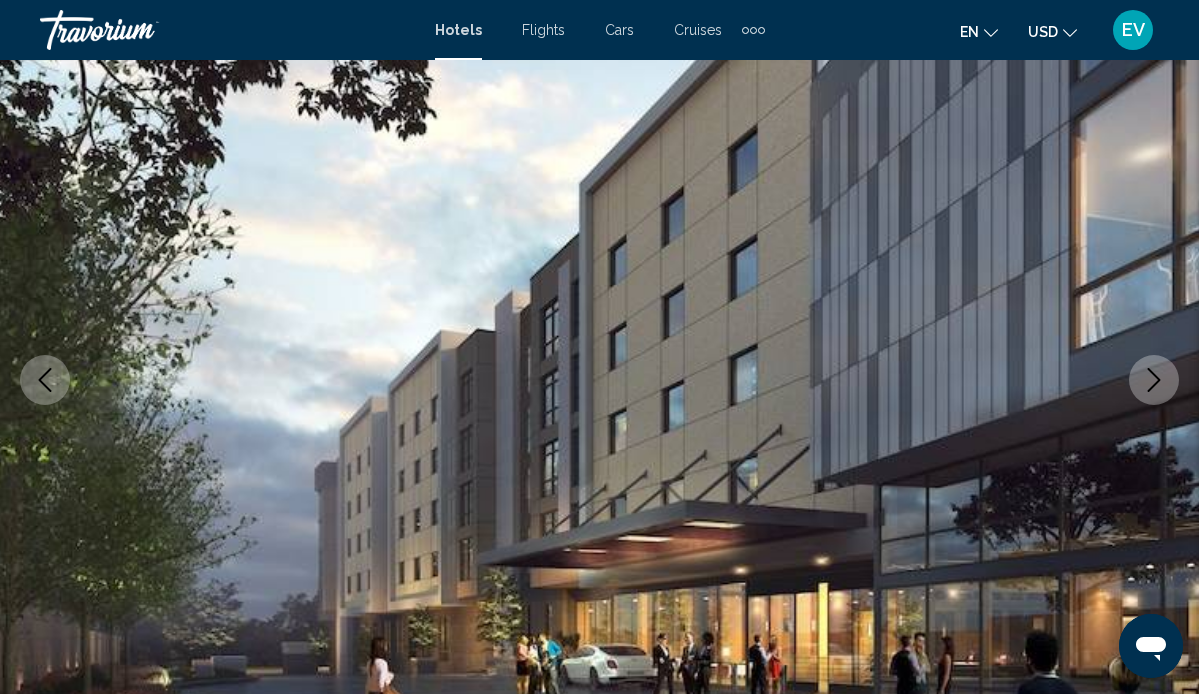 click 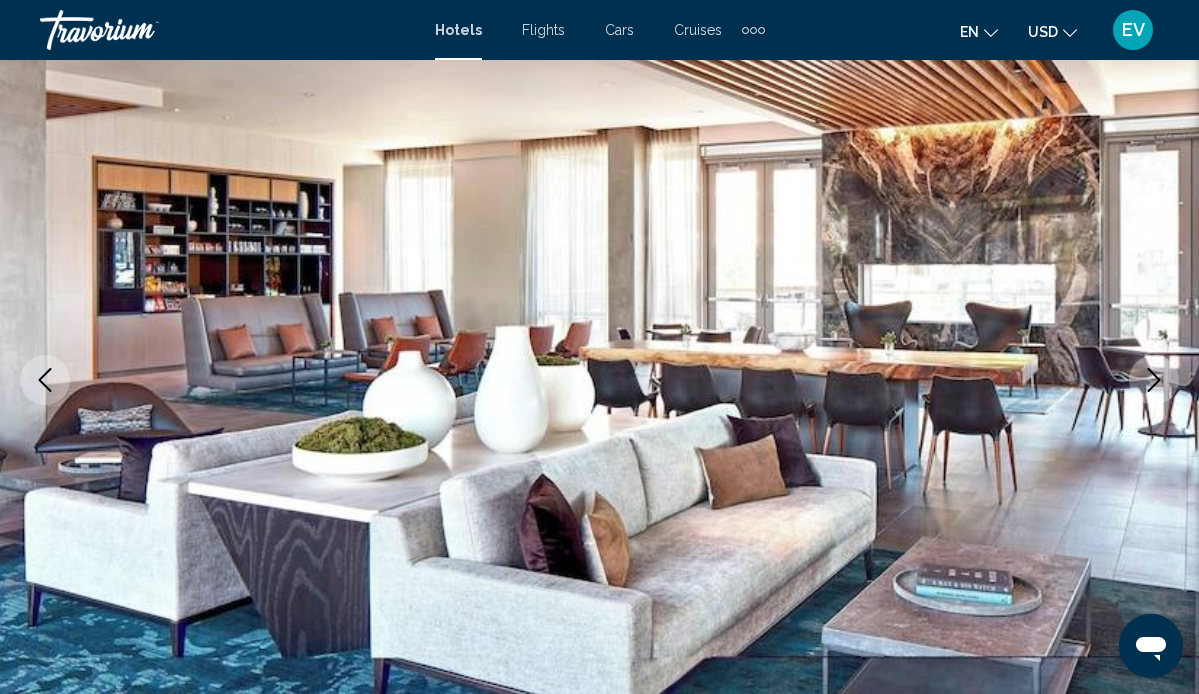 click 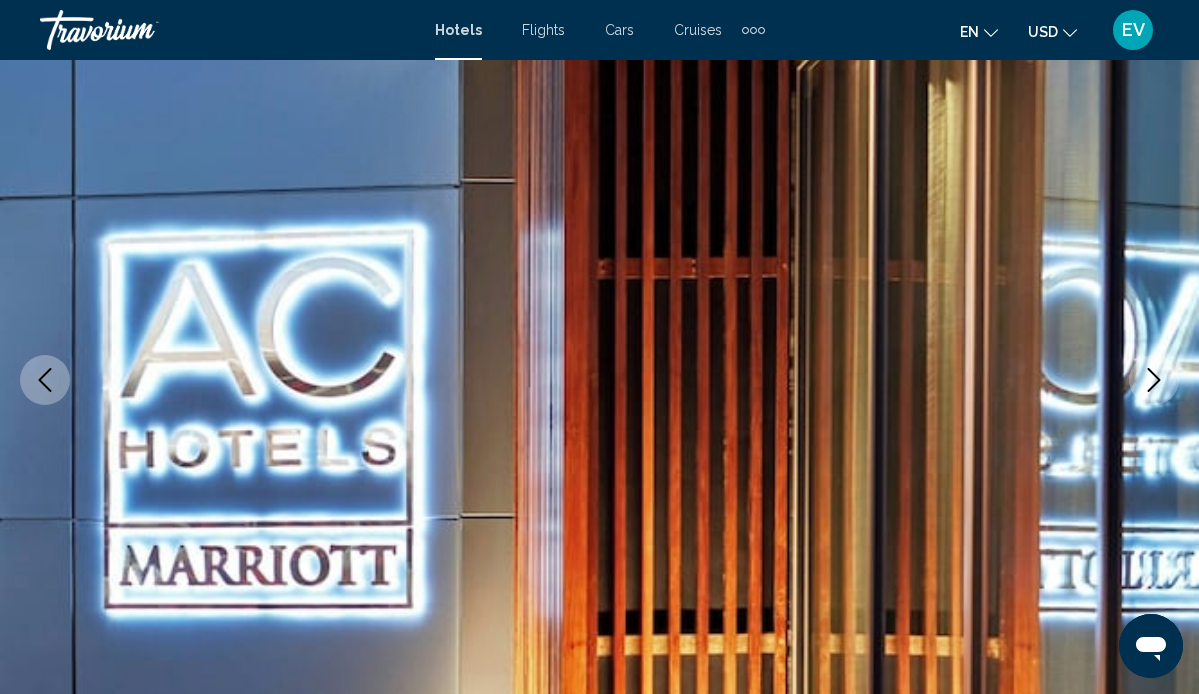 click at bounding box center [1154, 380] 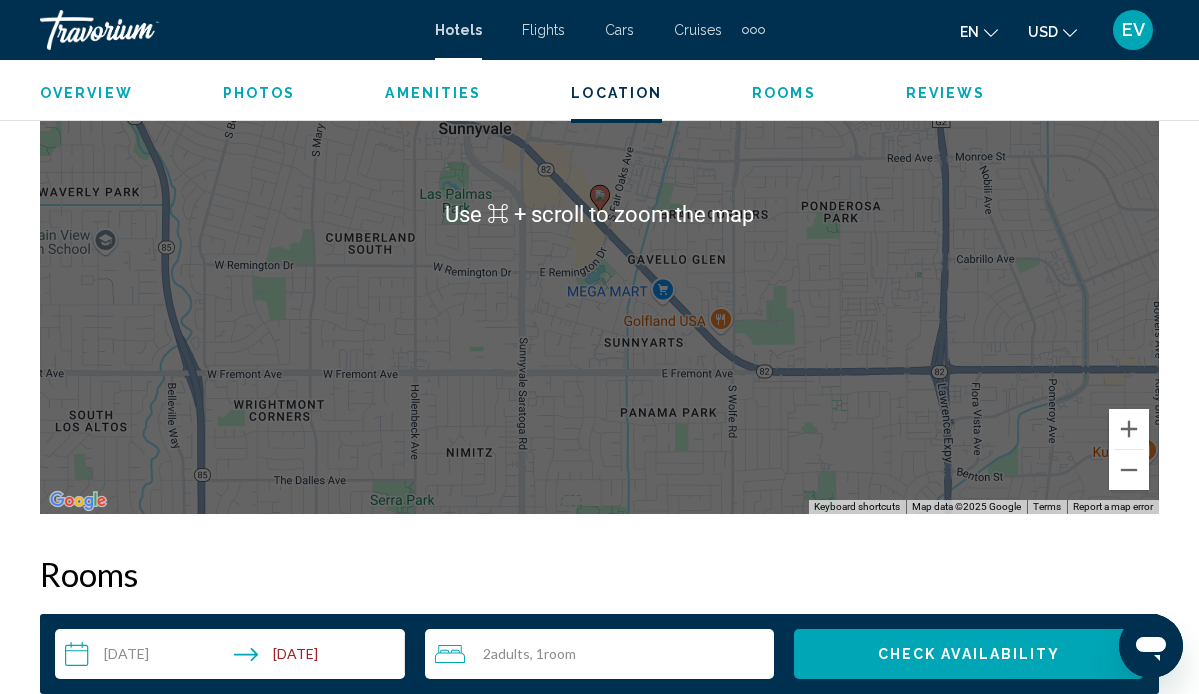 scroll, scrollTop: 2449, scrollLeft: 0, axis: vertical 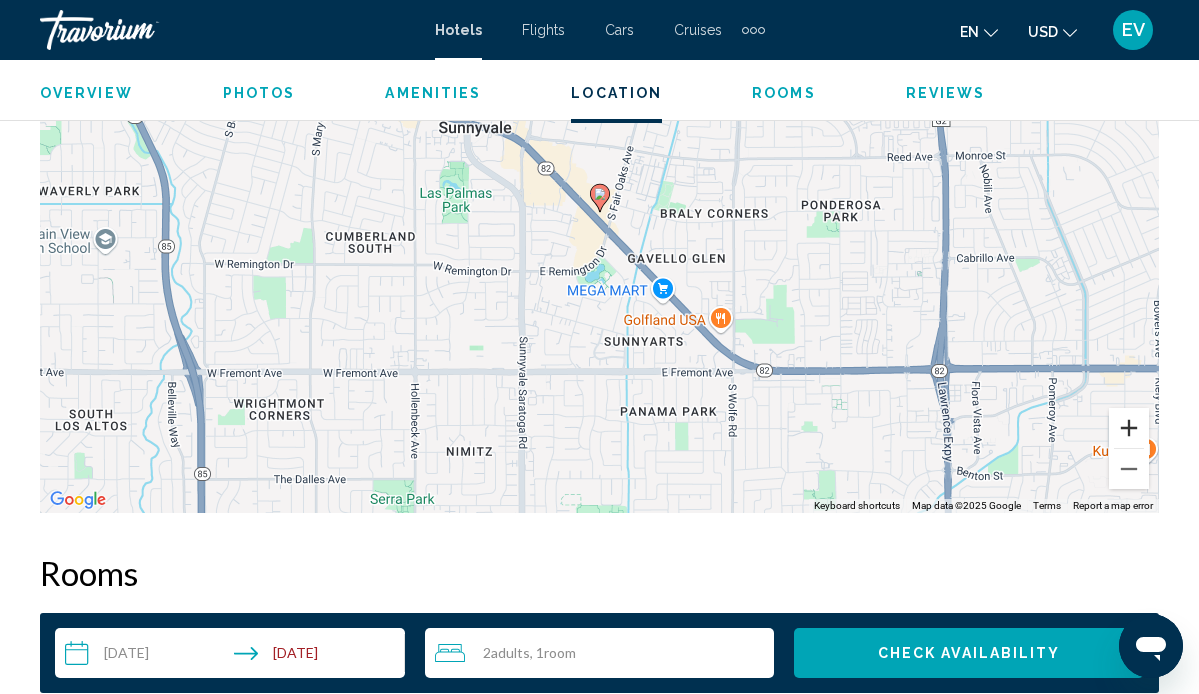 click at bounding box center (1129, 428) 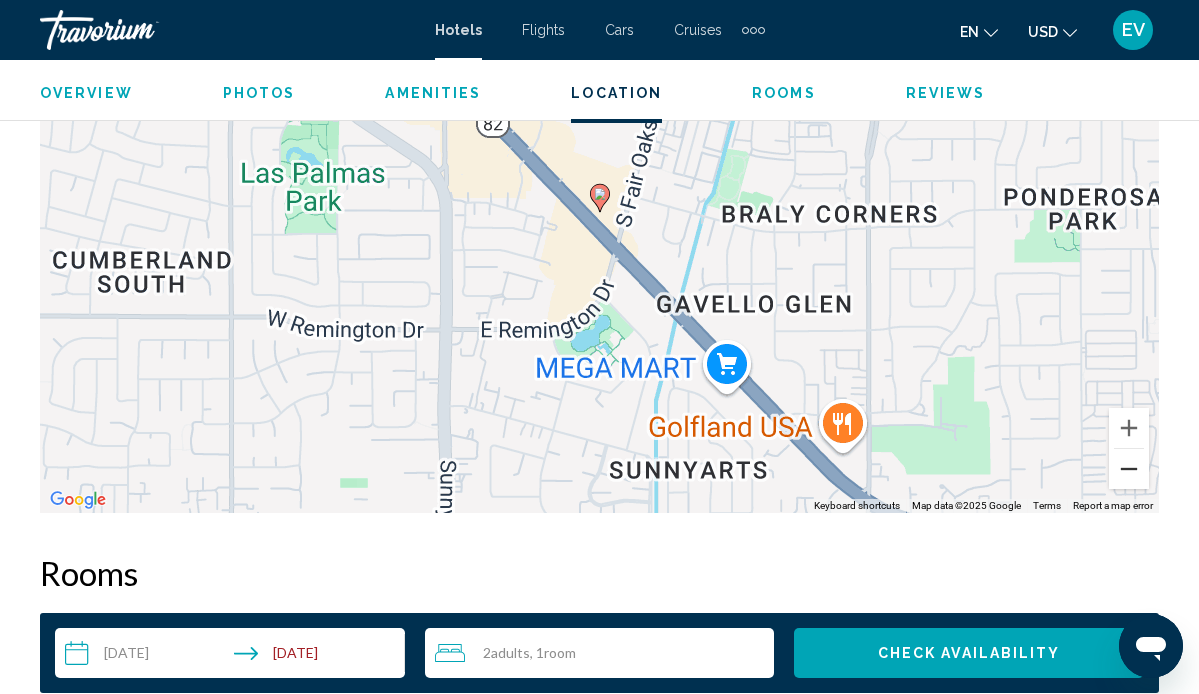click at bounding box center [1129, 469] 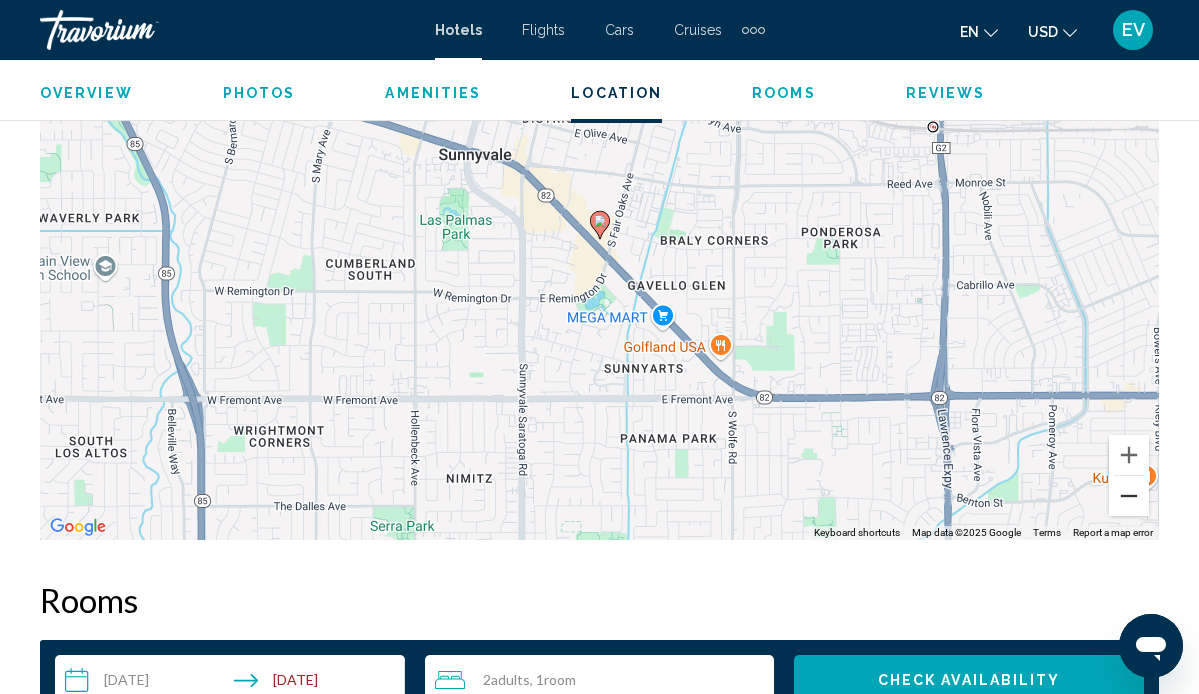 scroll, scrollTop: 2415, scrollLeft: 0, axis: vertical 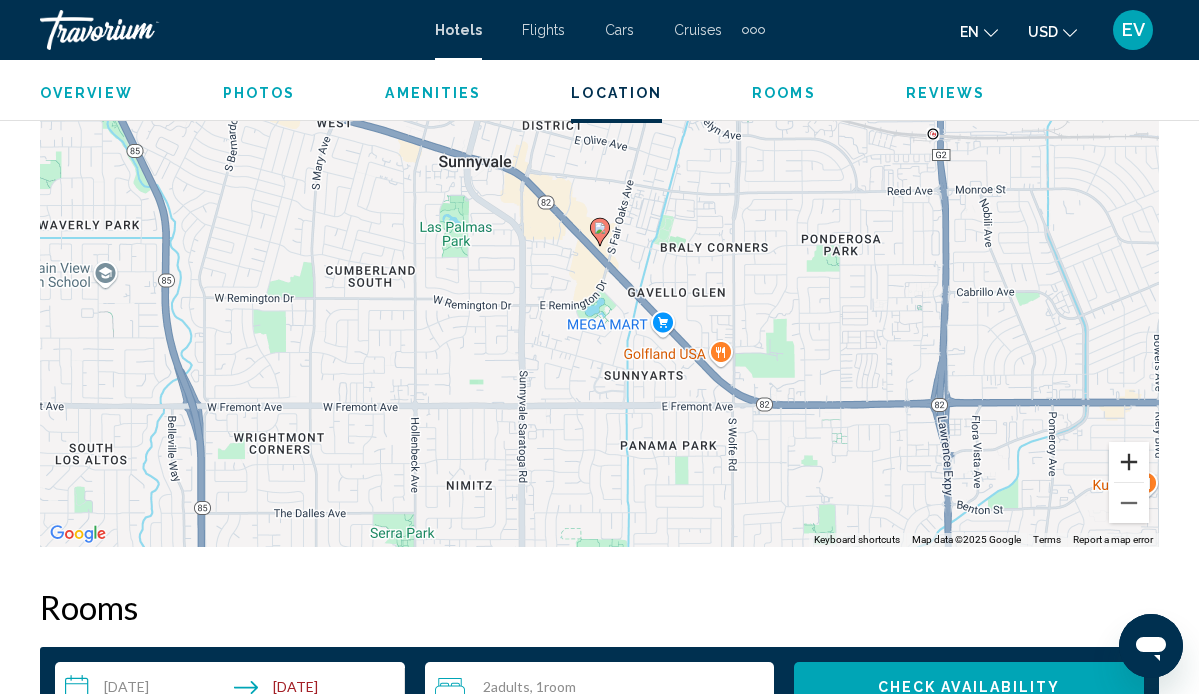 click at bounding box center (1129, 462) 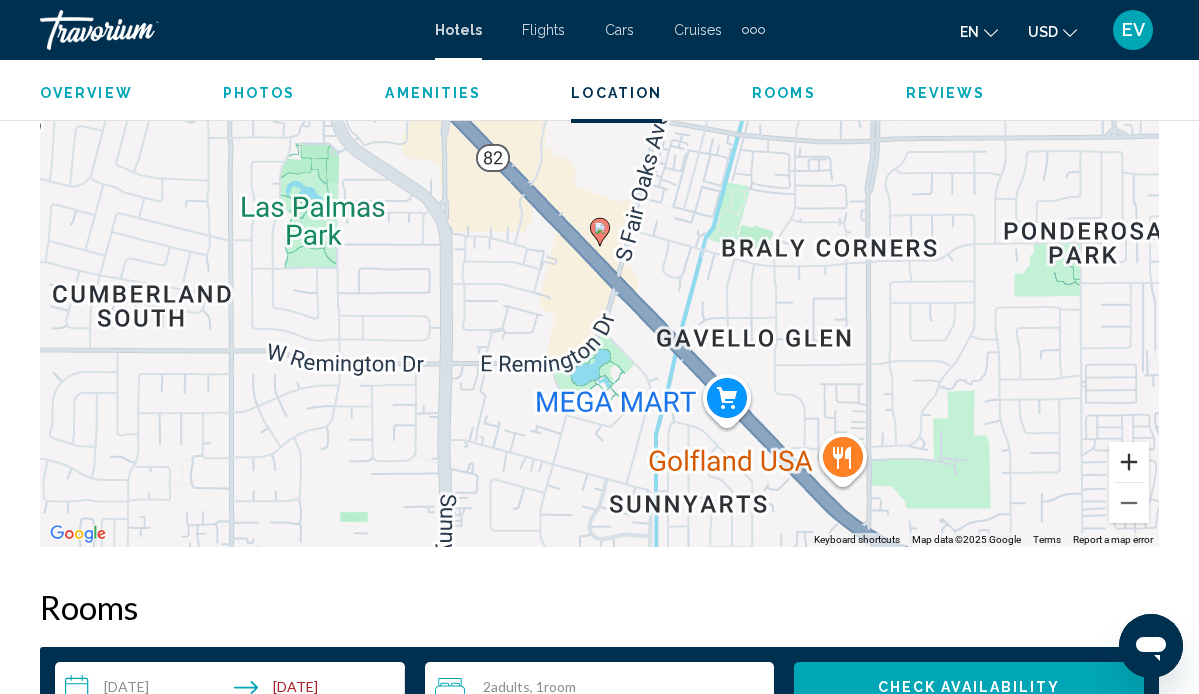 click at bounding box center (1129, 462) 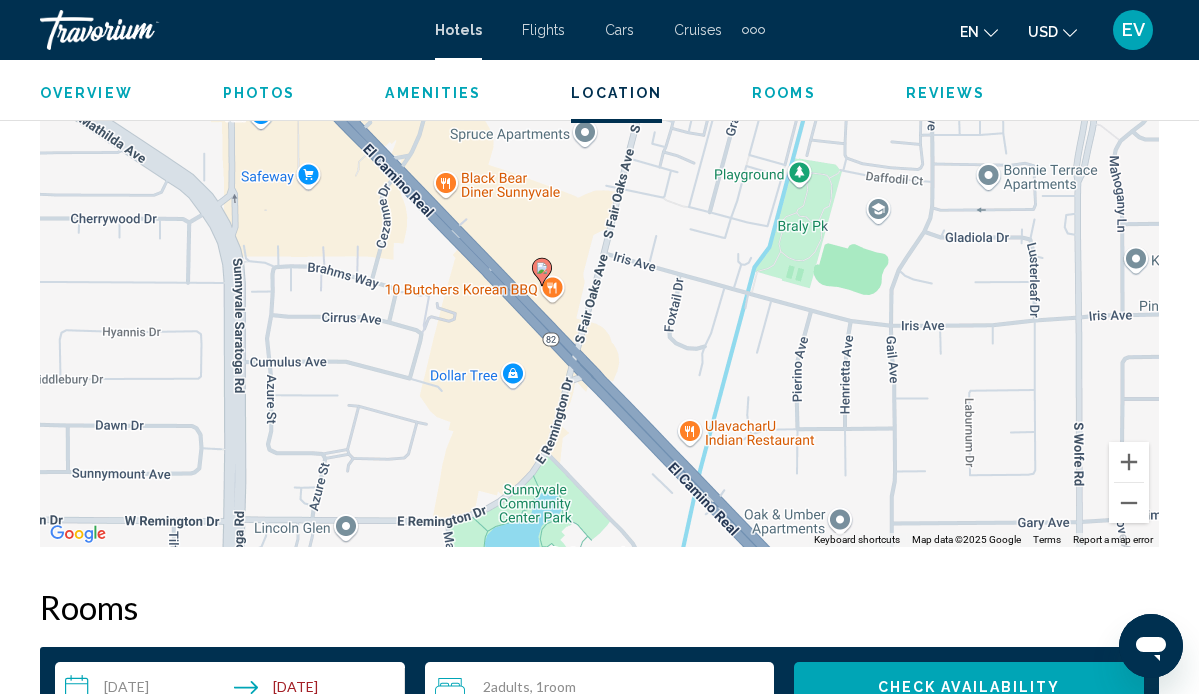 drag, startPoint x: 830, startPoint y: 425, endPoint x: 770, endPoint y: 462, distance: 70.491135 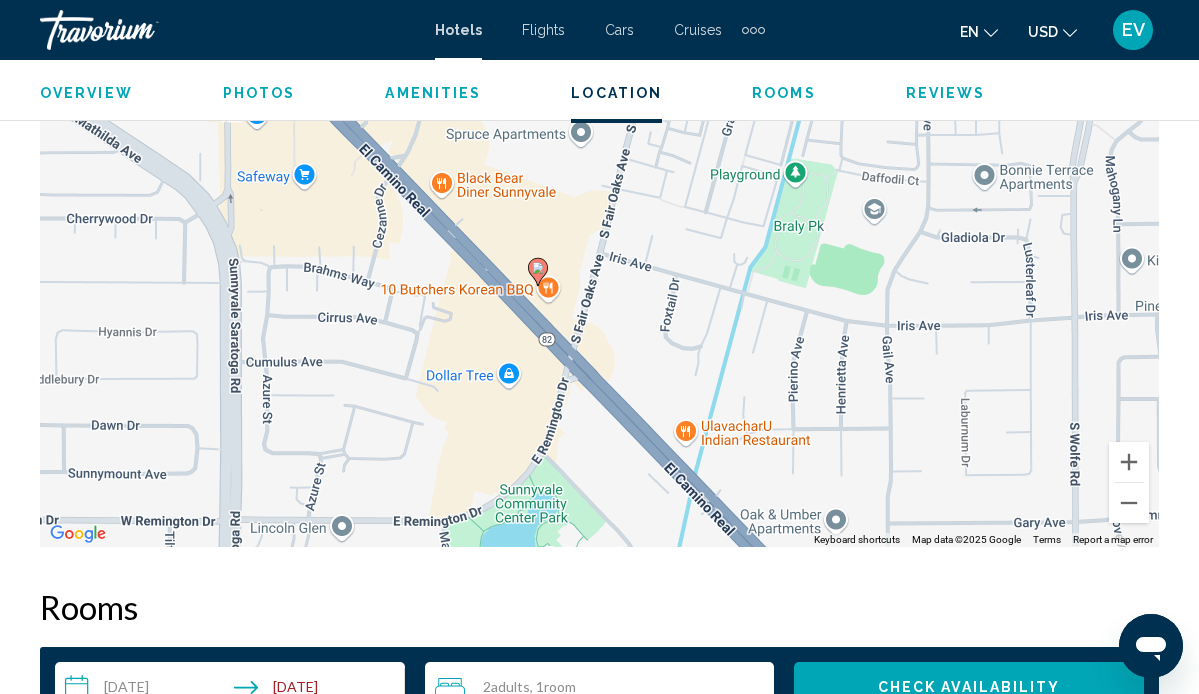 click on "To navigate, press the arrow keys. To activate drag with keyboard, press Alt + Enter. Once in keyboard drag state, use the arrow keys to move the marker. To complete the drag, press the Enter key. To cancel, press Escape." at bounding box center (599, 247) 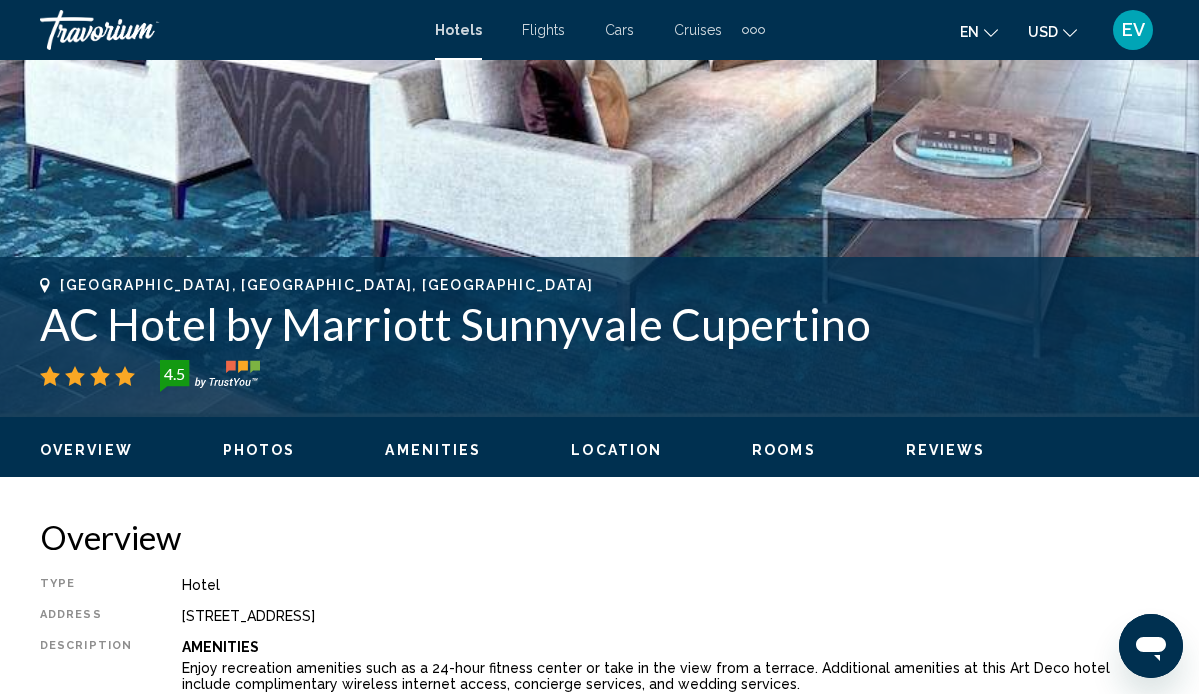 scroll, scrollTop: 596, scrollLeft: 0, axis: vertical 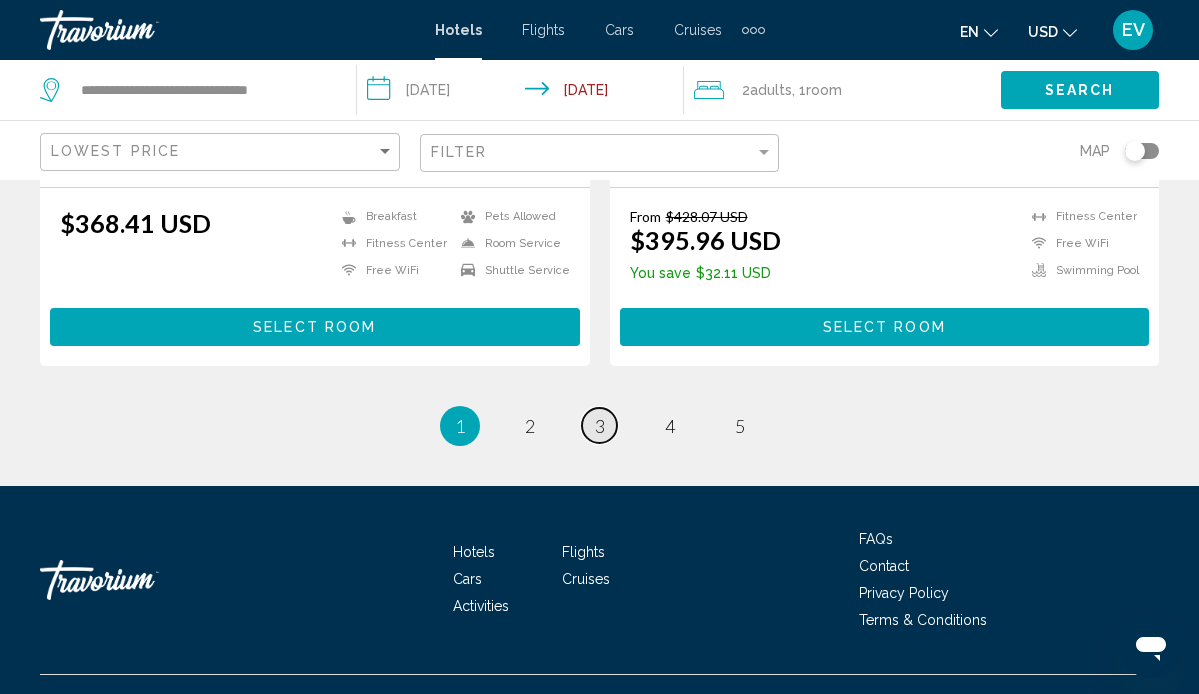 click on "3" at bounding box center [600, 426] 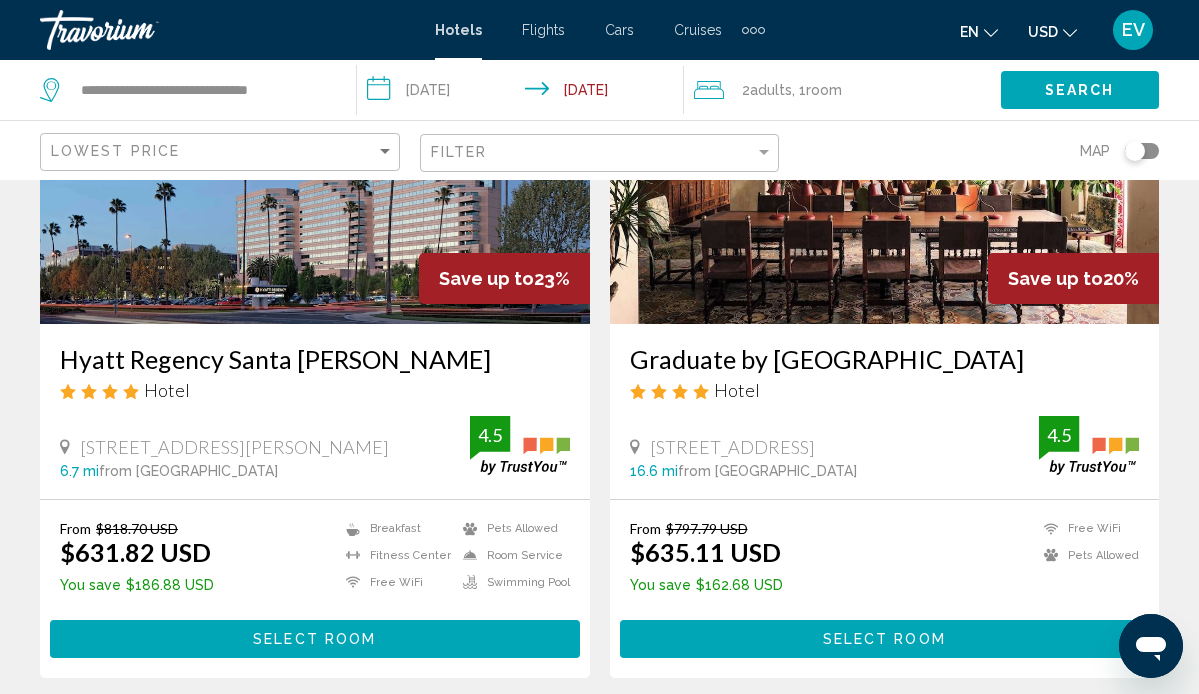 scroll, scrollTop: 244, scrollLeft: 0, axis: vertical 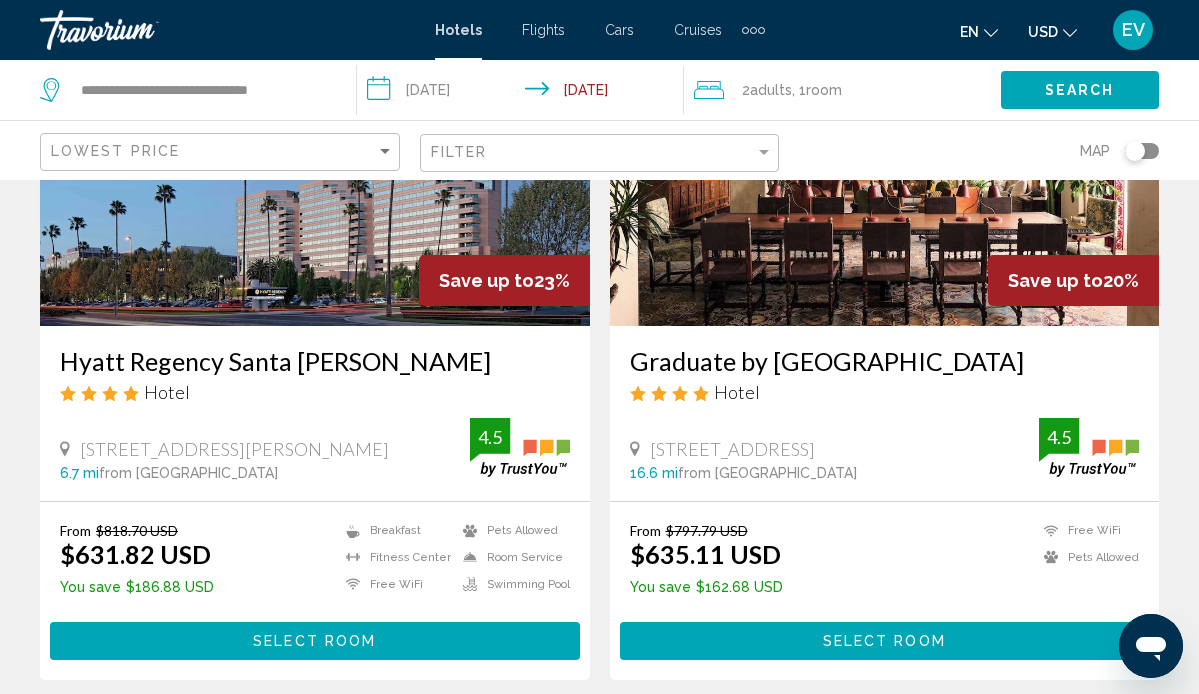 click on "Graduate by [GEOGRAPHIC_DATA]" at bounding box center (885, 361) 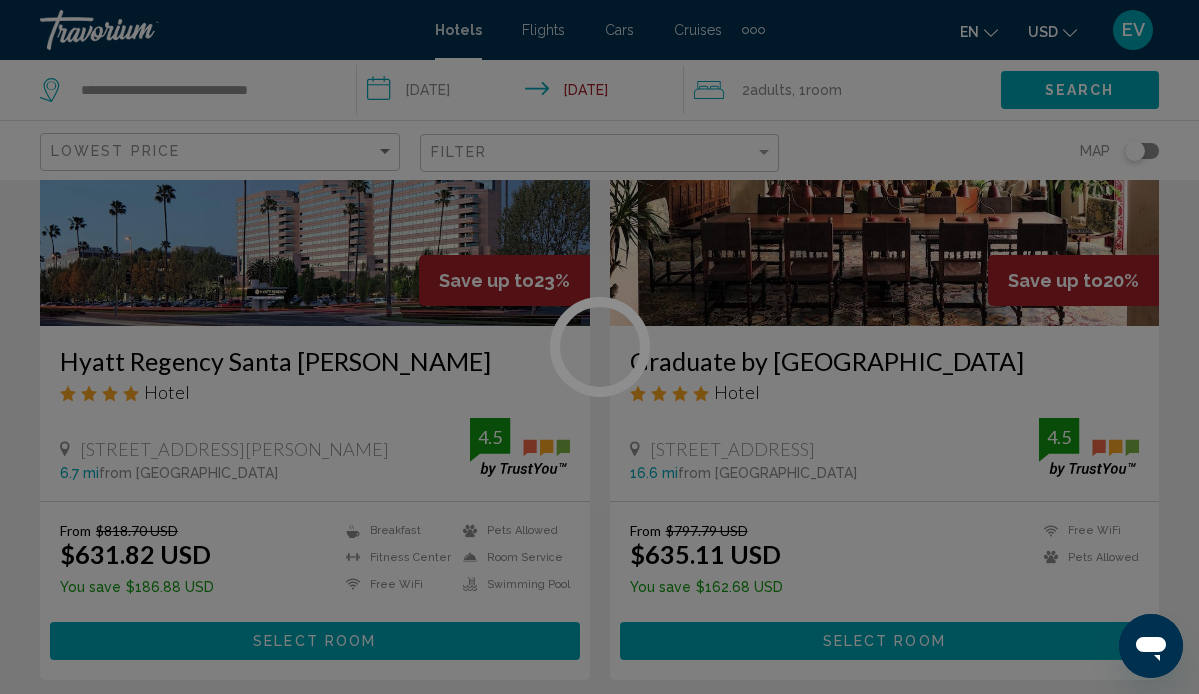 scroll, scrollTop: 188, scrollLeft: 0, axis: vertical 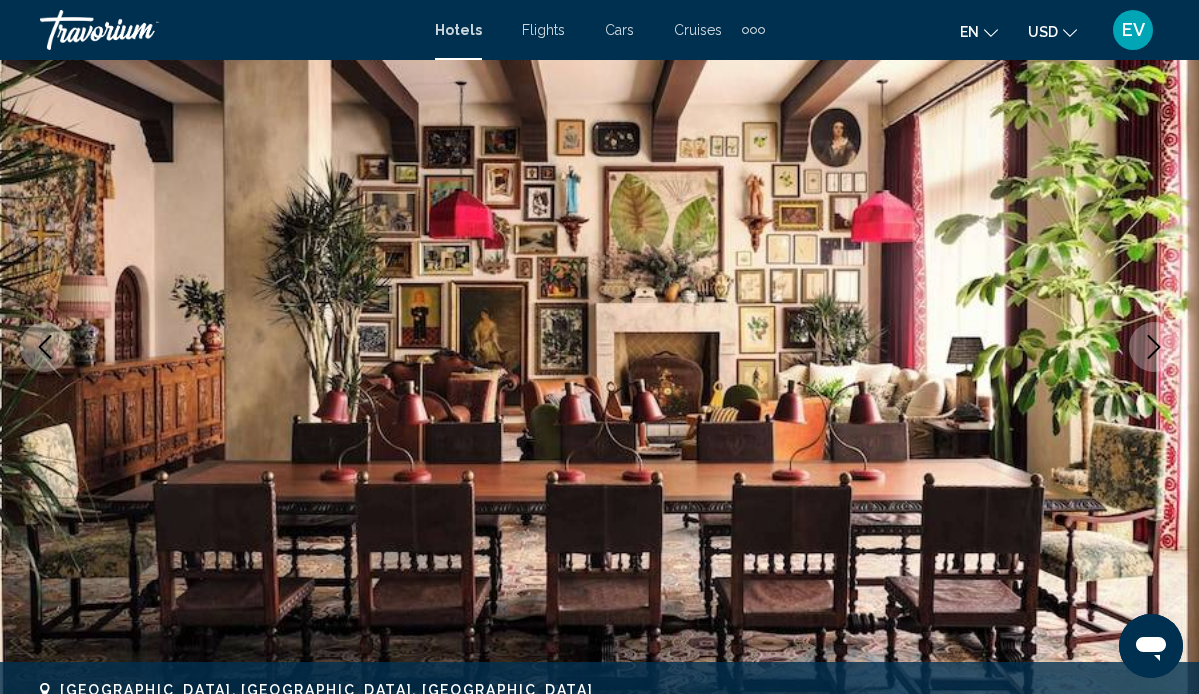 click at bounding box center [1154, 347] 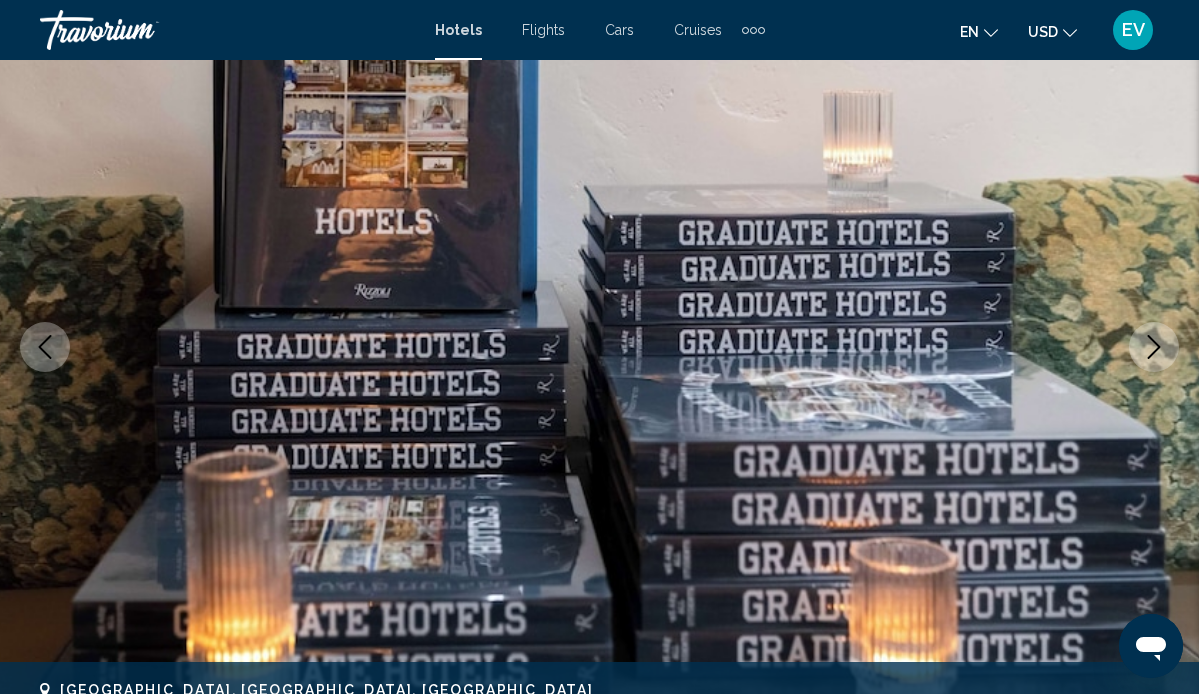 click 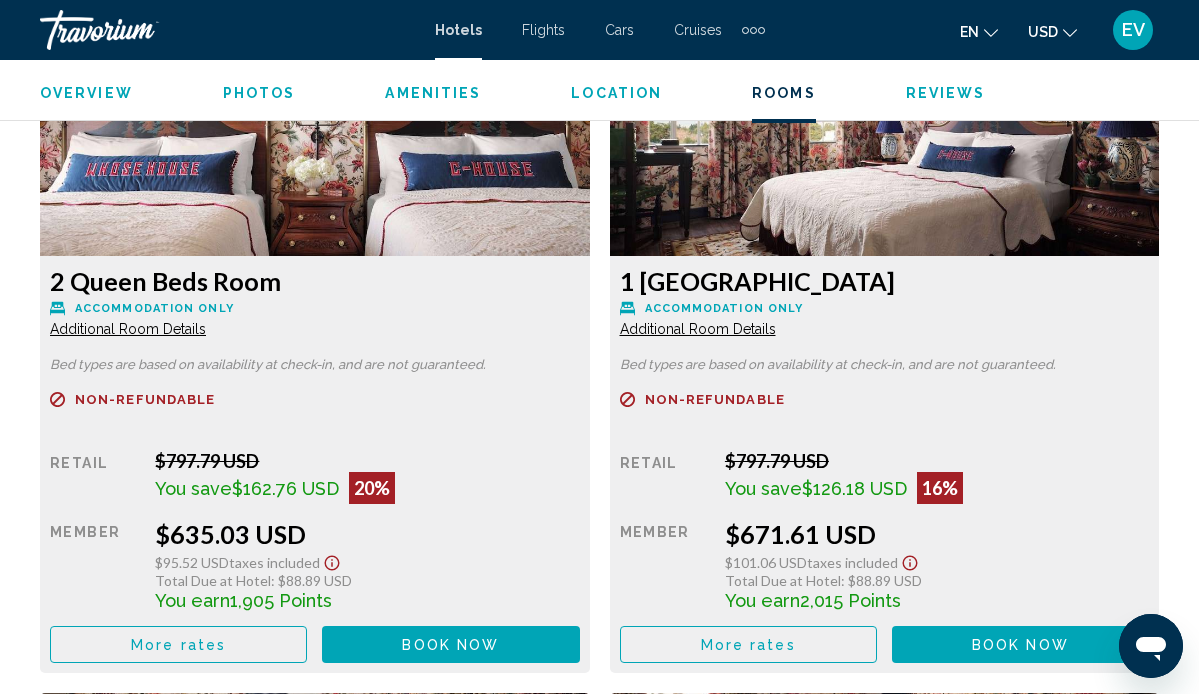 scroll, scrollTop: 3171, scrollLeft: 0, axis: vertical 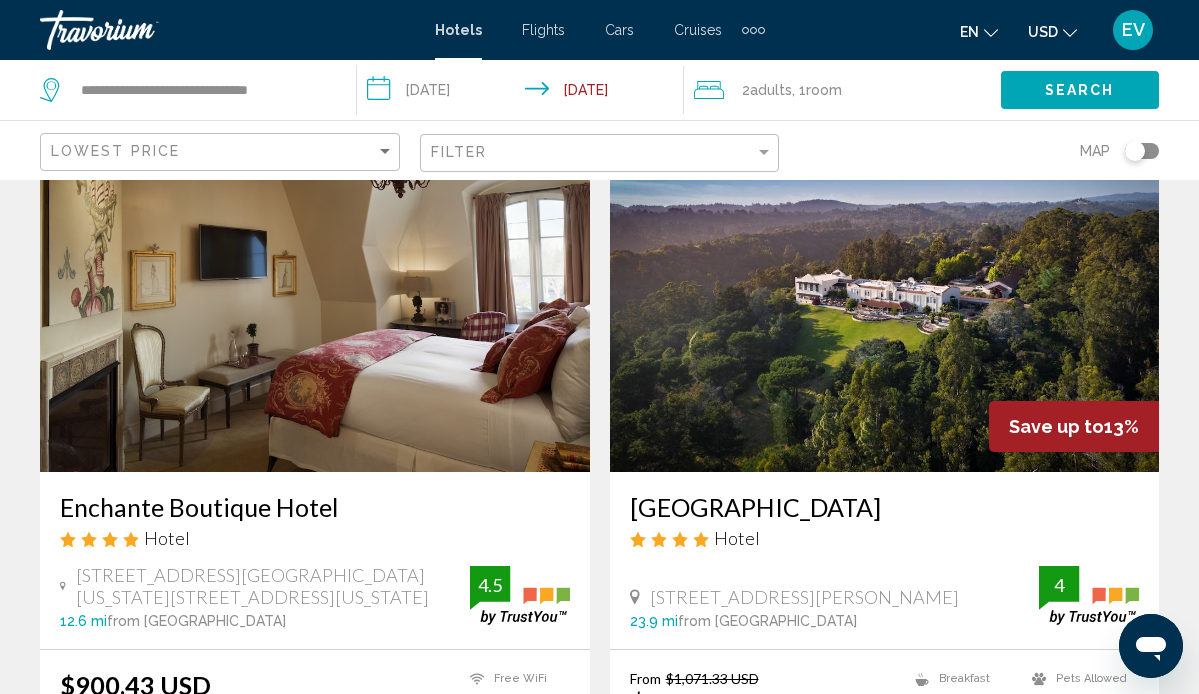 click on "**********" at bounding box center [524, 93] 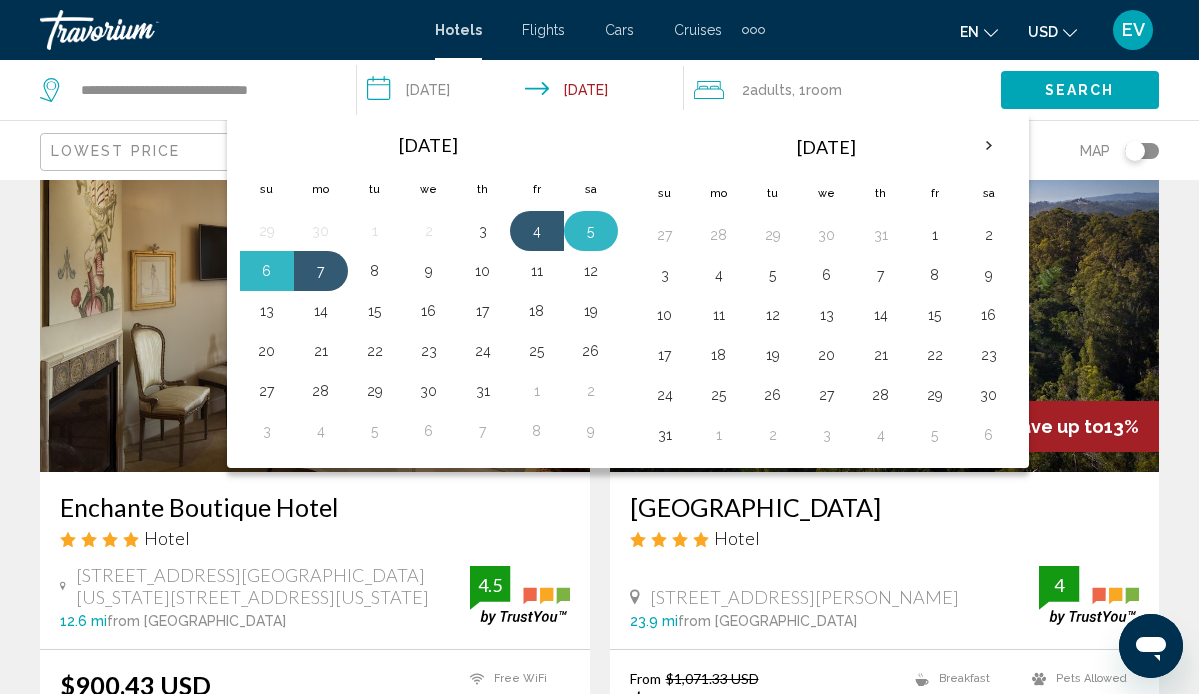 click on "5" at bounding box center (591, 231) 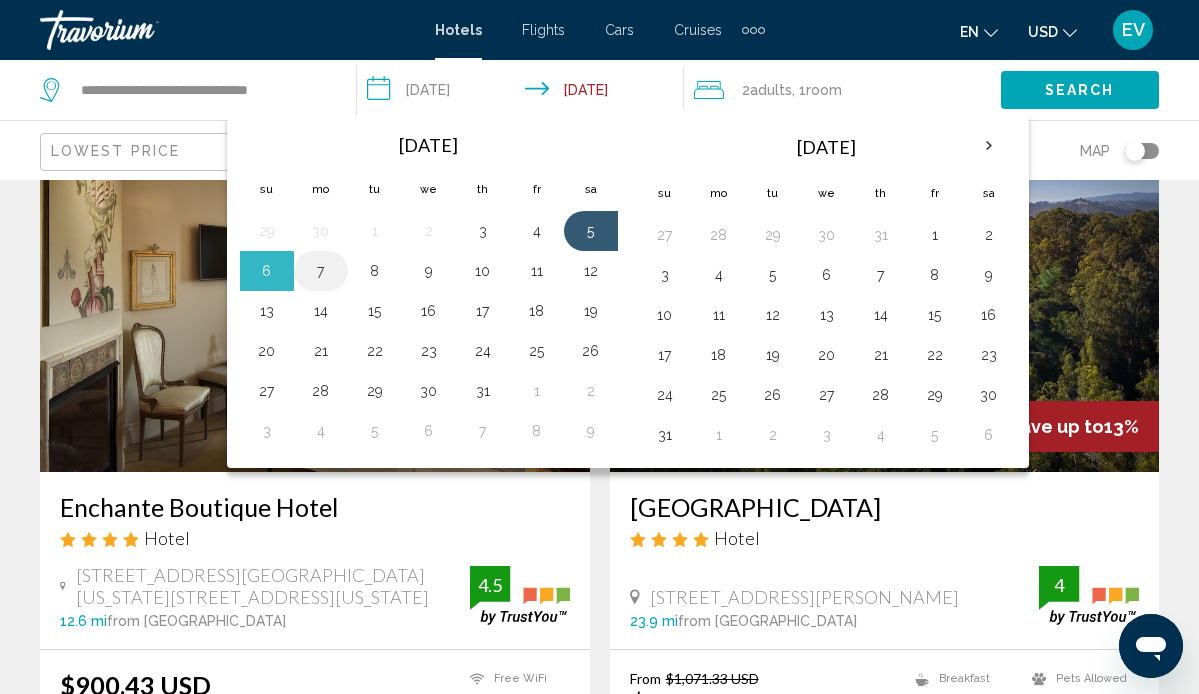 click on "7" at bounding box center [321, 271] 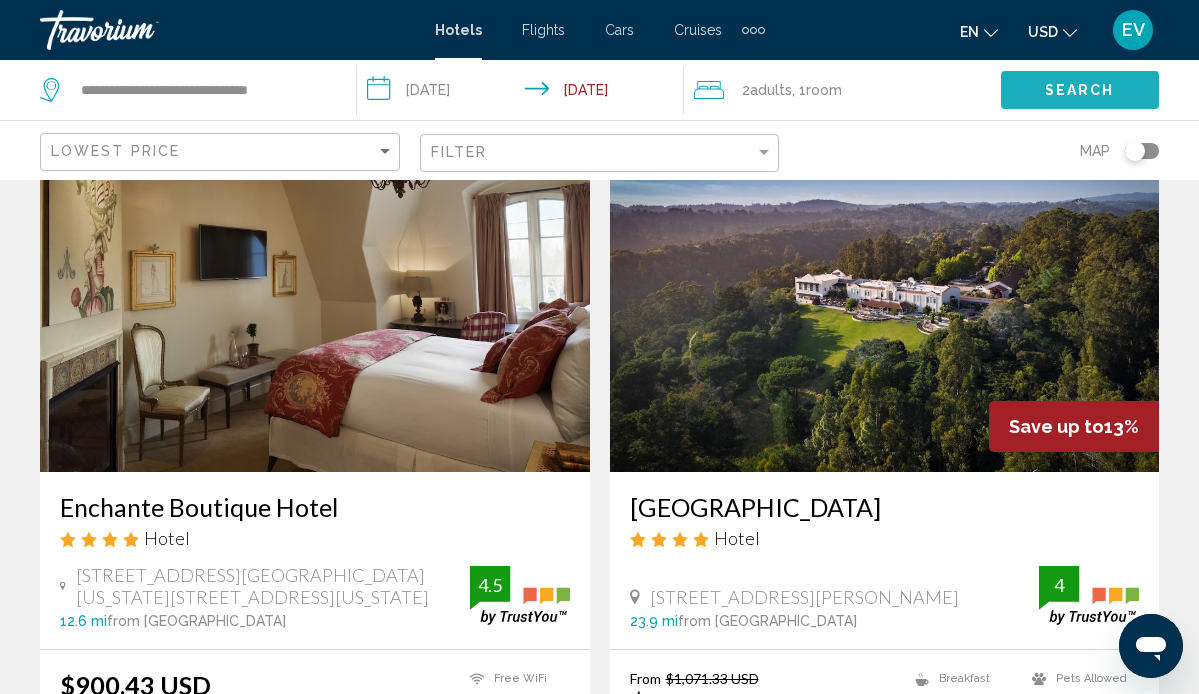 click on "Search" 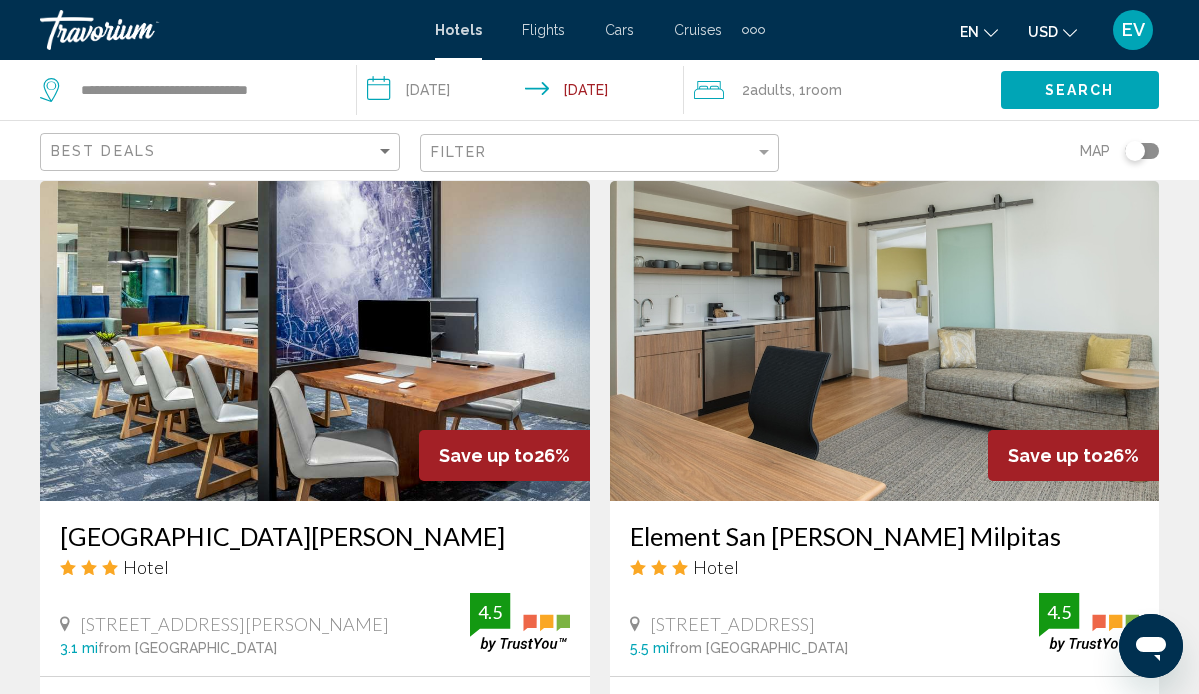 scroll, scrollTop: 4220, scrollLeft: 0, axis: vertical 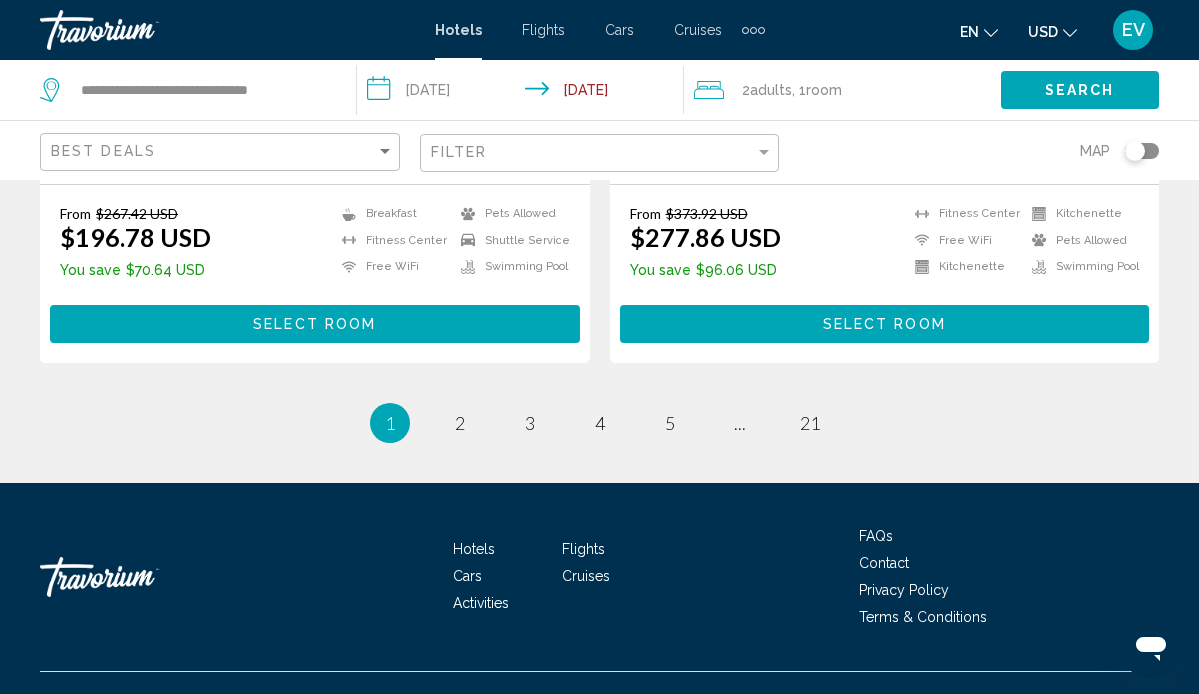click on "1 / 21  You're on page  1 page  2 page  3 page  4 page  5 page  ... page  21" at bounding box center (599, 423) 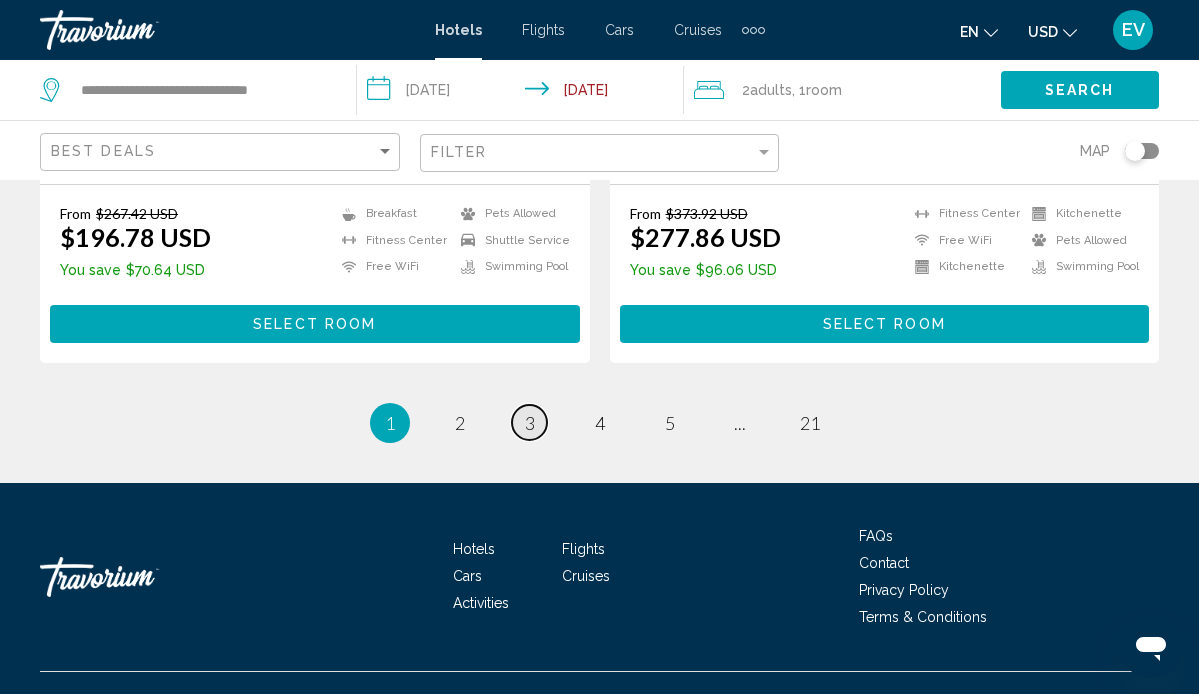 click on "3" at bounding box center [530, 423] 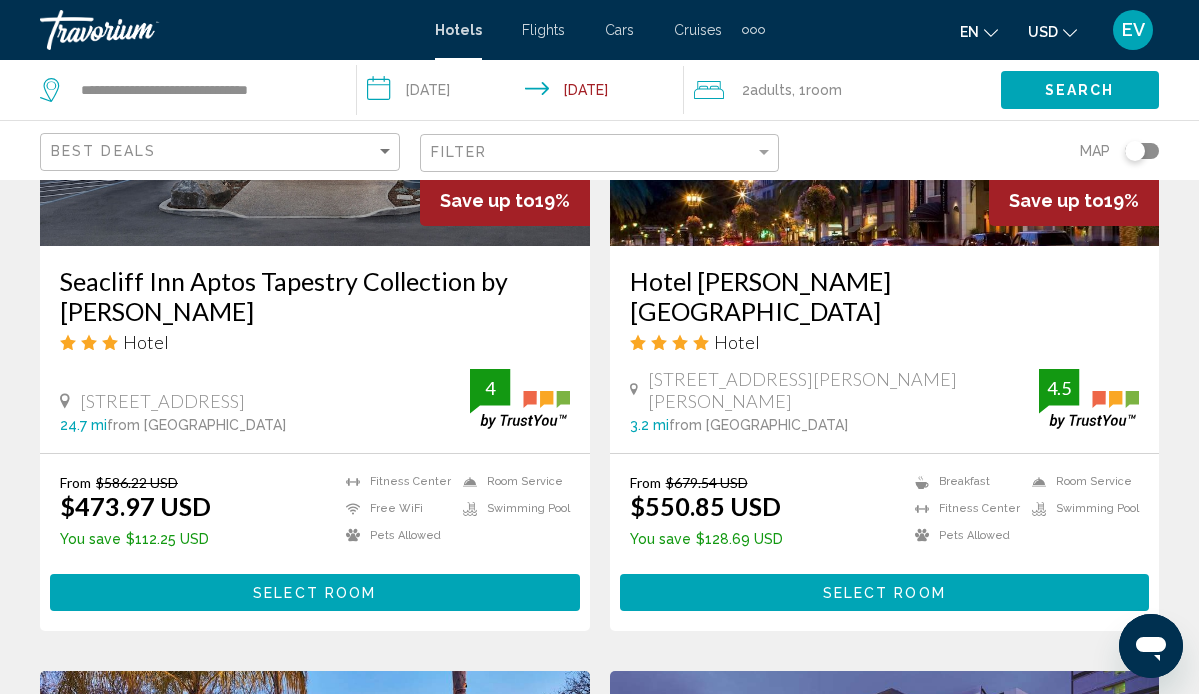 scroll, scrollTop: 1808, scrollLeft: 0, axis: vertical 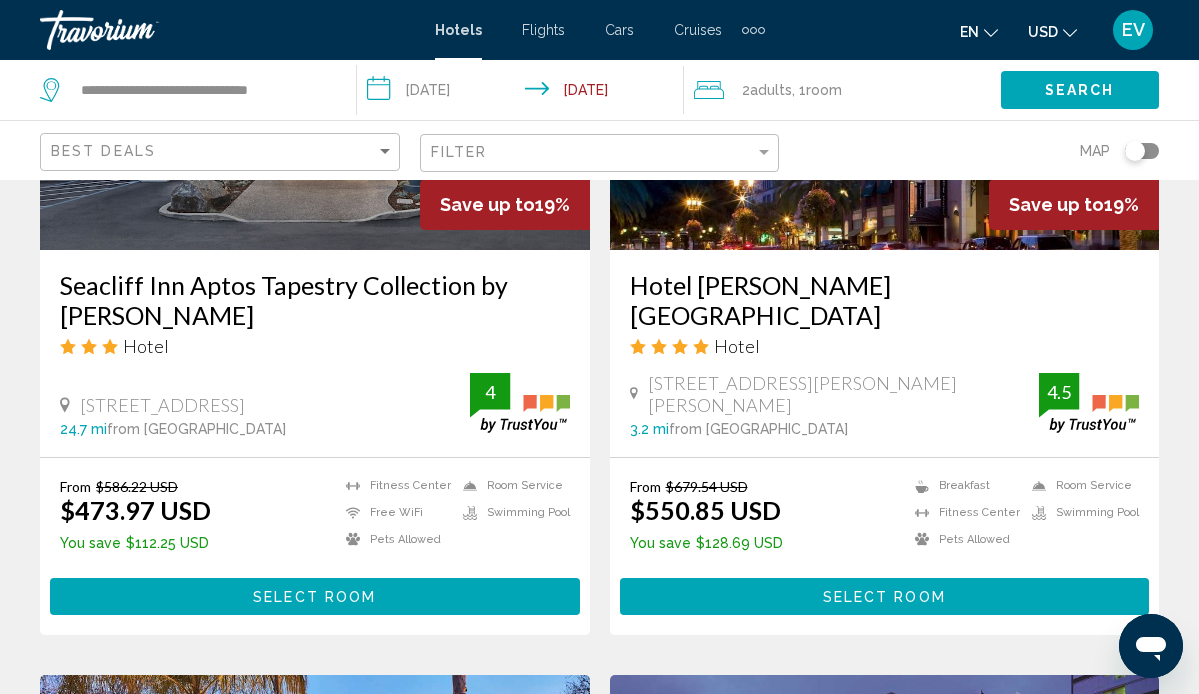 click on "Hotel [PERSON_NAME][GEOGRAPHIC_DATA]" at bounding box center [885, 300] 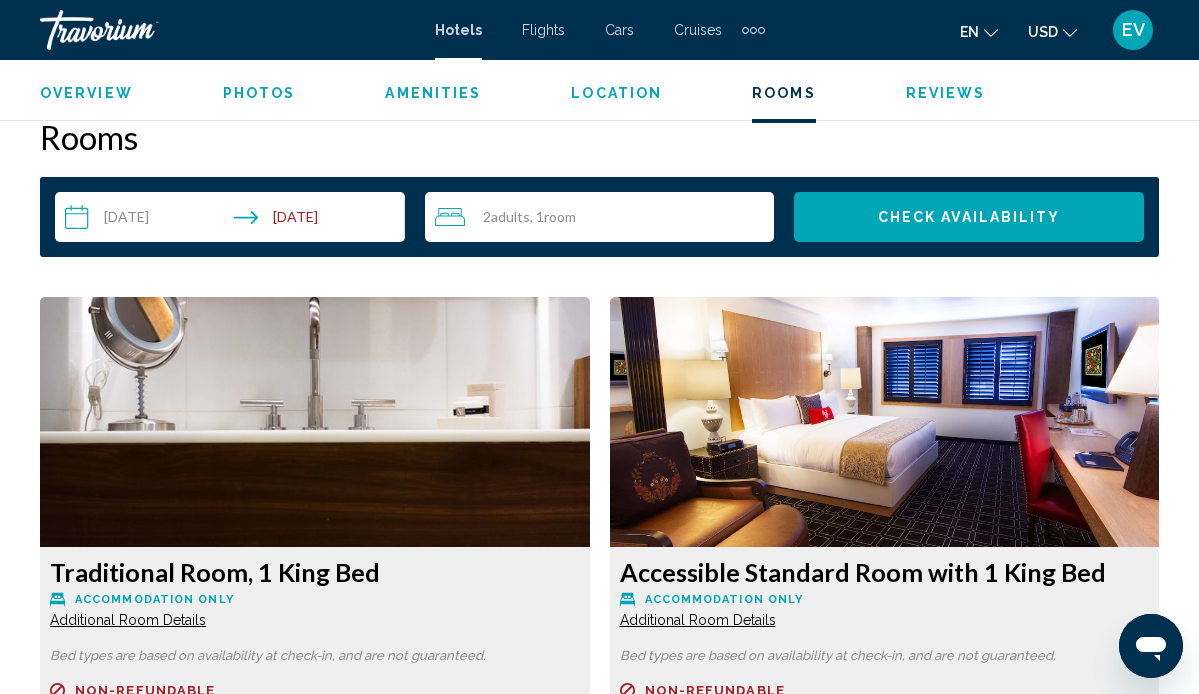 scroll, scrollTop: 3245, scrollLeft: 0, axis: vertical 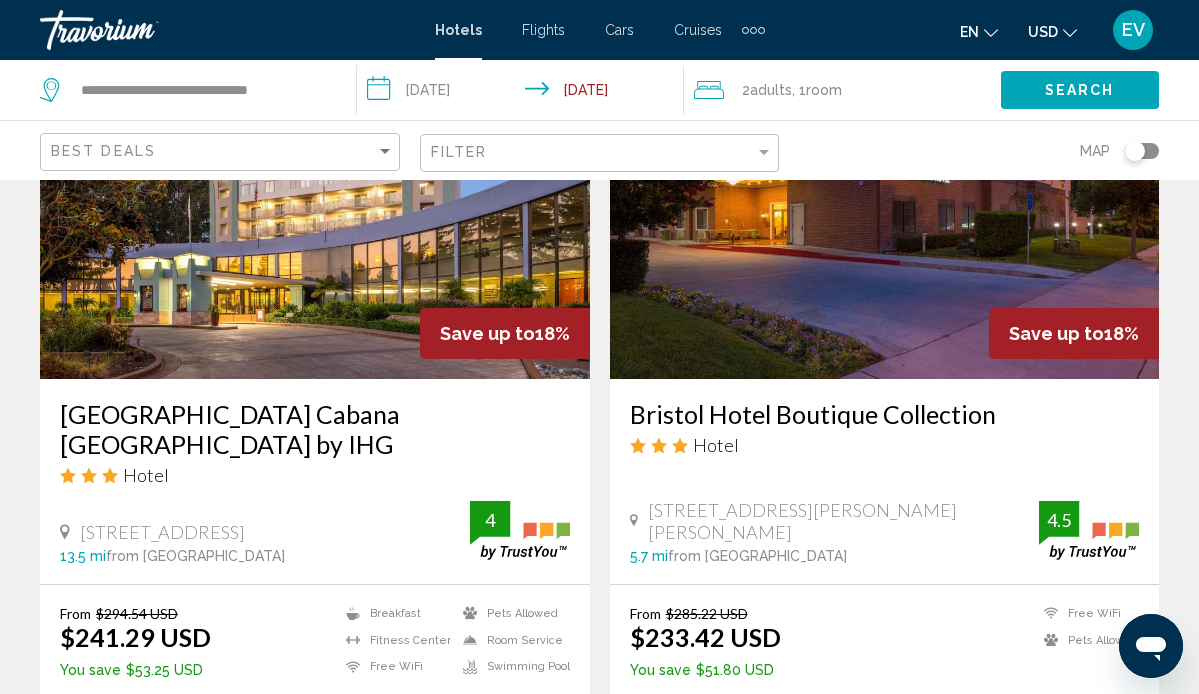 click on "[GEOGRAPHIC_DATA] Cabana [GEOGRAPHIC_DATA] by IHG" at bounding box center (315, 429) 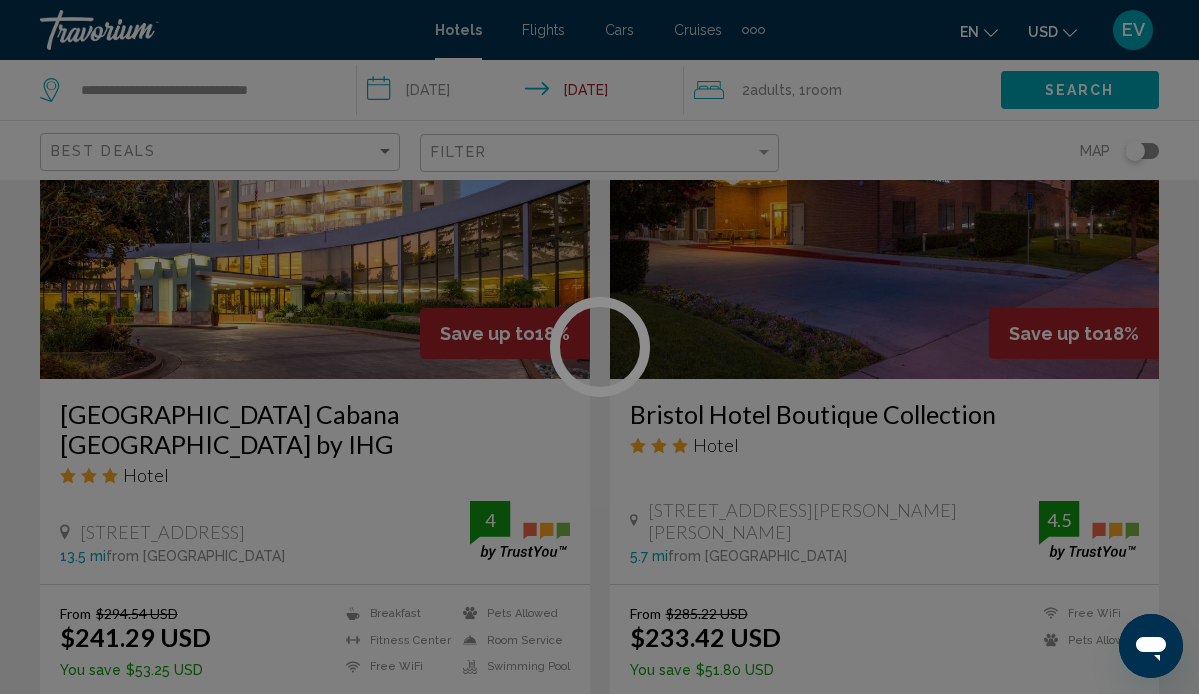 scroll, scrollTop: 188, scrollLeft: 0, axis: vertical 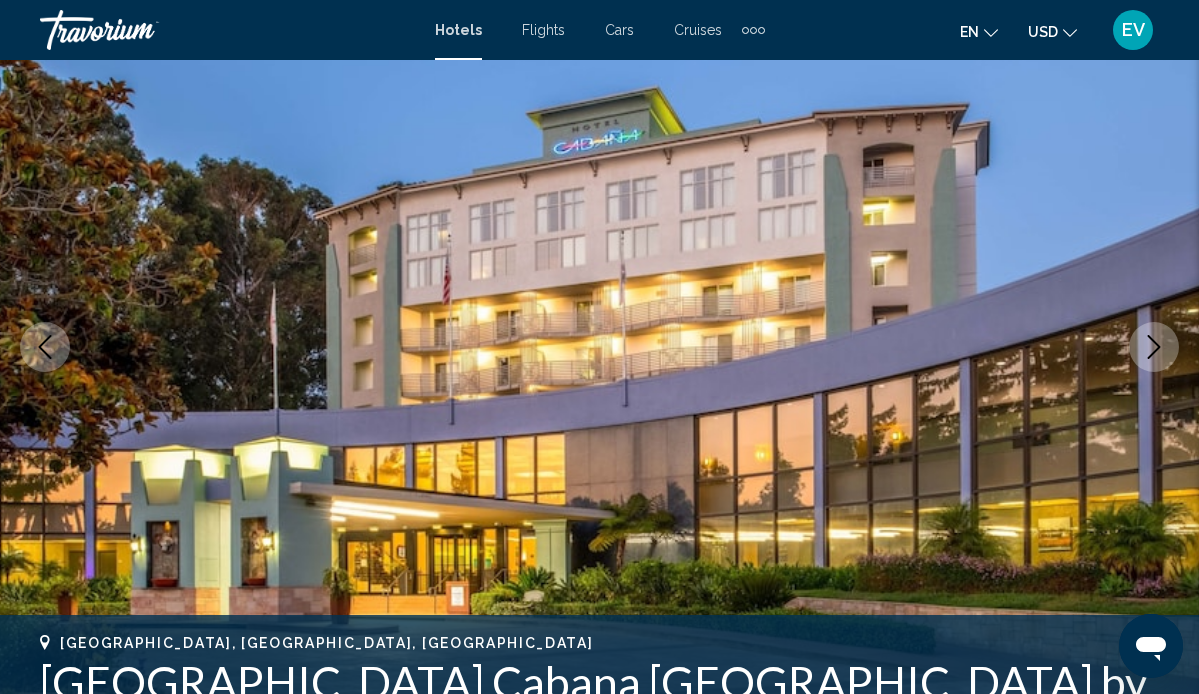 click 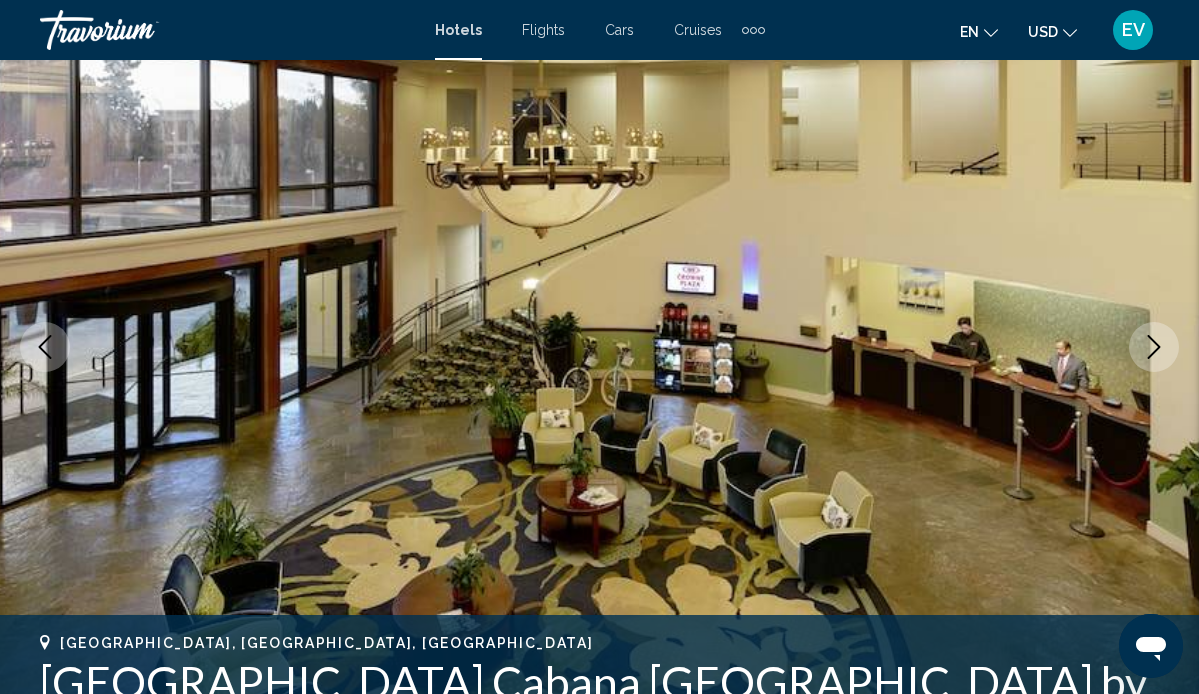 click at bounding box center (1154, 347) 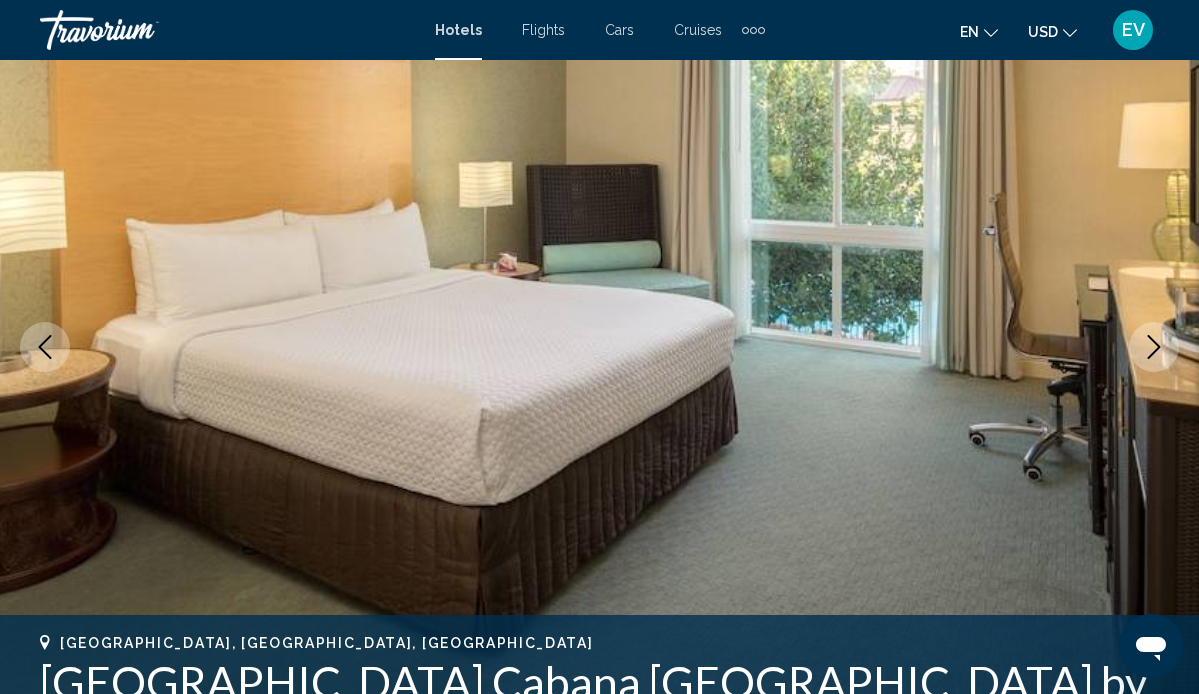 click 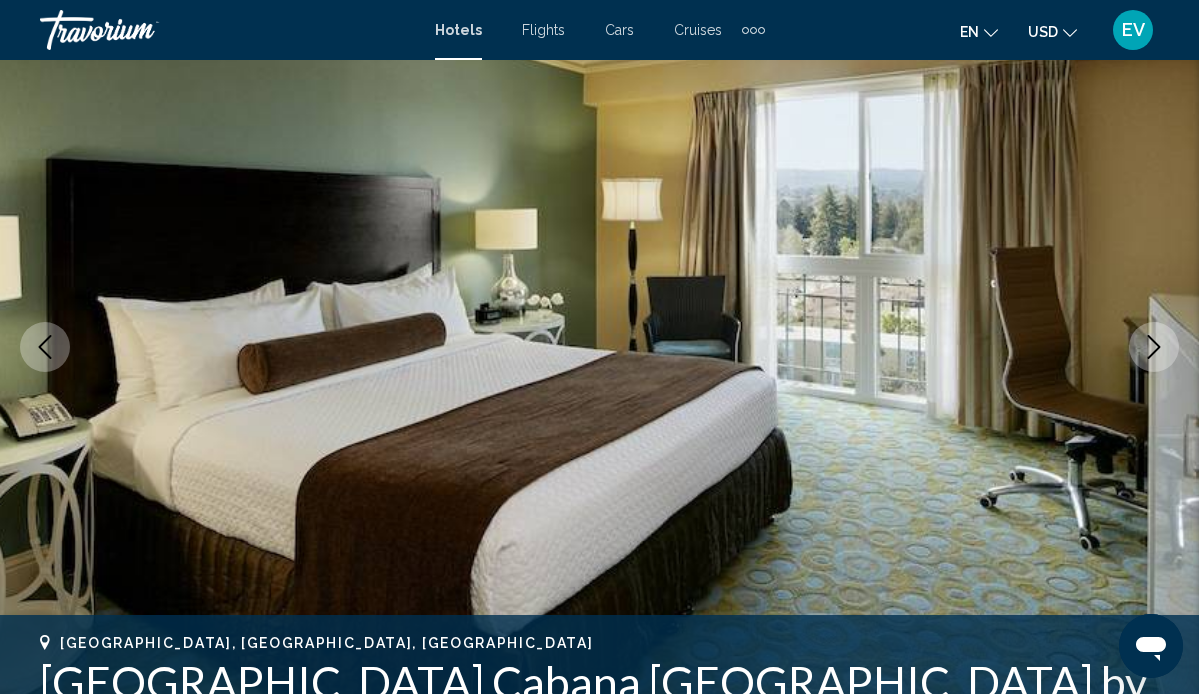 click 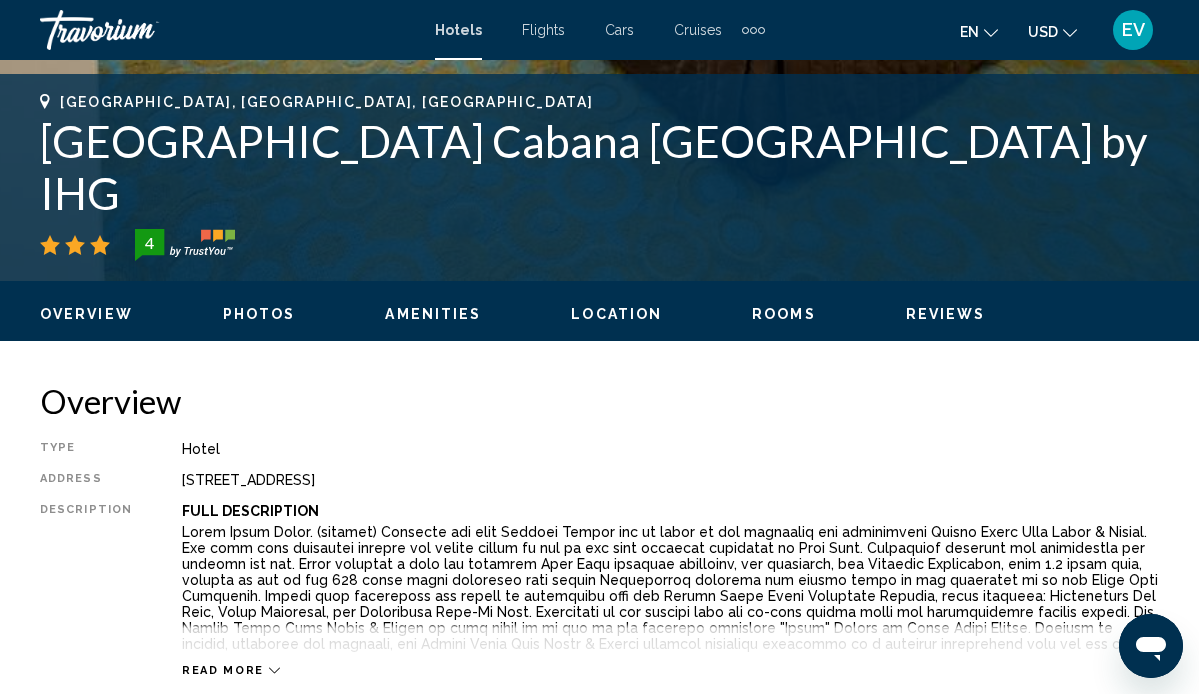 scroll, scrollTop: 492, scrollLeft: 0, axis: vertical 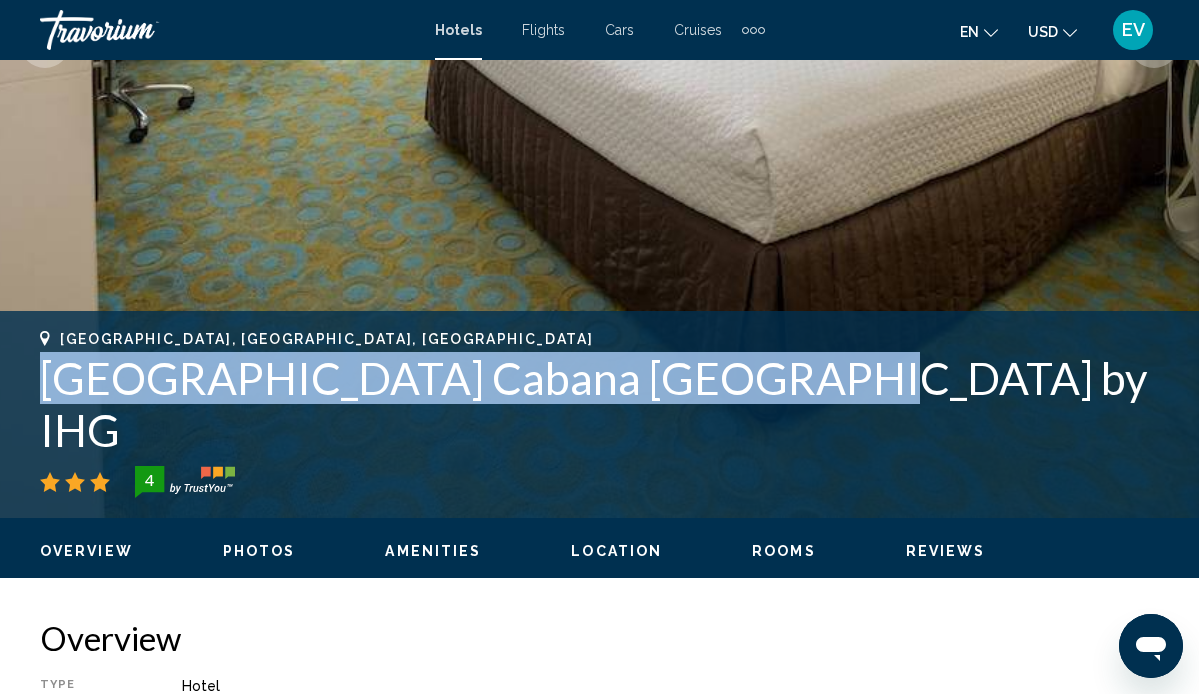 drag, startPoint x: 764, startPoint y: 398, endPoint x: 52, endPoint y: 442, distance: 713.3583 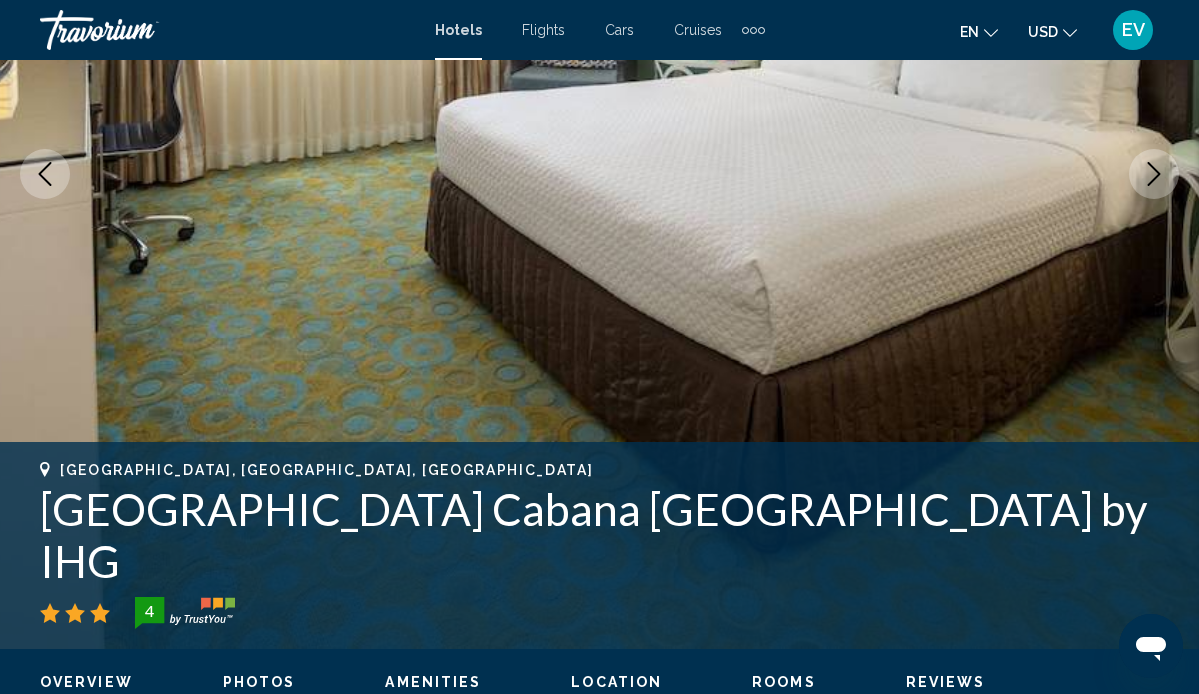 click on "[GEOGRAPHIC_DATA] Cabana [GEOGRAPHIC_DATA] by IHG" at bounding box center [599, 535] 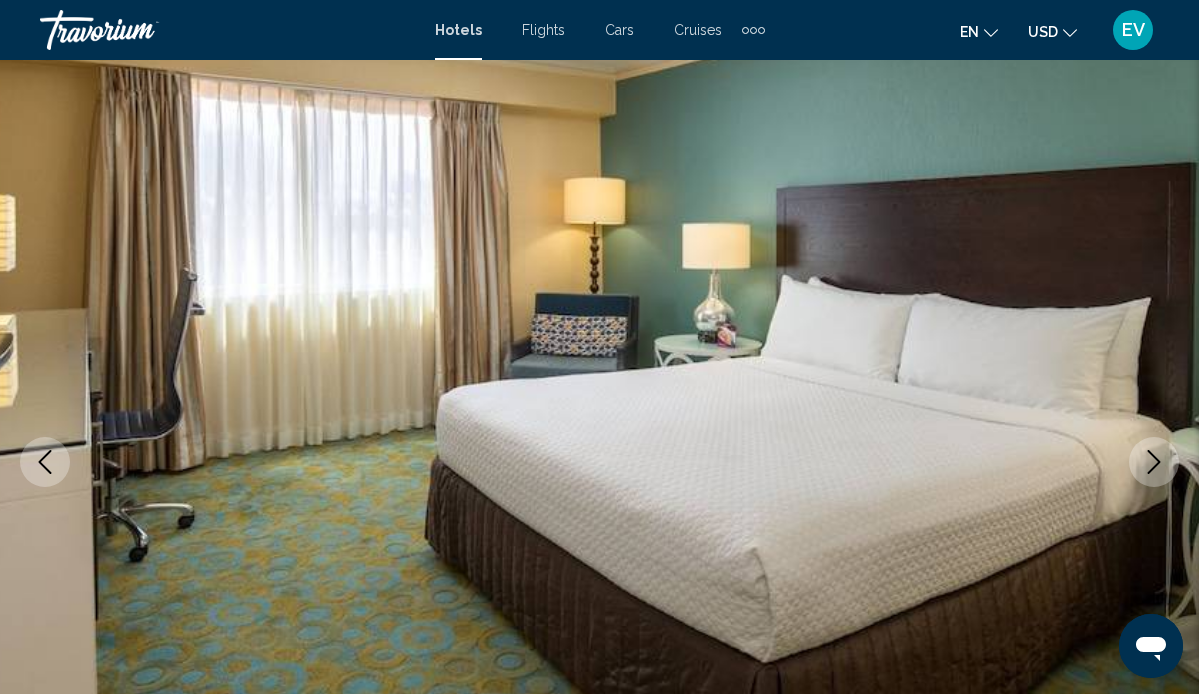 scroll, scrollTop: 0, scrollLeft: 0, axis: both 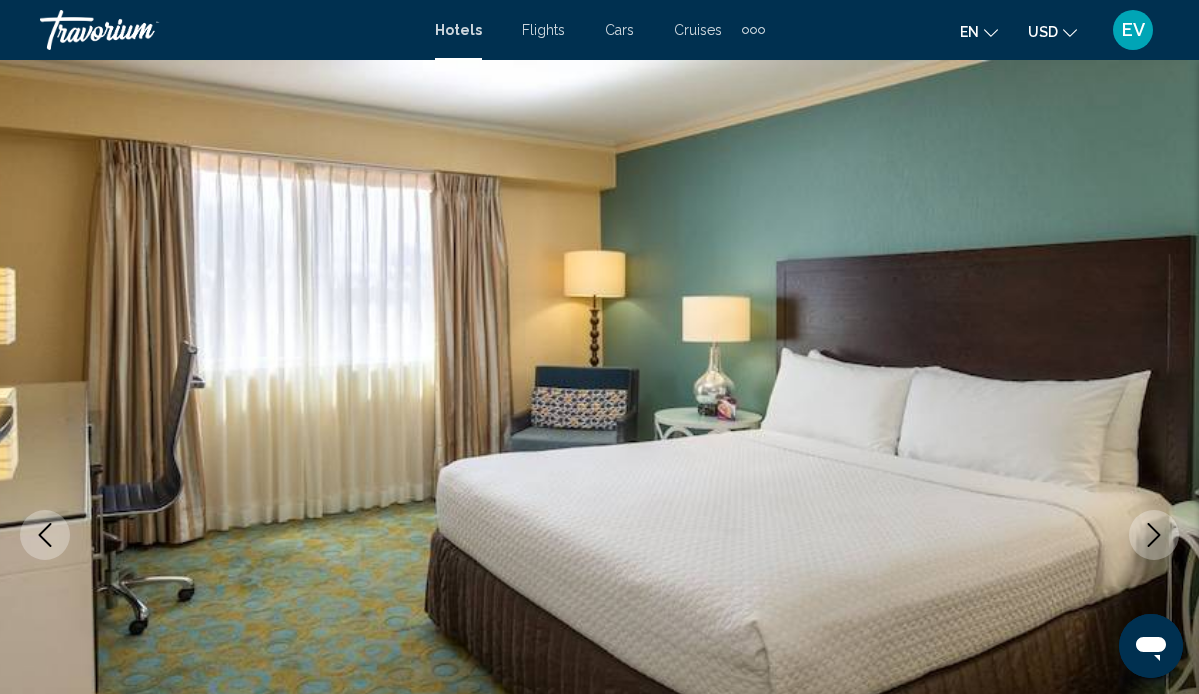 click 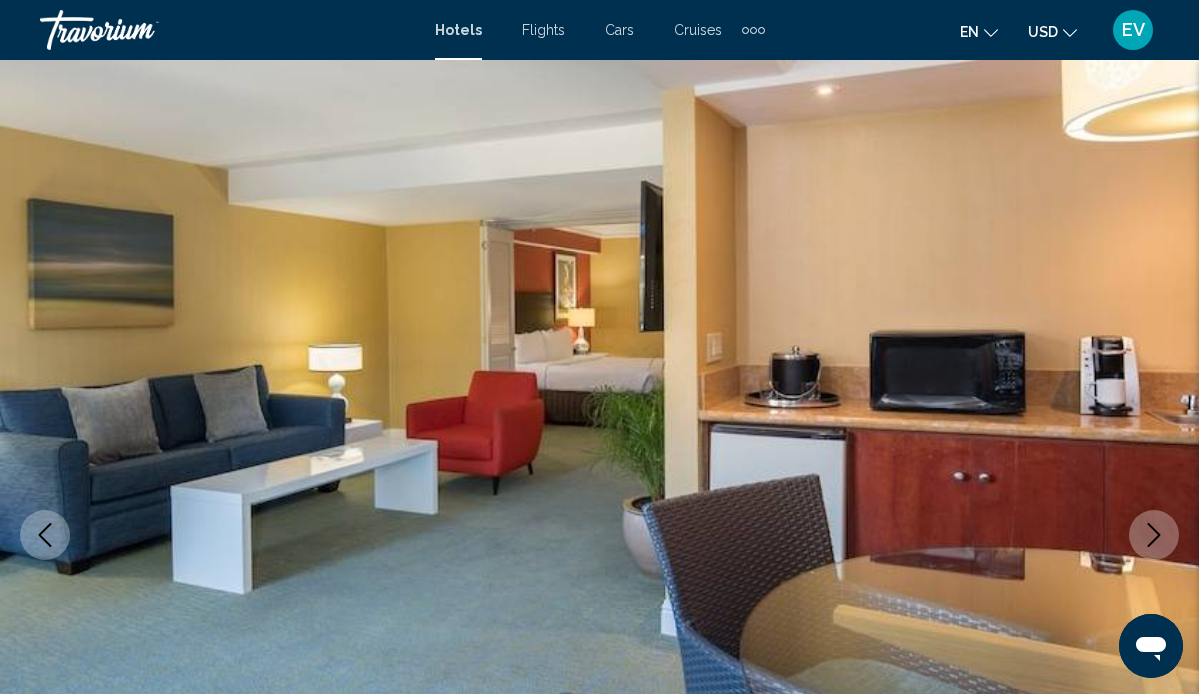 click 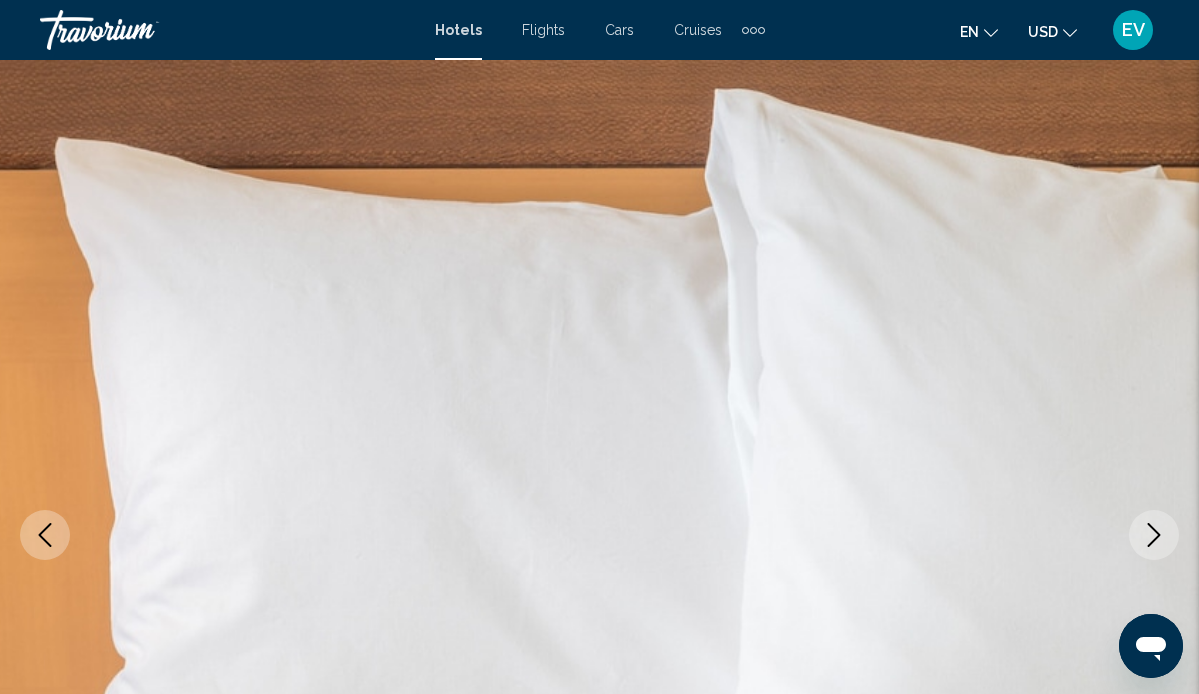 click 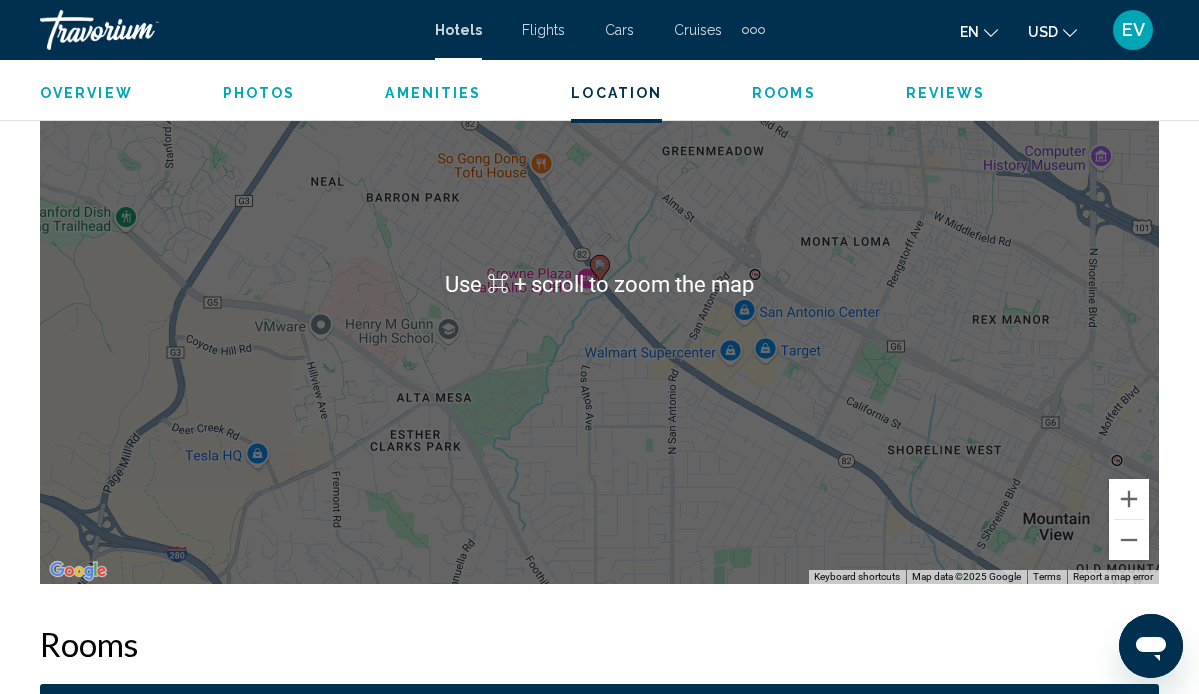 scroll, scrollTop: 2377, scrollLeft: 0, axis: vertical 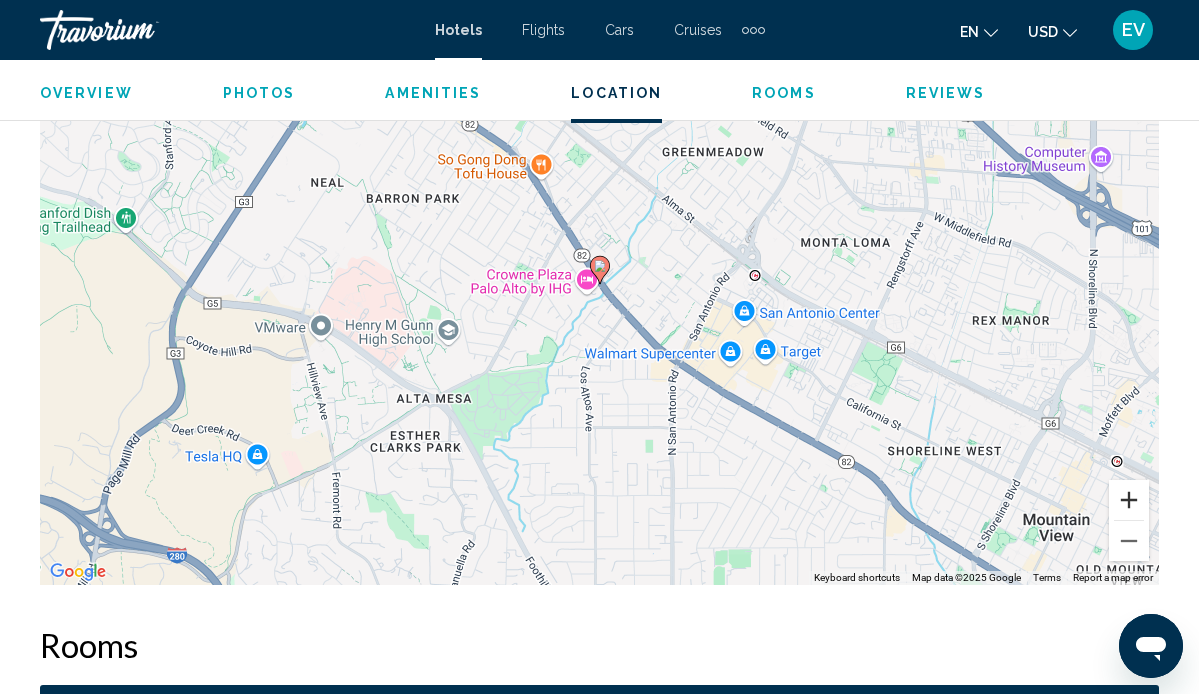 click at bounding box center [1129, 500] 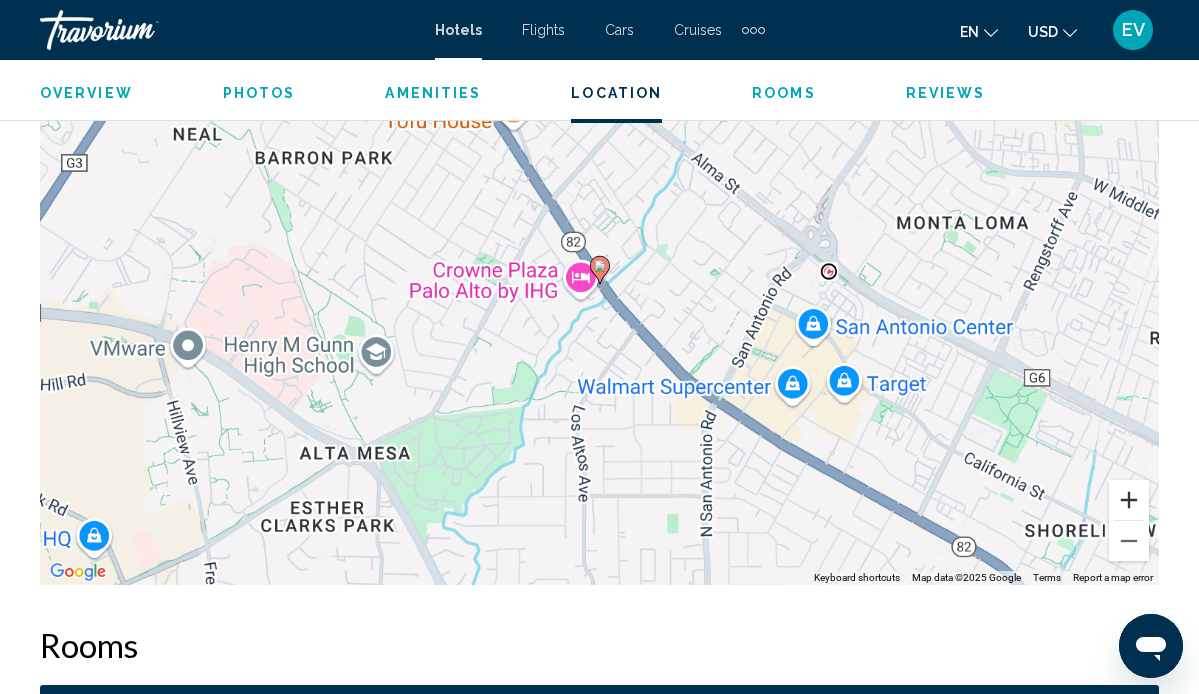 click at bounding box center (1129, 500) 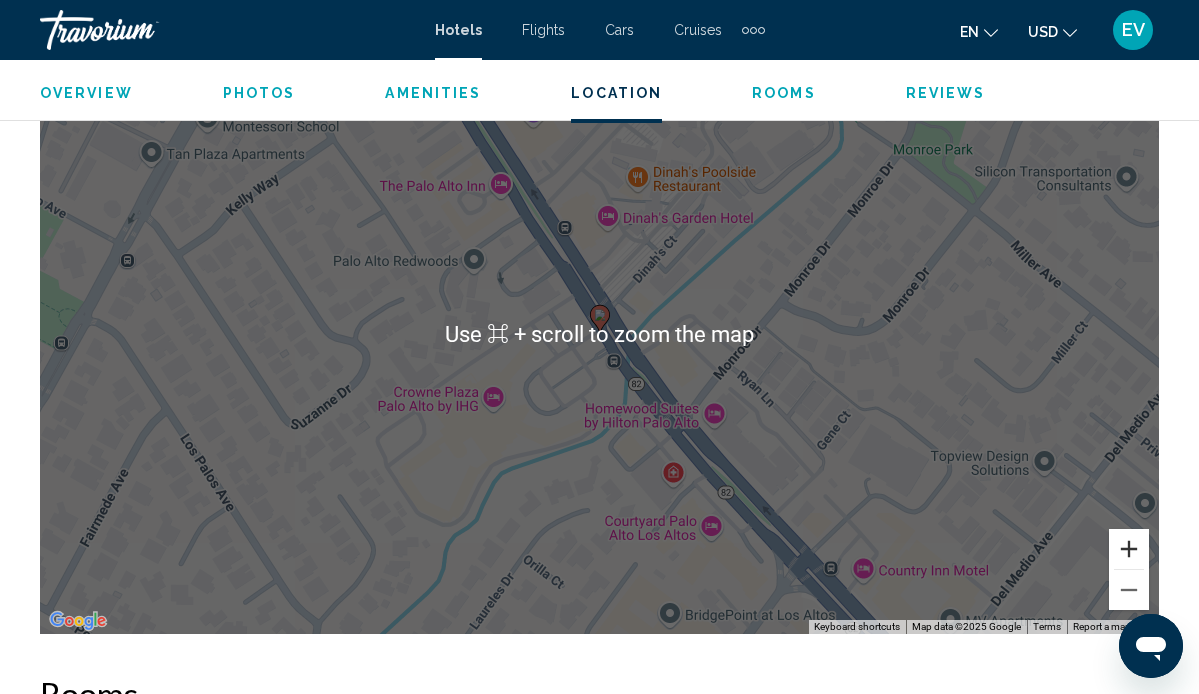 scroll, scrollTop: 2329, scrollLeft: 0, axis: vertical 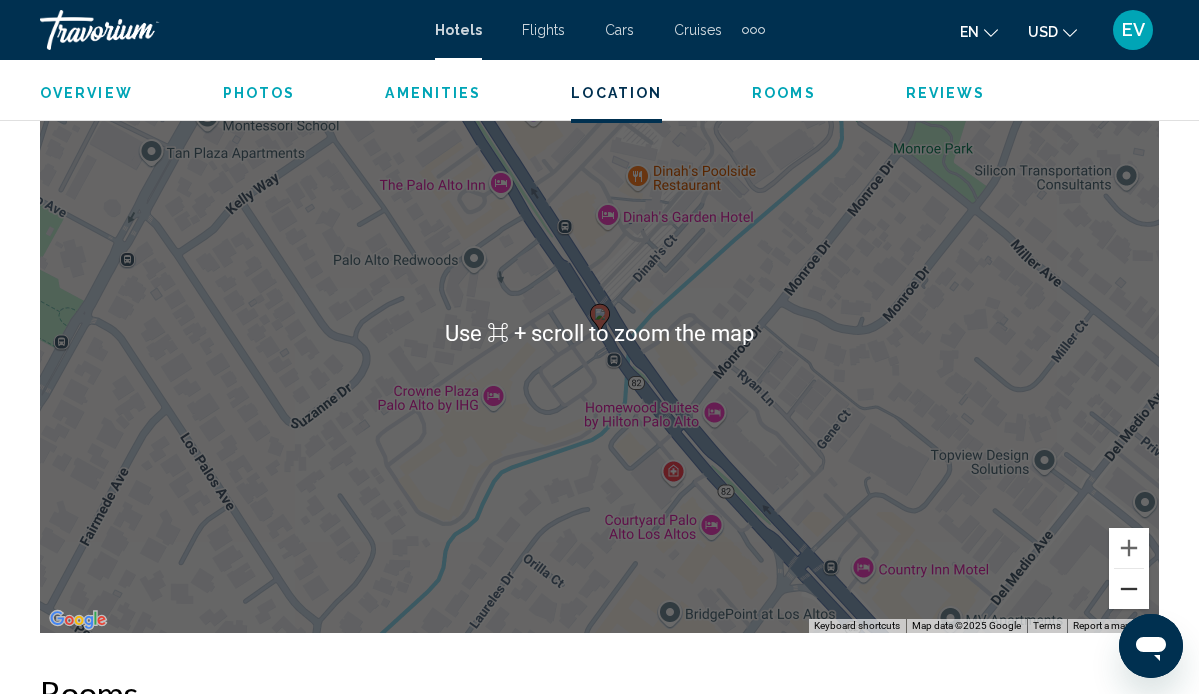 click at bounding box center (1129, 589) 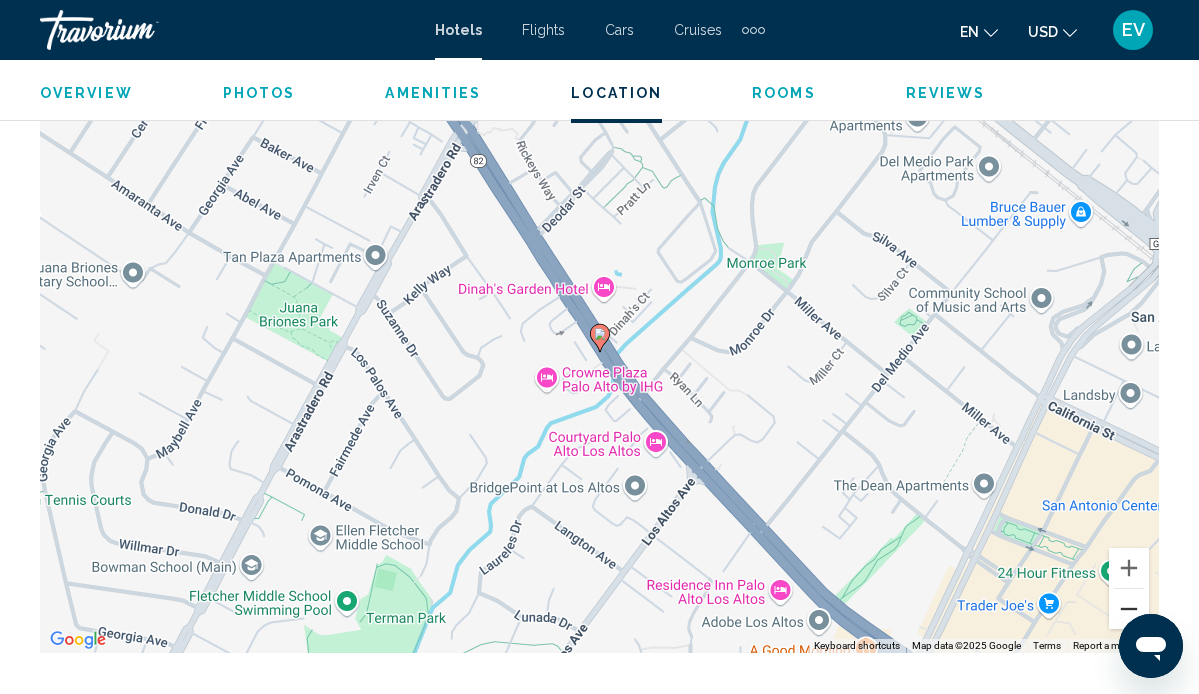 scroll, scrollTop: 2307, scrollLeft: 0, axis: vertical 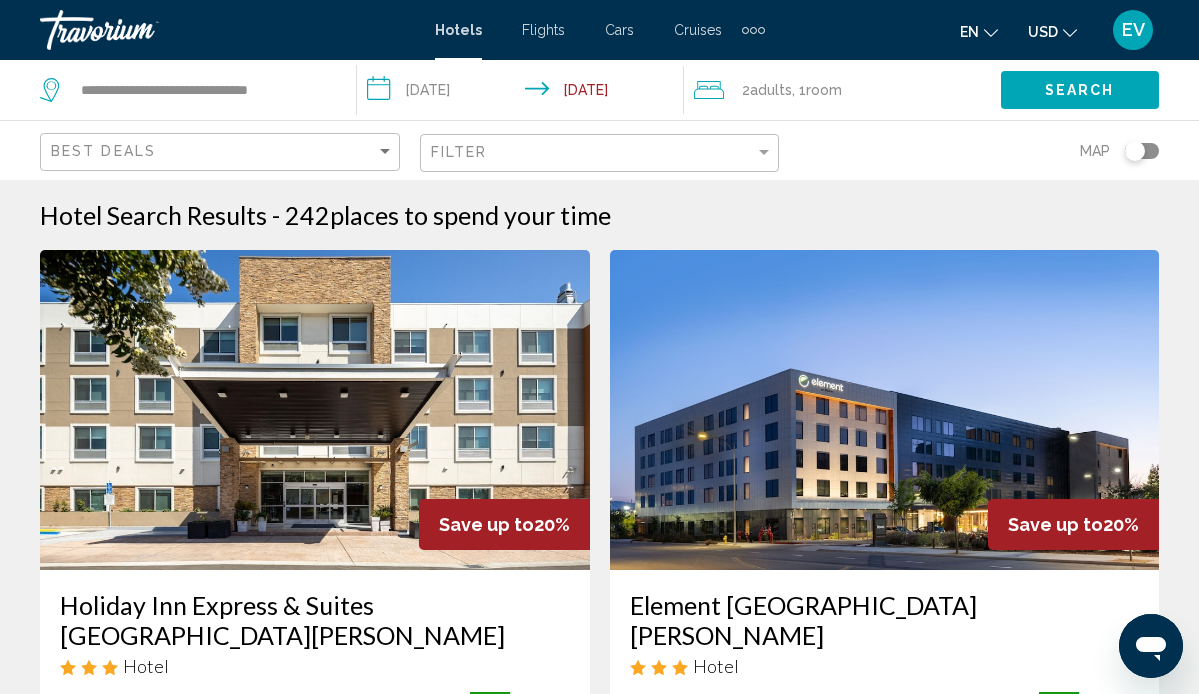 click on "Filter" 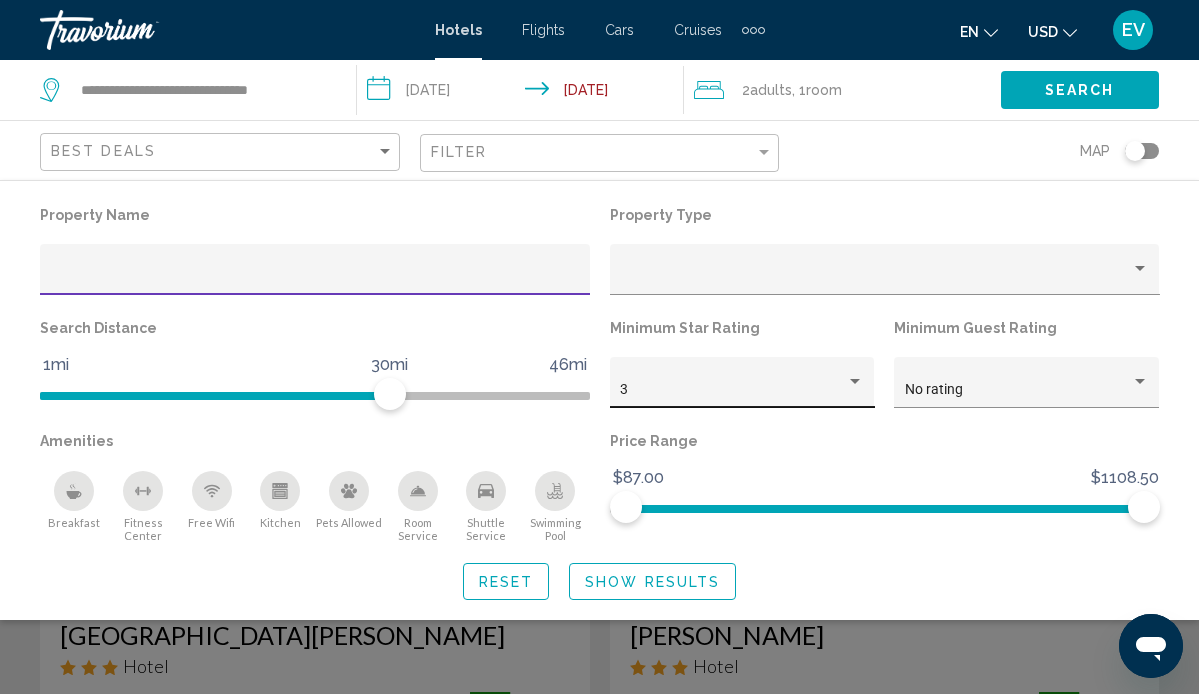 click on "3" 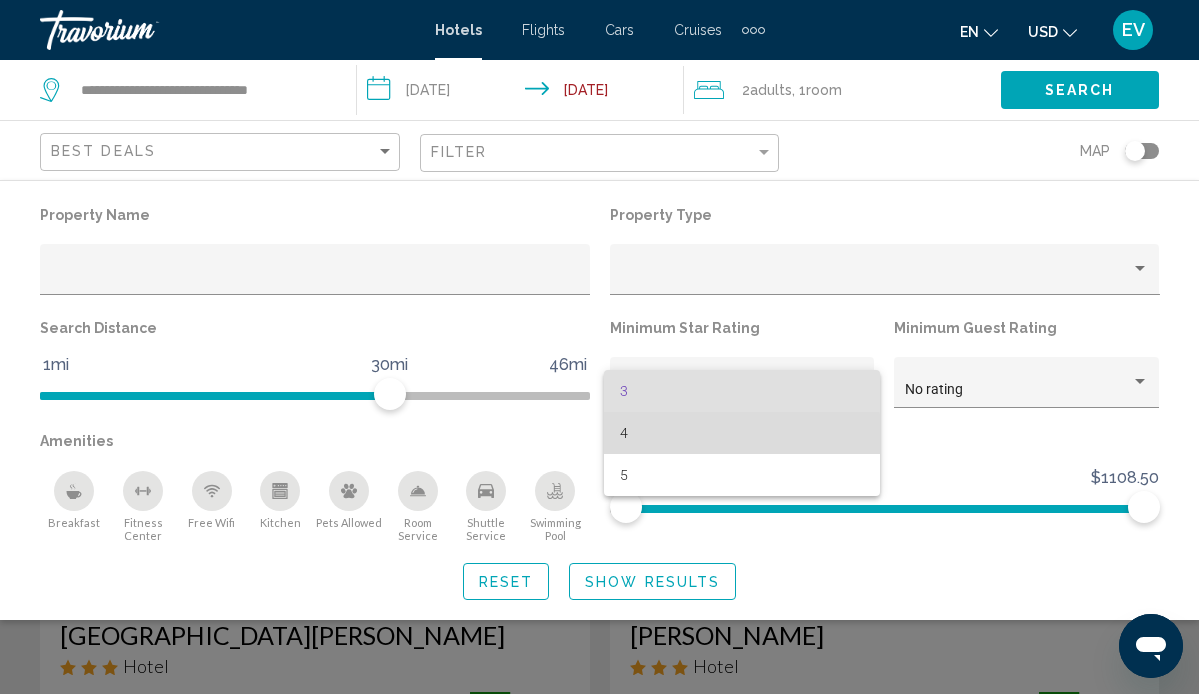 click on "4" at bounding box center [742, 433] 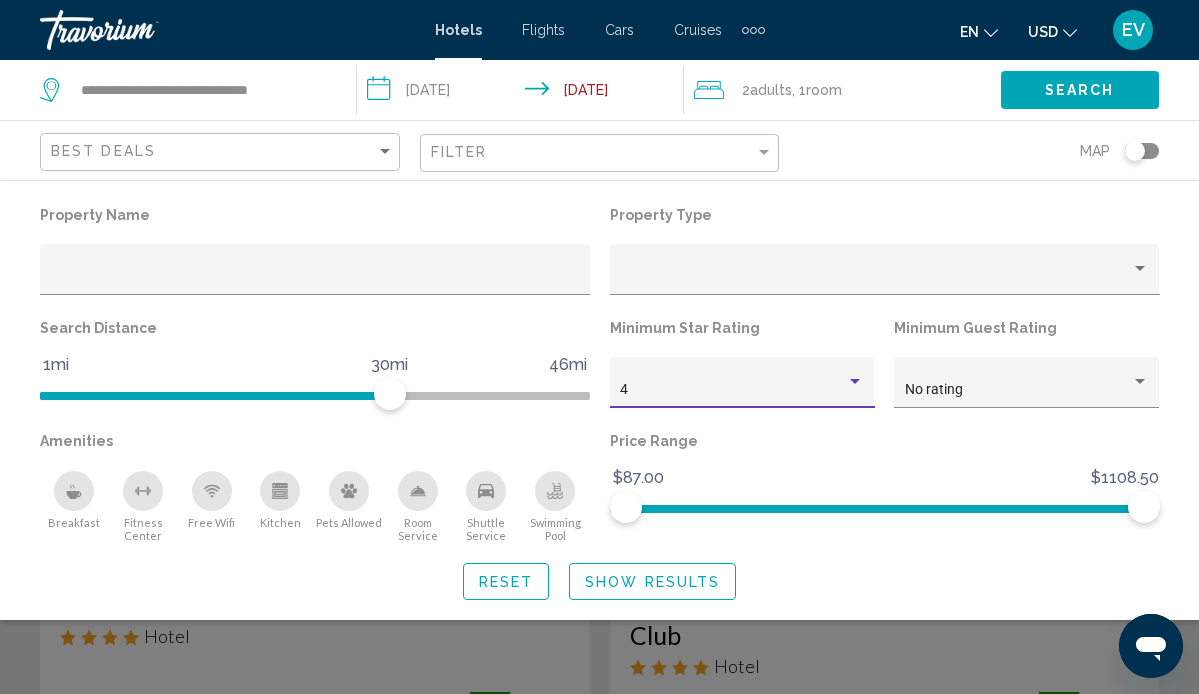 click on "Show Results" 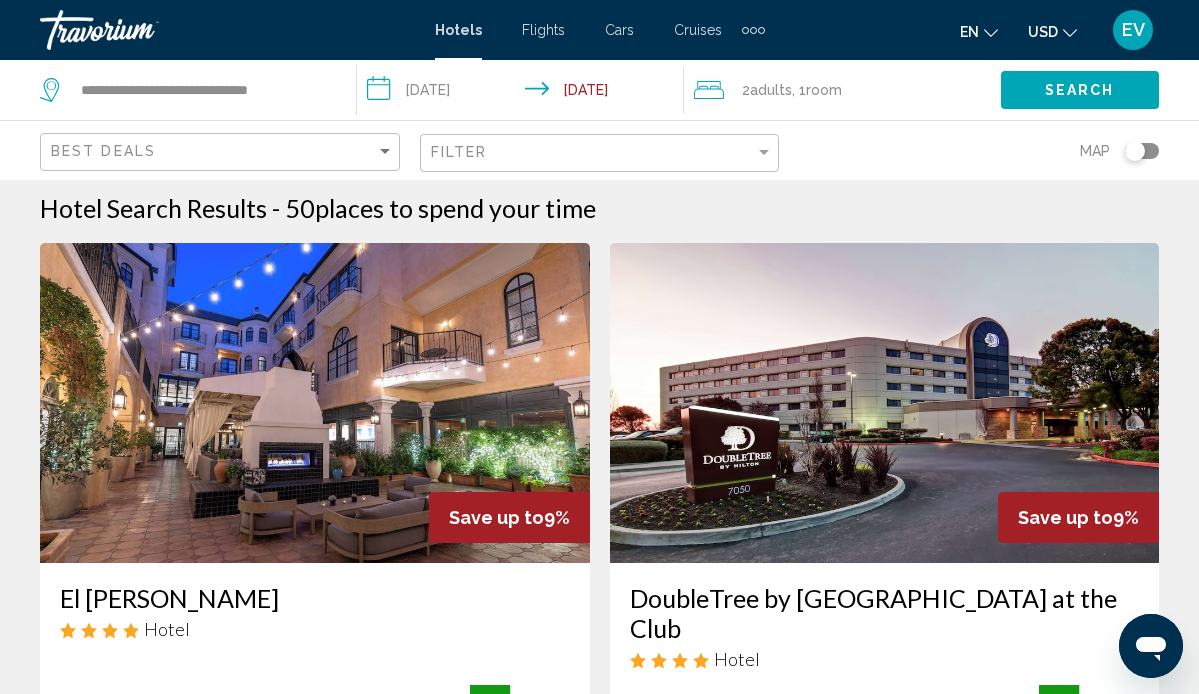 scroll, scrollTop: 0, scrollLeft: 0, axis: both 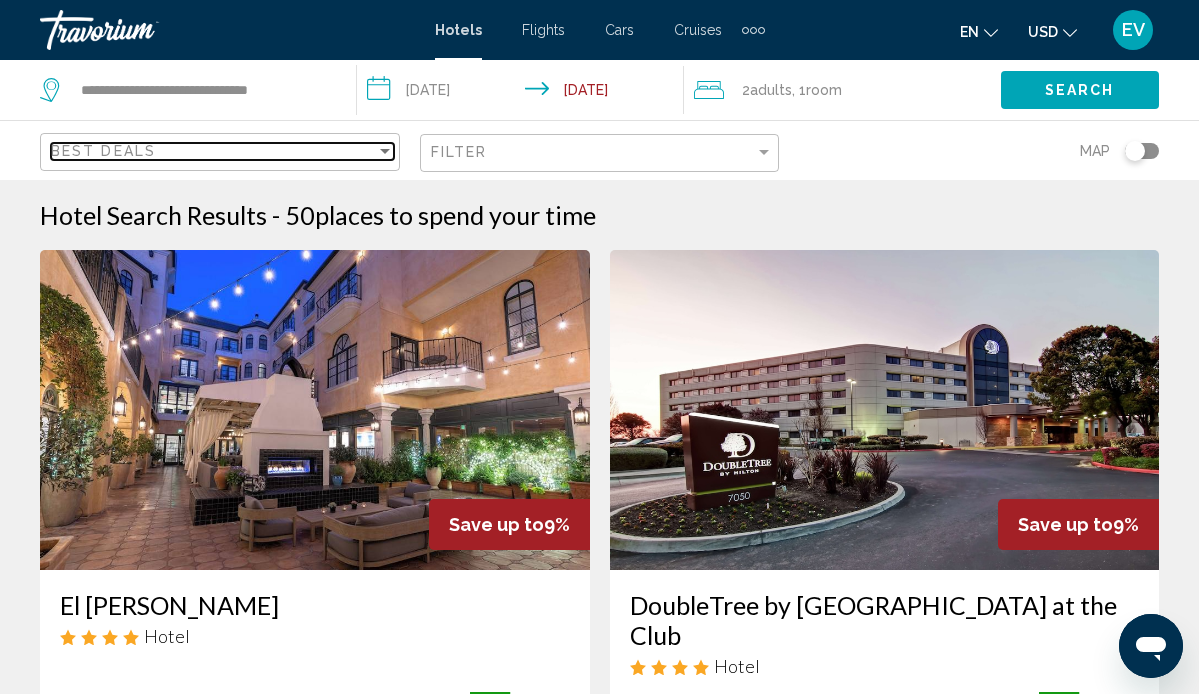 click on "Best Deals" at bounding box center (213, 151) 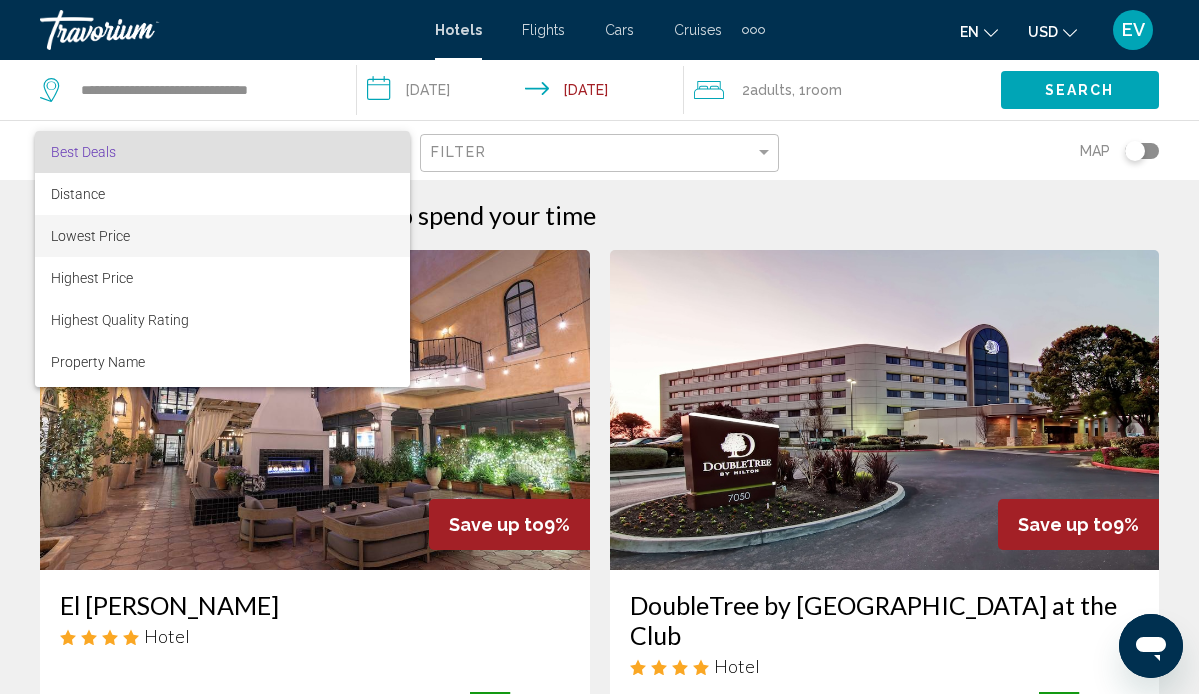 click on "Lowest Price" at bounding box center [222, 236] 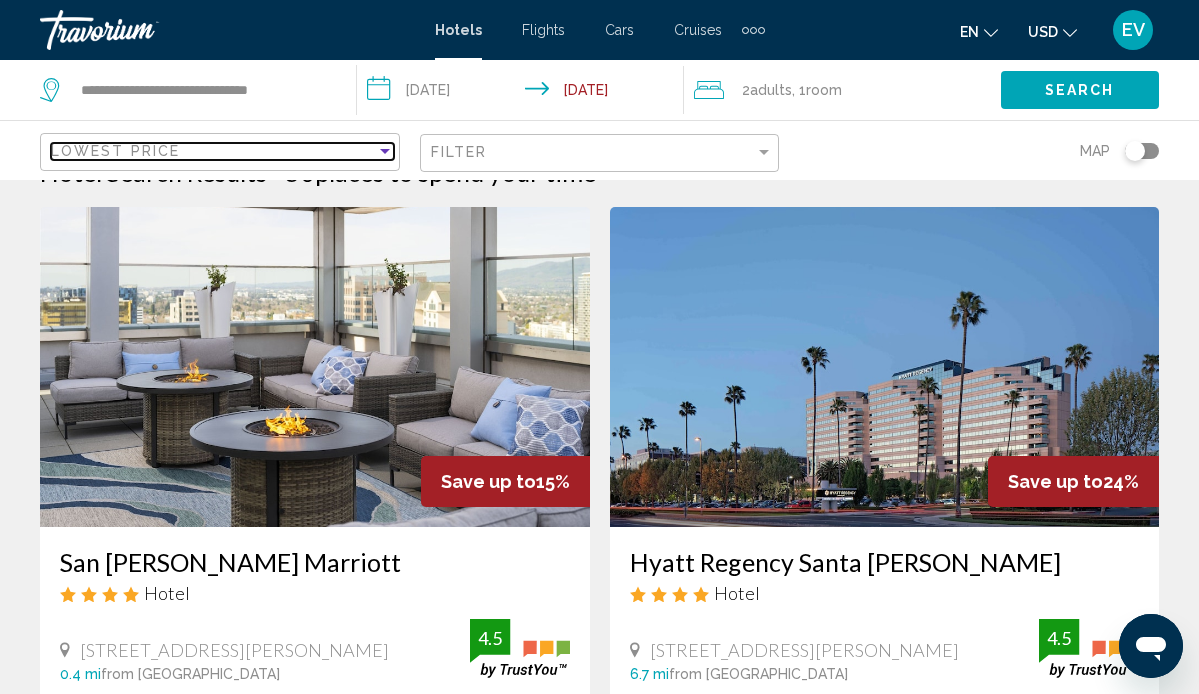 scroll, scrollTop: 37, scrollLeft: 0, axis: vertical 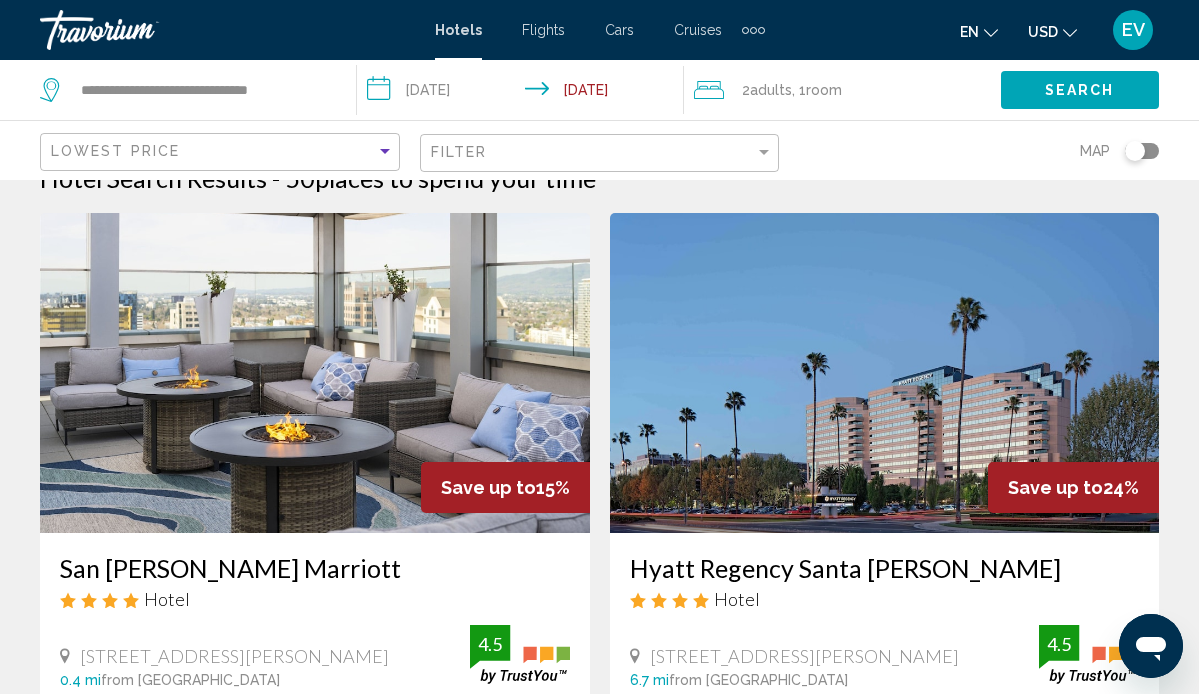 click on "Lowest Price" 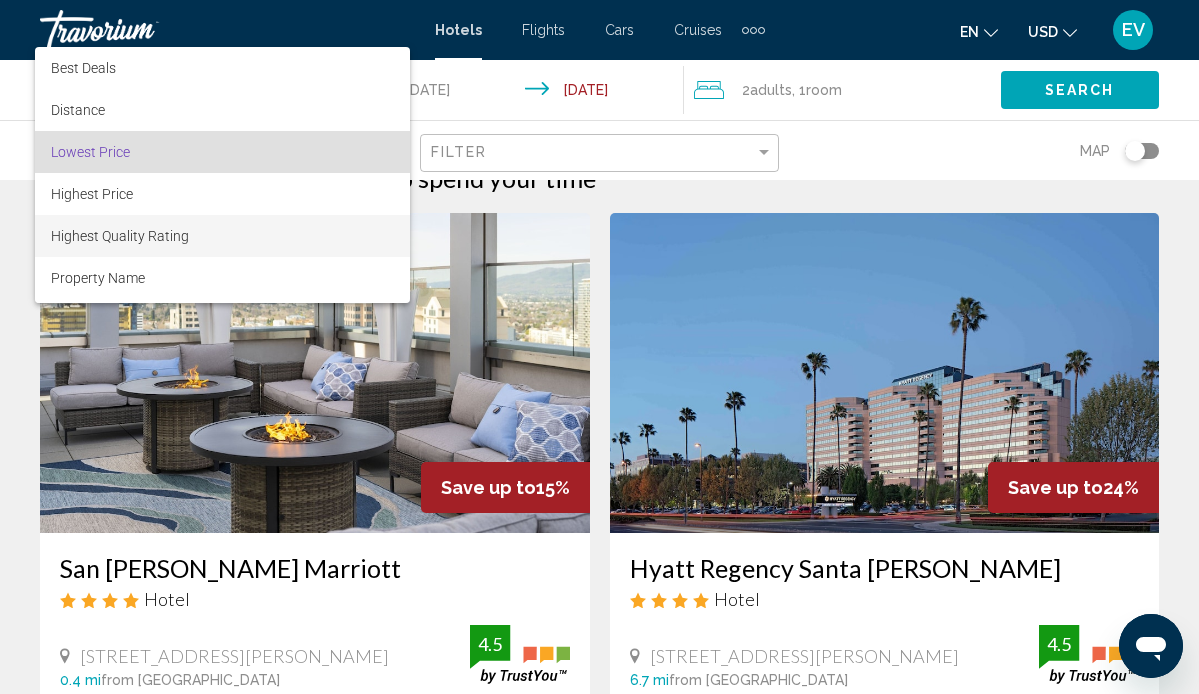 click on "Highest Quality Rating" at bounding box center [222, 236] 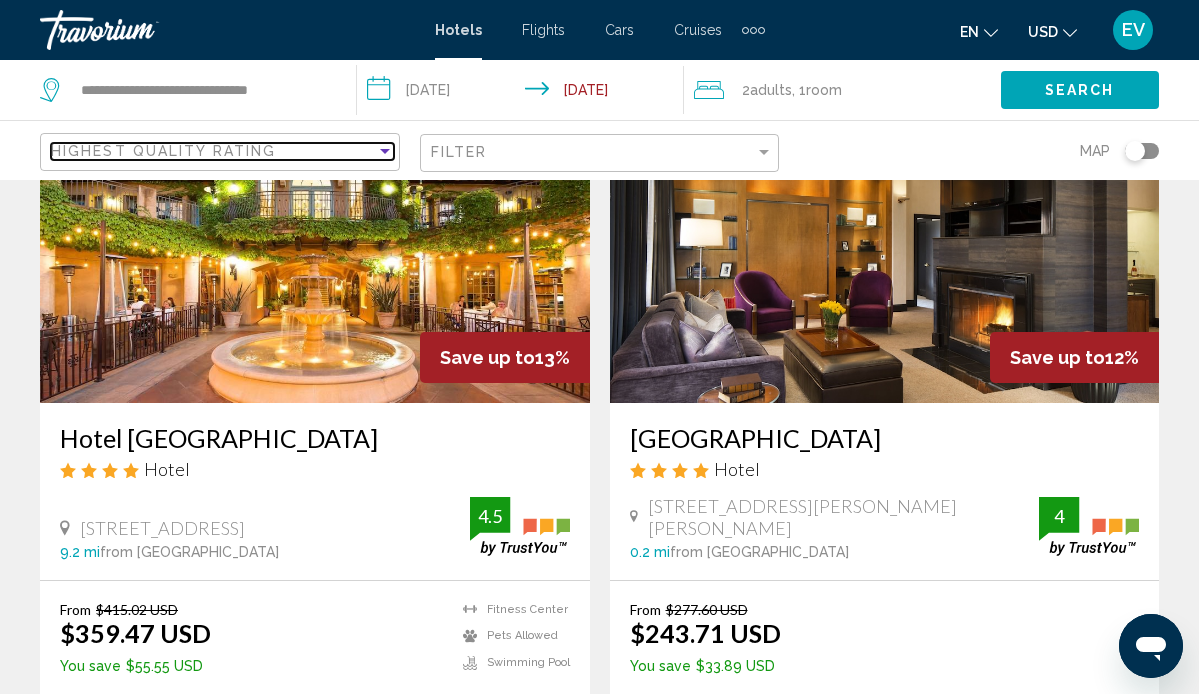 scroll, scrollTop: 164, scrollLeft: 0, axis: vertical 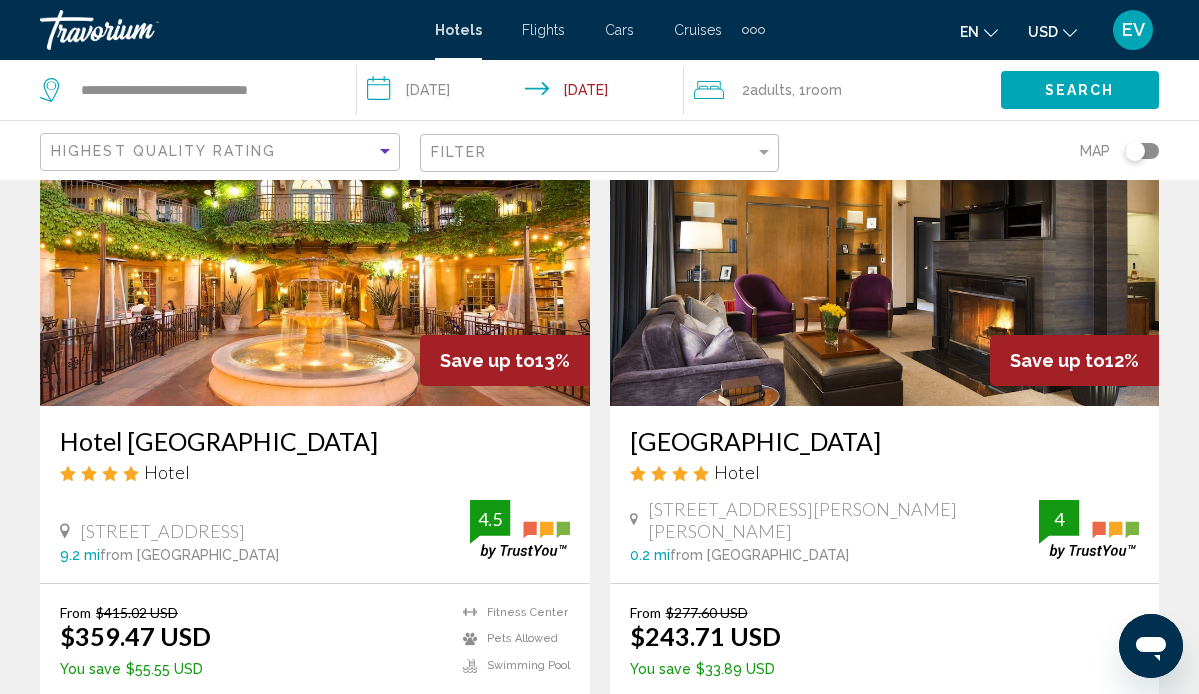 click on "Hotel [GEOGRAPHIC_DATA]" at bounding box center [315, 441] 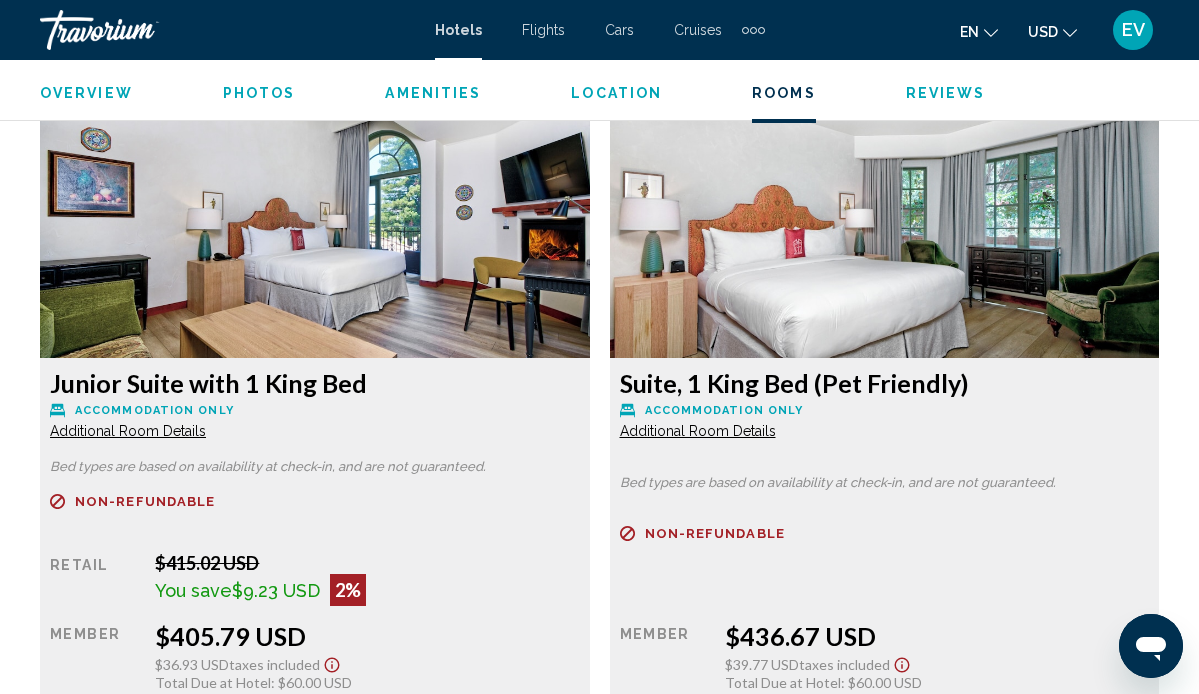 scroll, scrollTop: 3766, scrollLeft: 0, axis: vertical 